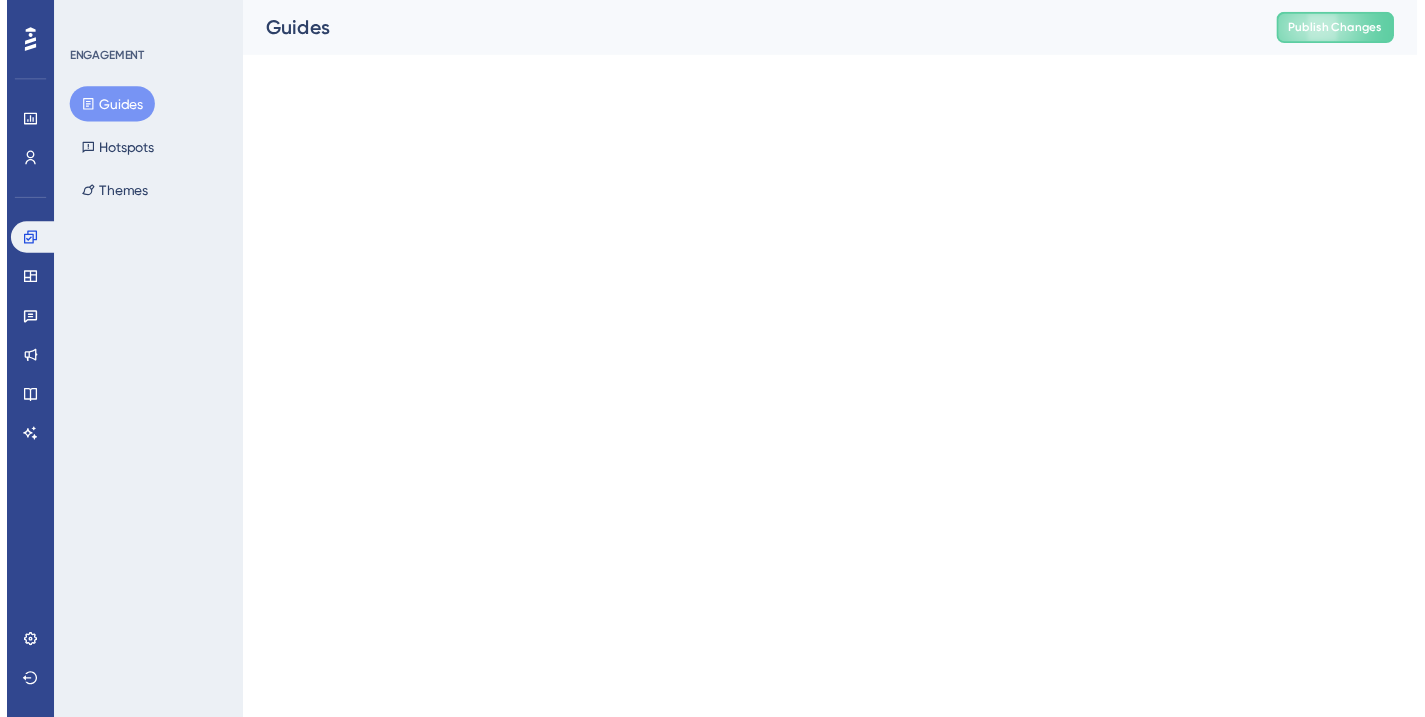 scroll, scrollTop: 0, scrollLeft: 0, axis: both 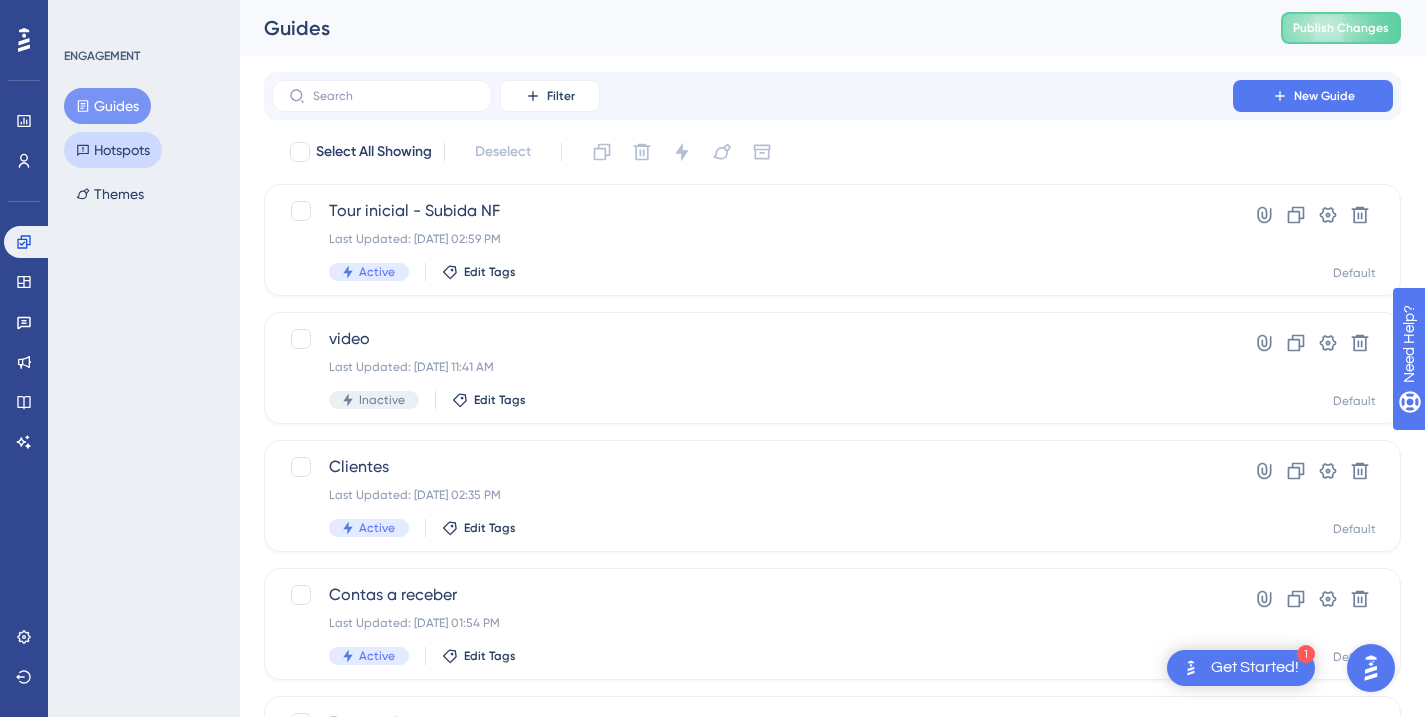 click on "Hotspots" at bounding box center [113, 150] 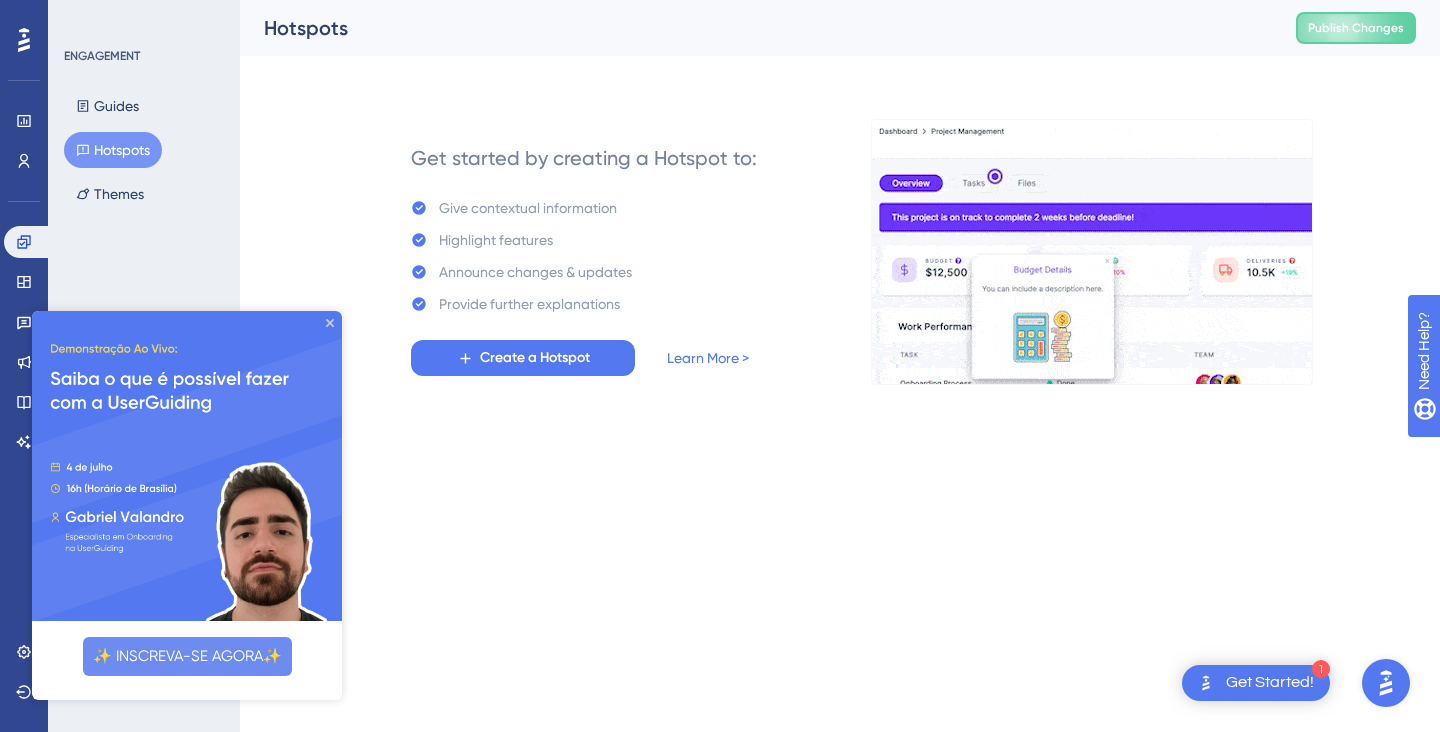 click on "ENGAGEMENT Guides Hotspots Themes" at bounding box center [144, 366] 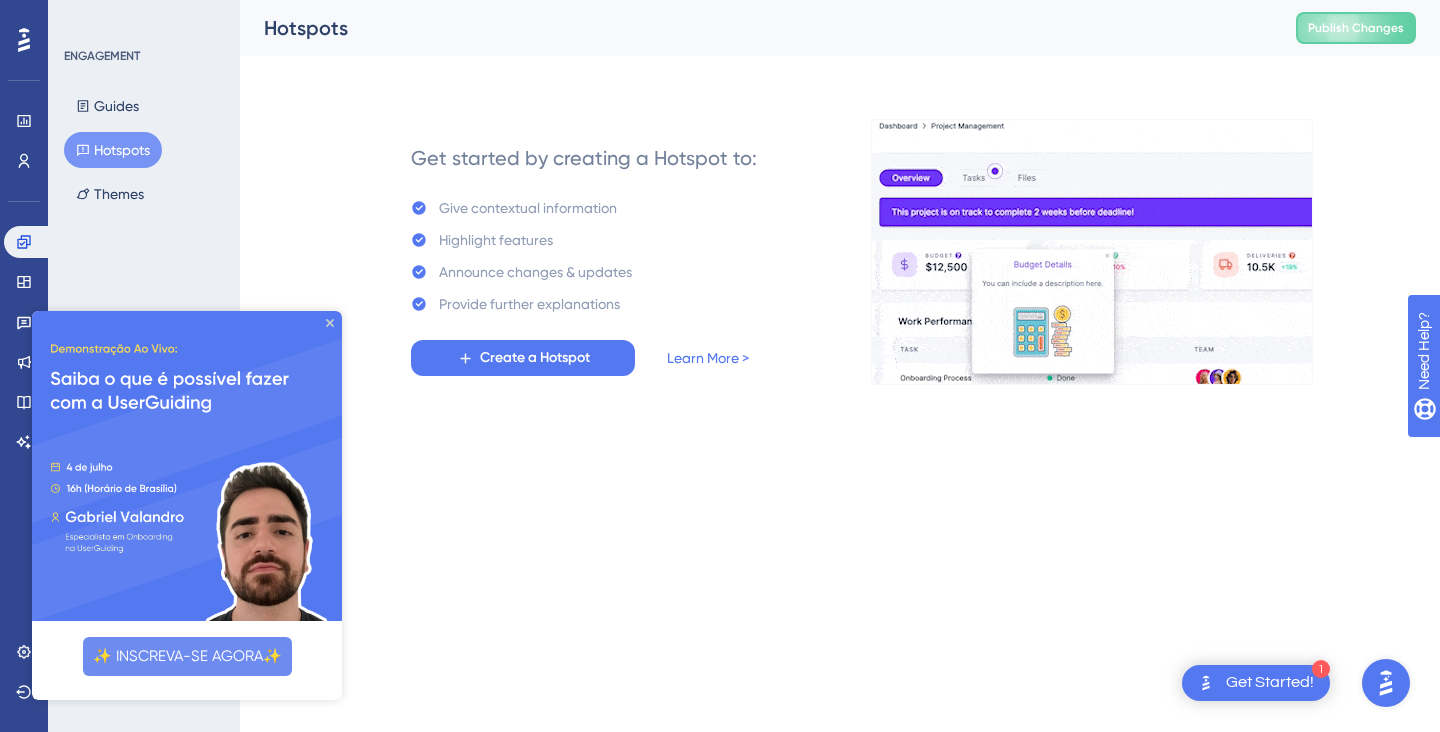 click at bounding box center (187, 466) 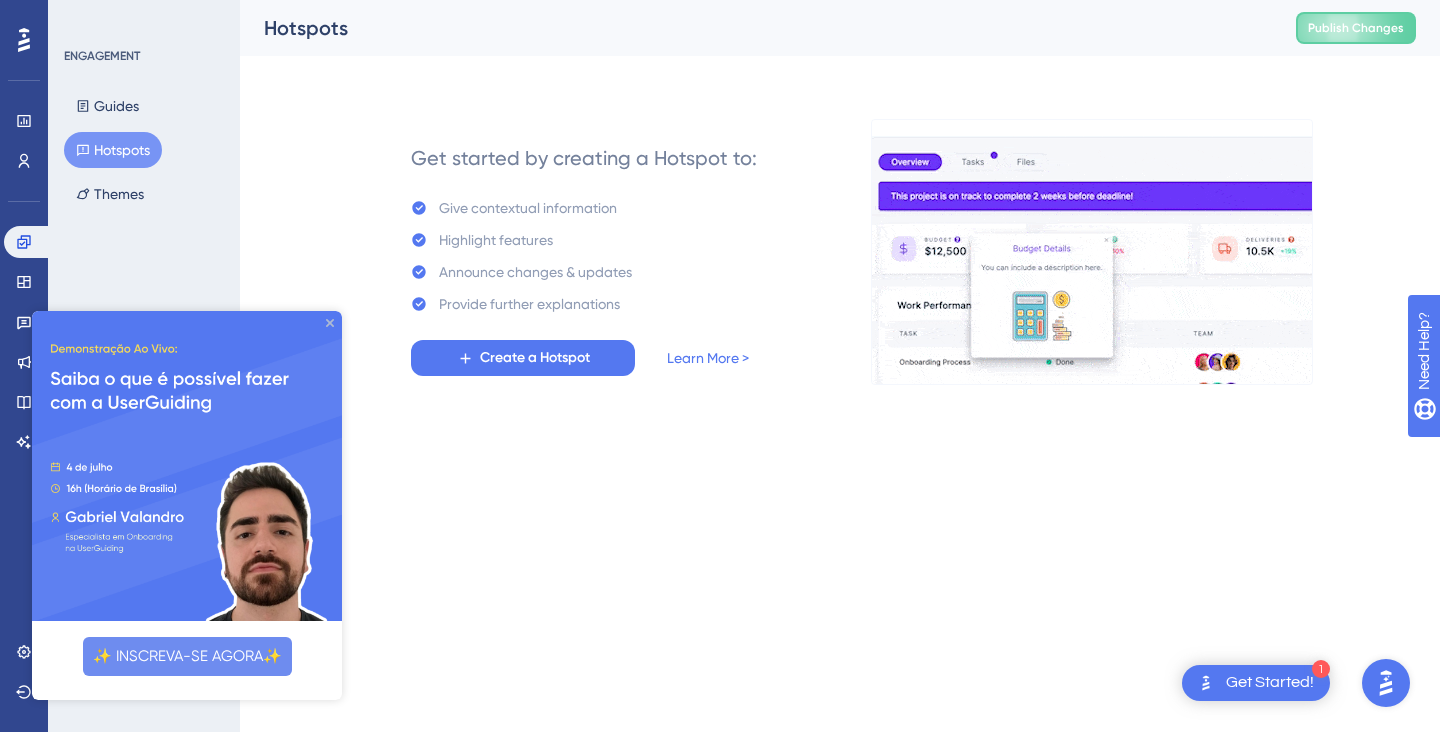 click 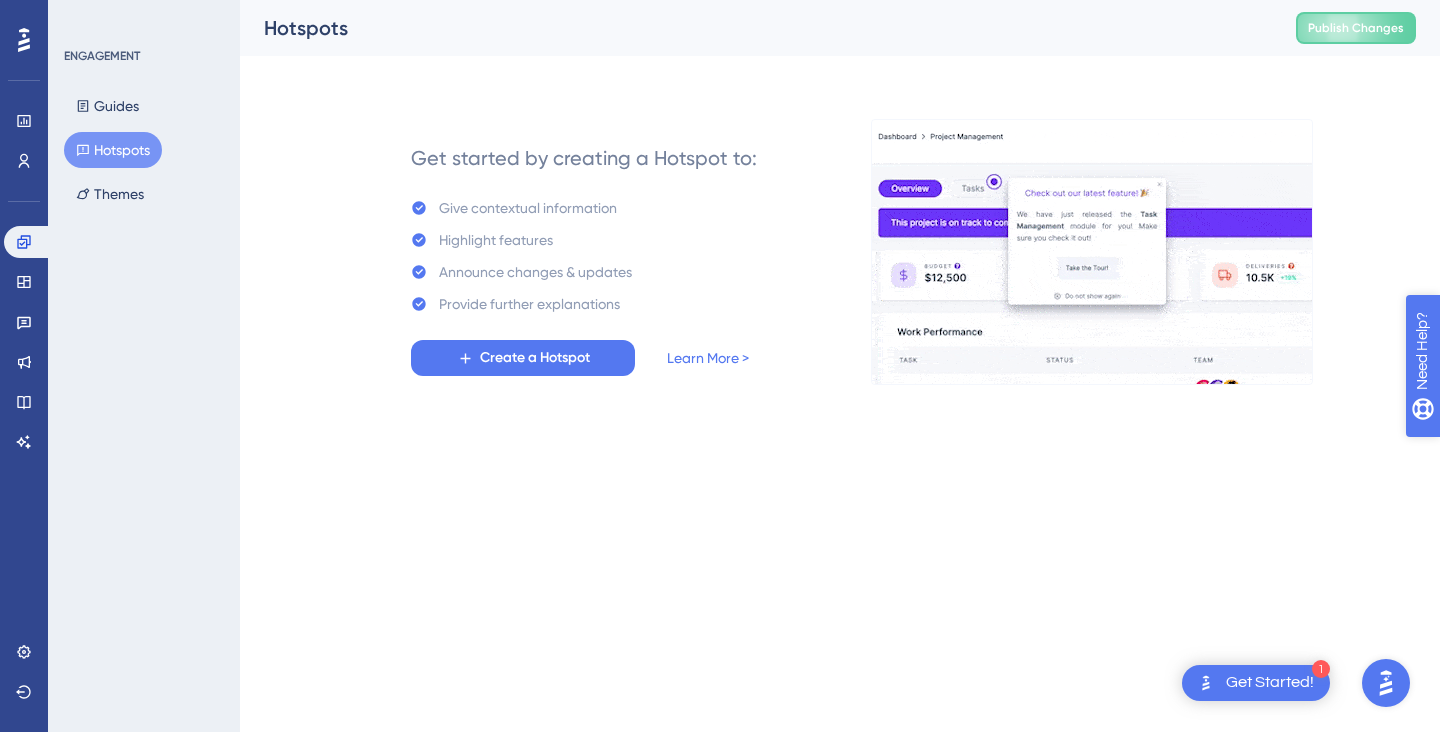 click on "Need Help?" at bounding box center [1492, 454] 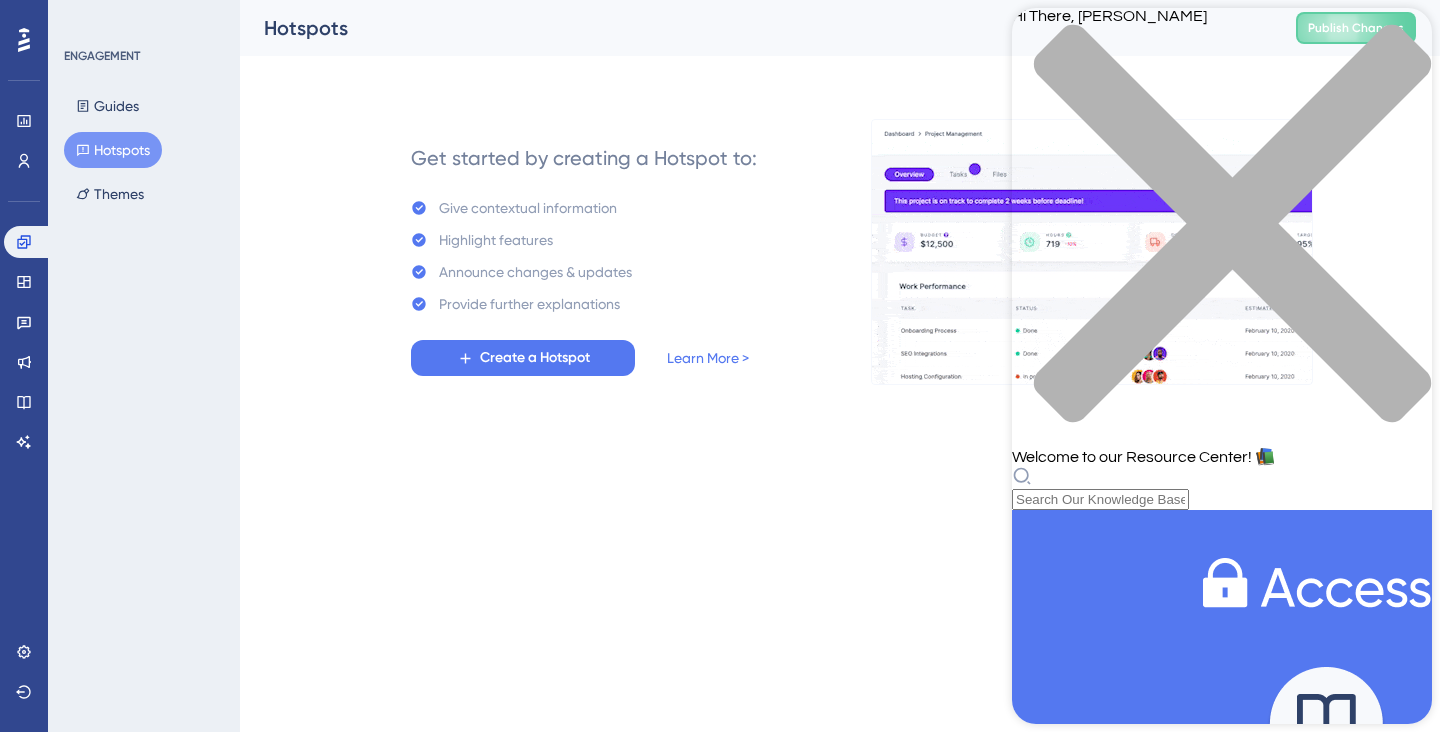 click 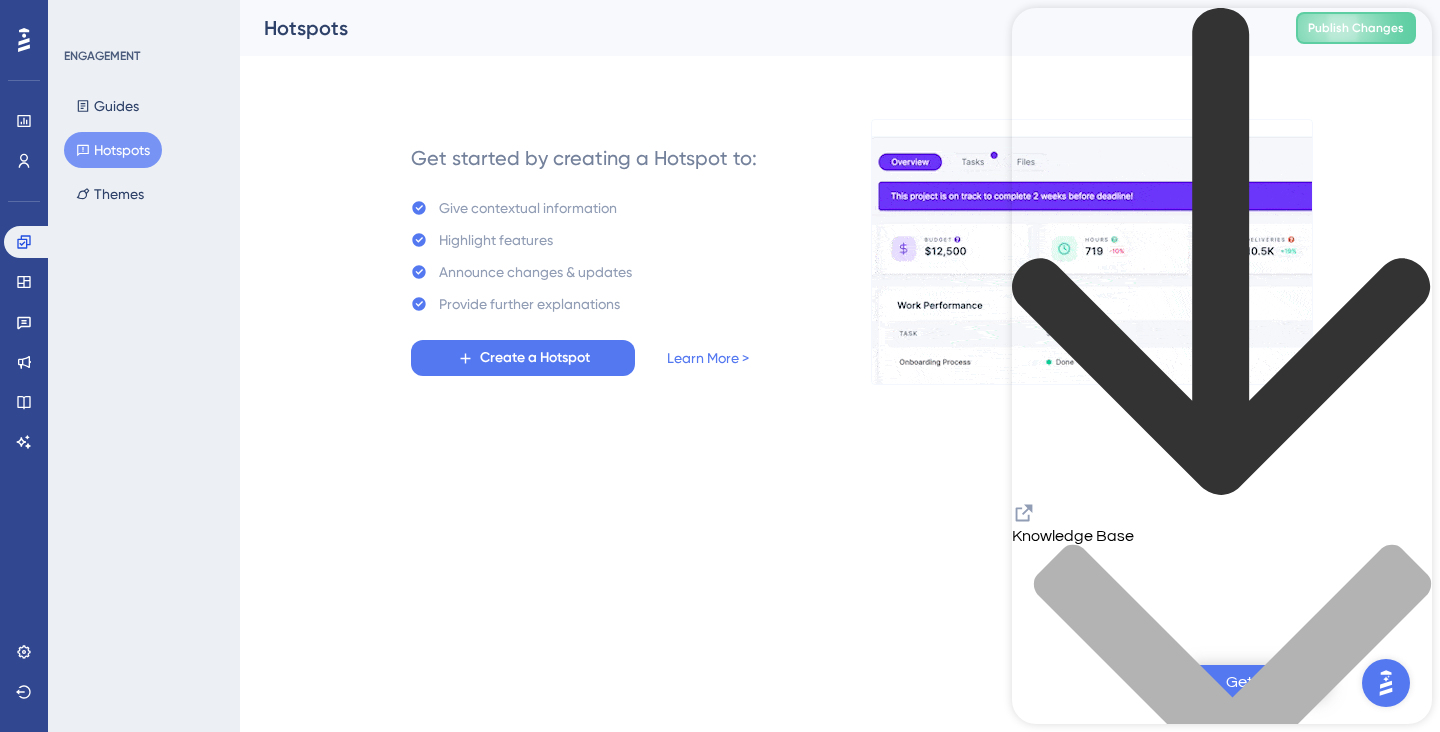 click 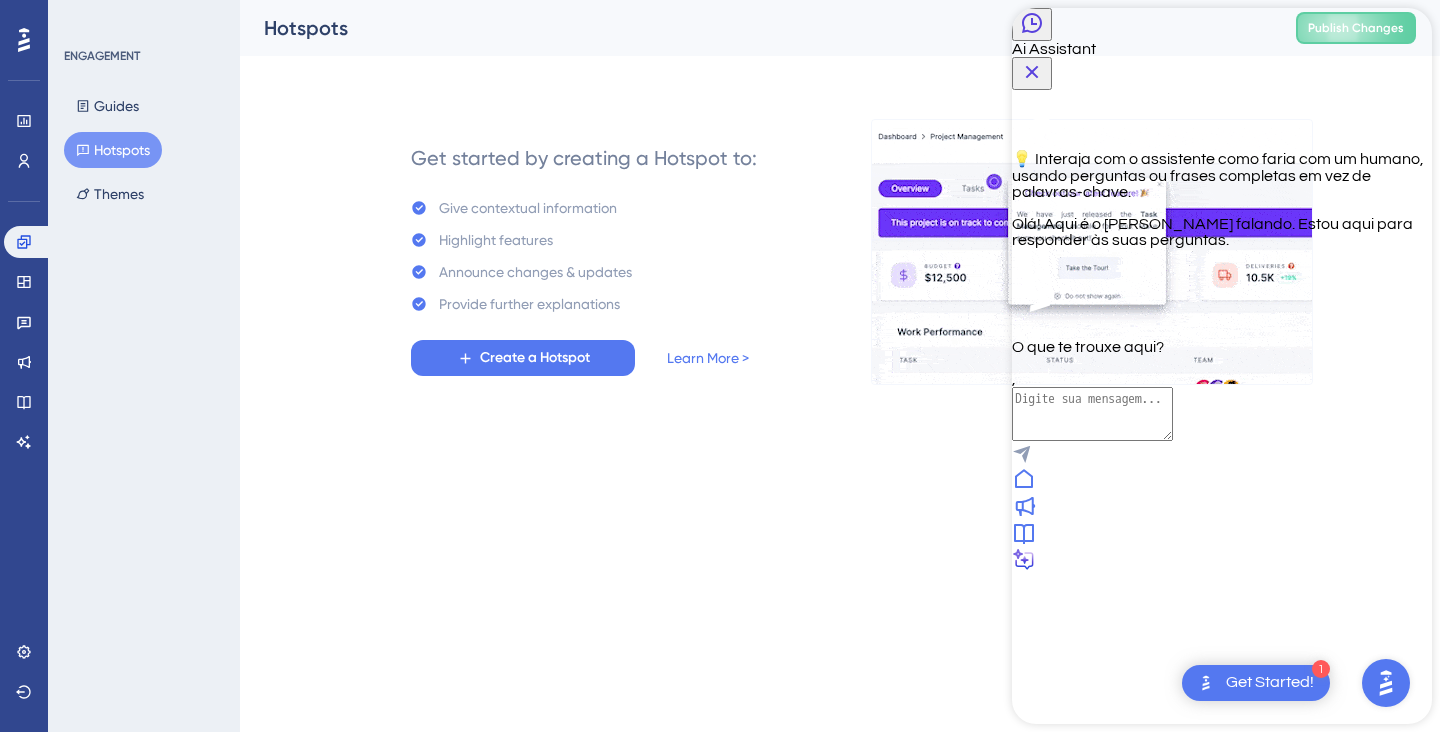 click 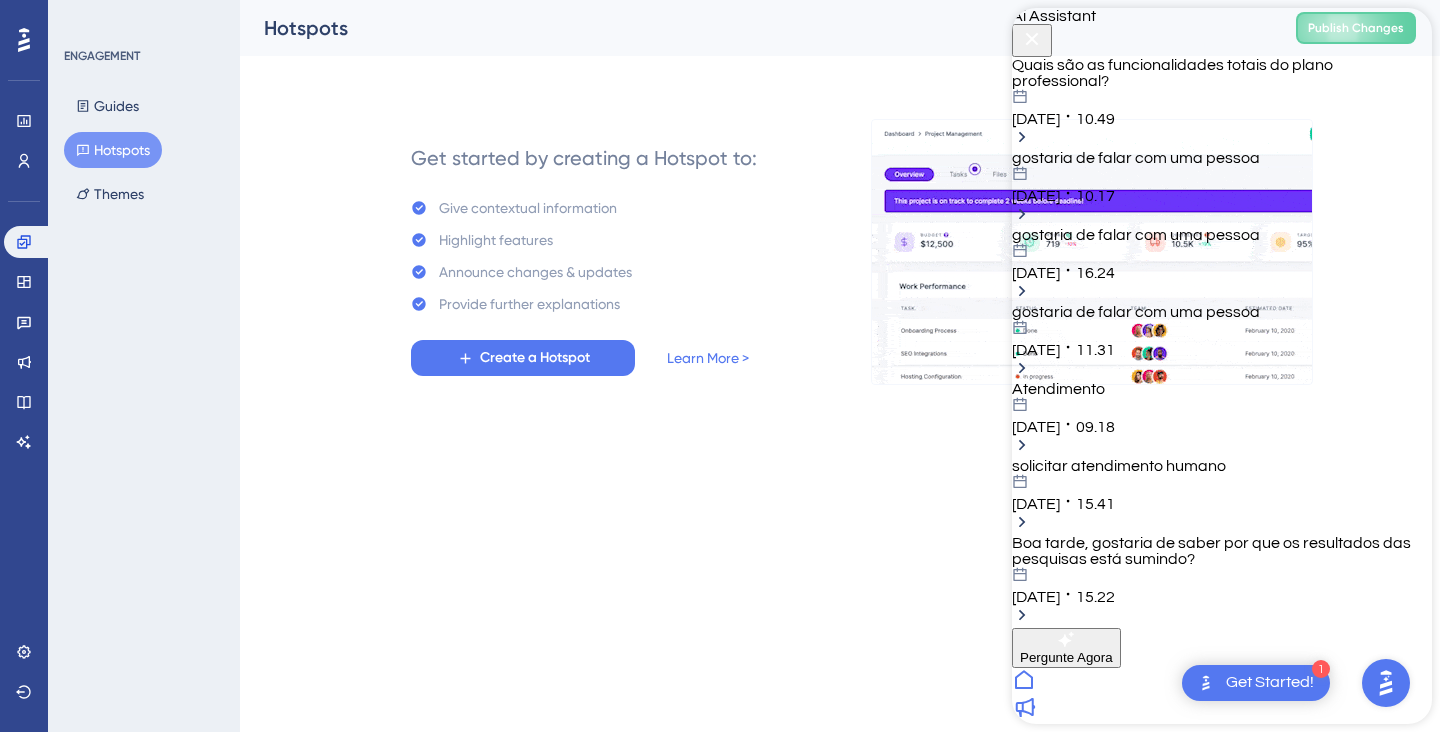 click on "[DATE] 10.49" at bounding box center [1222, 108] 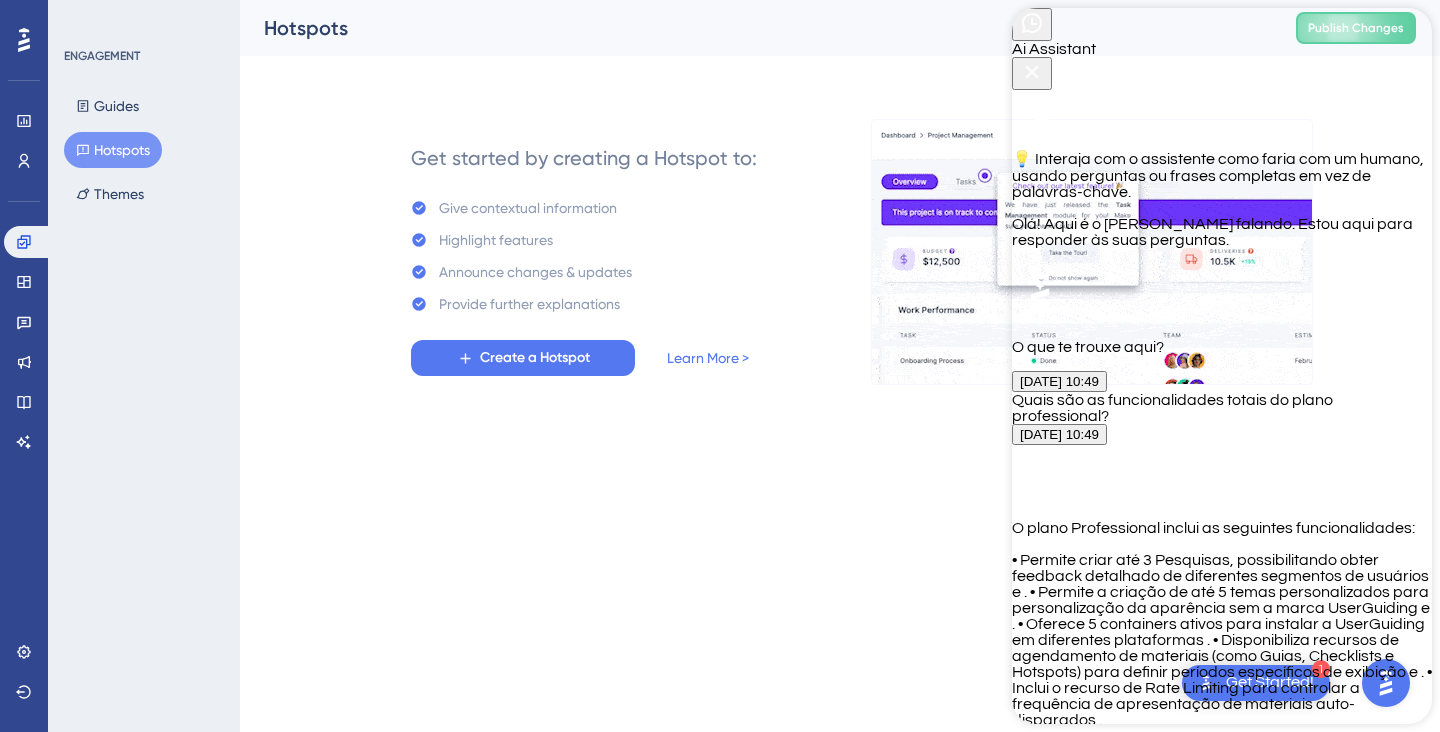 scroll, scrollTop: 1350, scrollLeft: 0, axis: vertical 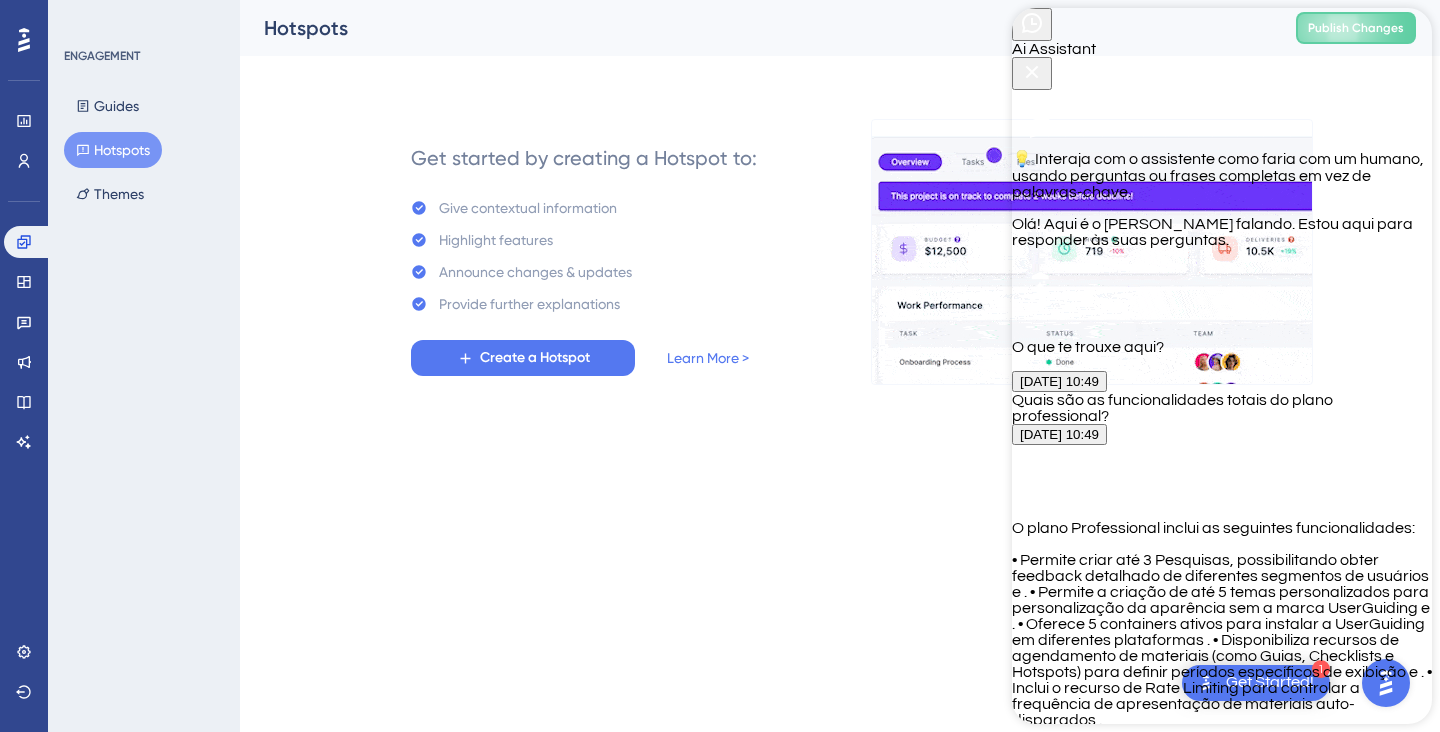 drag, startPoint x: 1083, startPoint y: 317, endPoint x: 1118, endPoint y: 397, distance: 87.32124 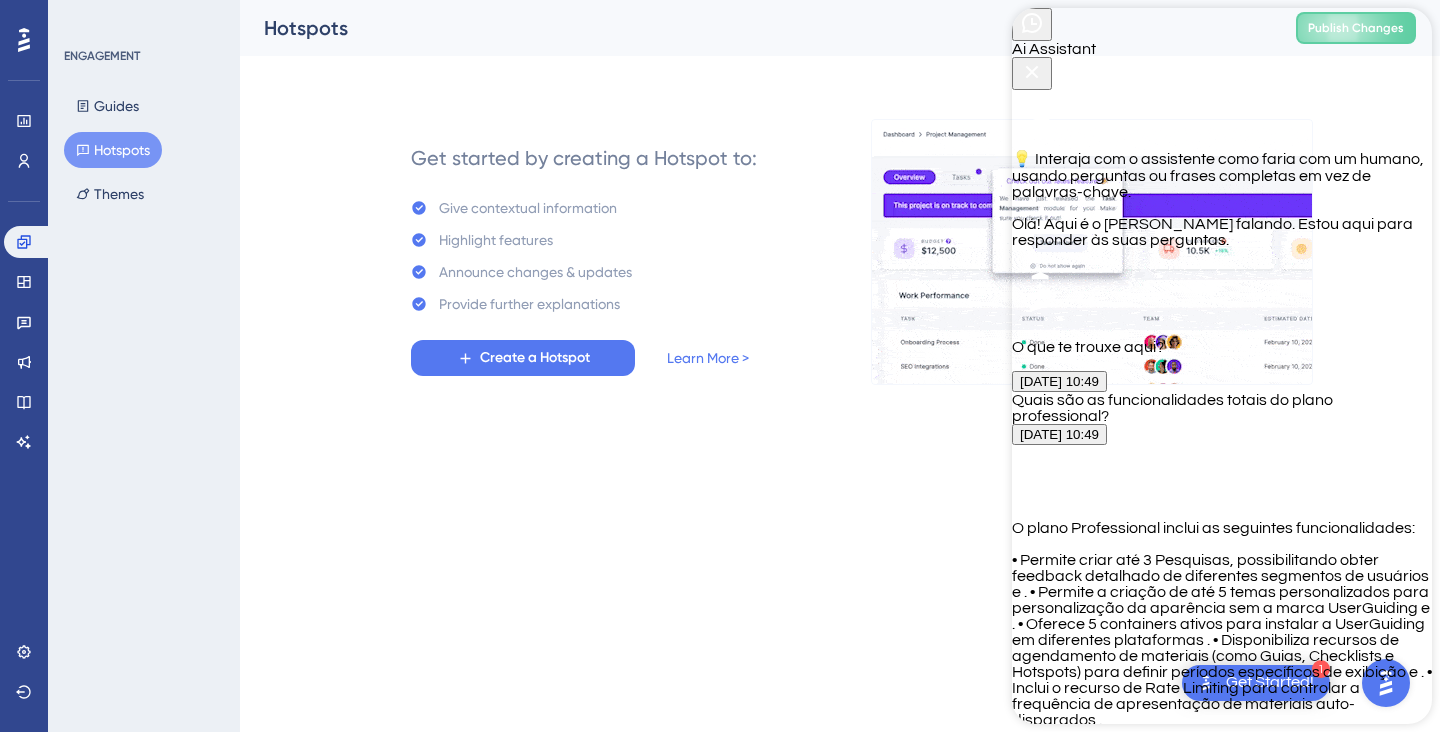 click on "Containers são pequenos trechos de código JavaScript que permitem instalar a UserGuiding em diferentes plataformas ou sites. Com o plano Professional, você pode criar até 5 desses containers ativos, o que possibilita utilizar containers distintos para ambientes separados – por exemplo, para um site principal, um subdomínio de testes ou produção, etc. Isso garante que cada instalação possa ser gerenciada e configurada de forma independente, garantindo flexibilidade na implantação e no controle das experiências de onboarding em diferentes plataformas ." at bounding box center [1222, 528] 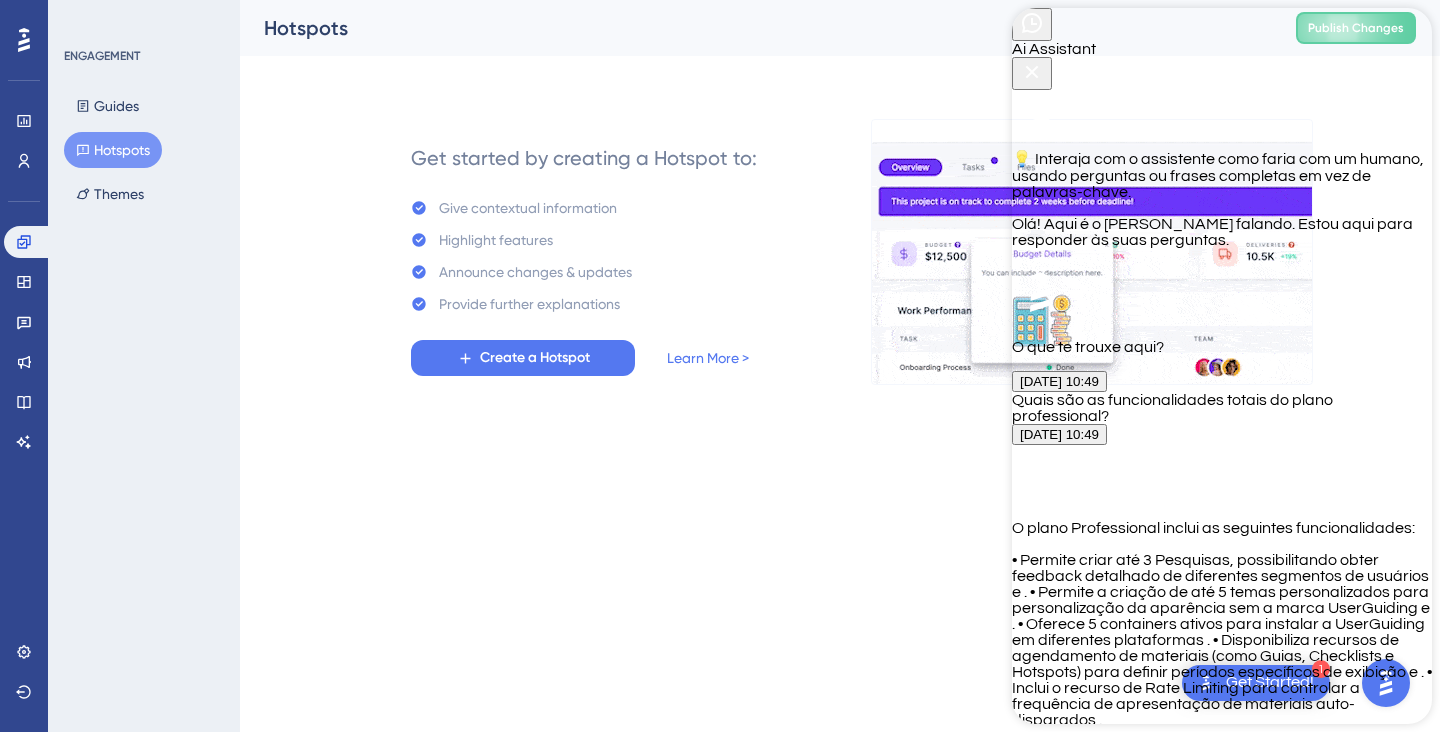 copy on "Containers são pequenos trechos de código JavaScript que permitem instalar a UserGuiding em diferentes plataformas ou sites." 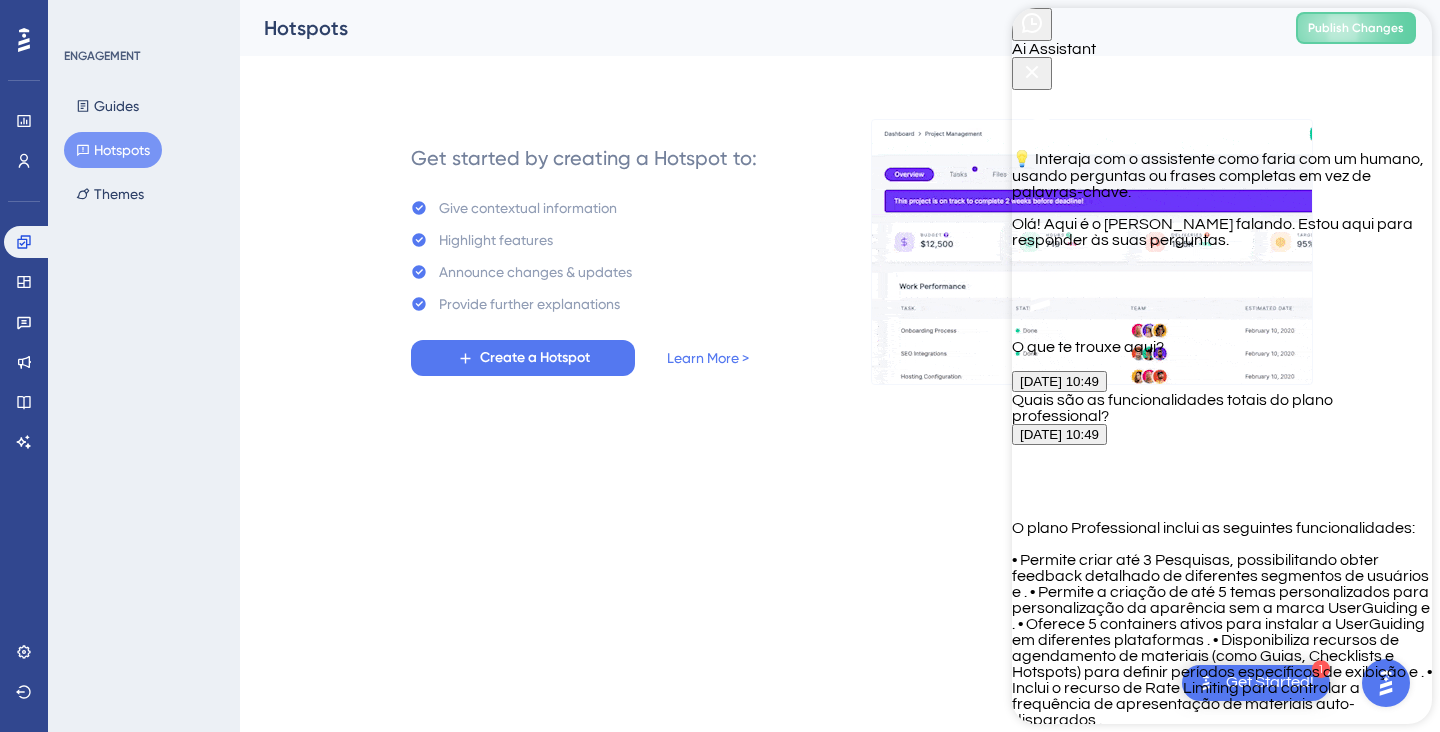drag, startPoint x: 1216, startPoint y: 463, endPoint x: 1176, endPoint y: 508, distance: 60.207973 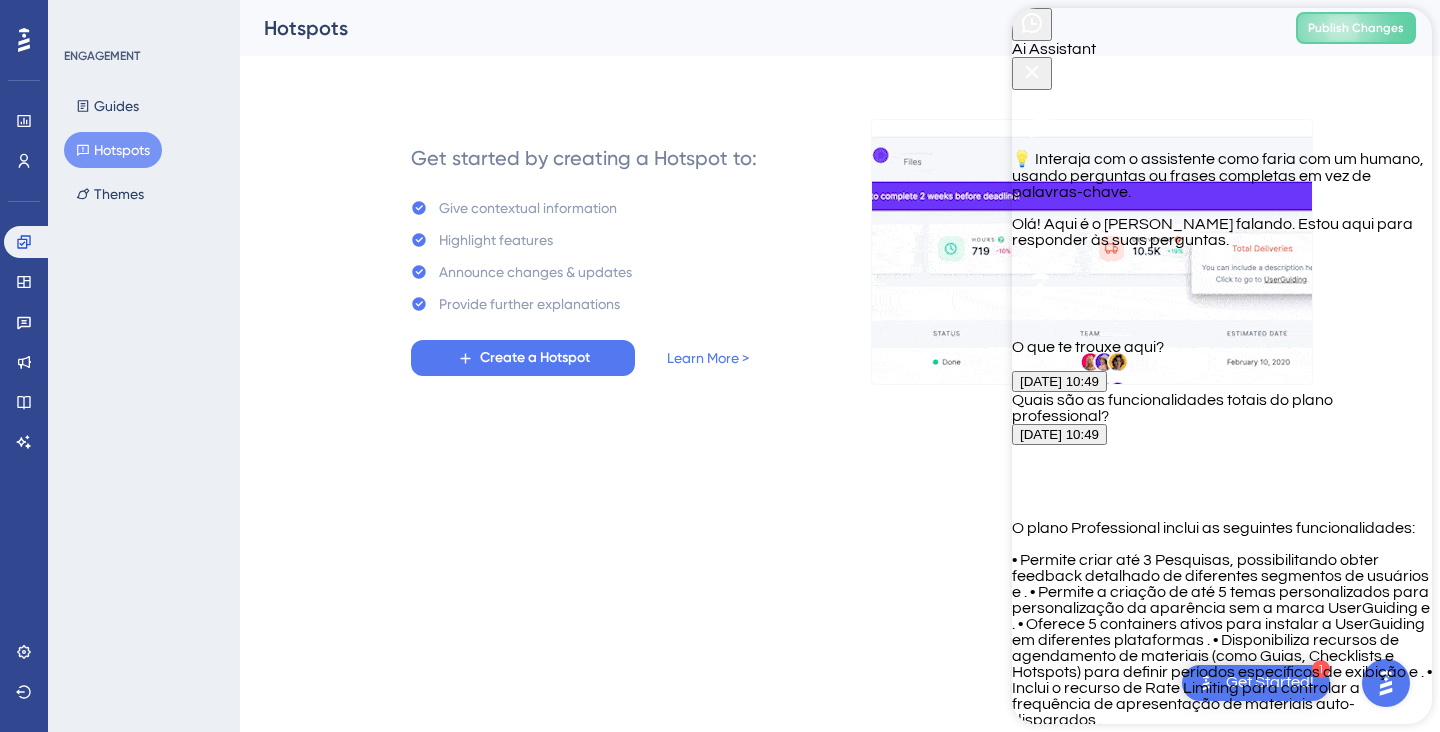 click on "Containers são pequenos trechos de código JavaScript que permitem instalar a UserGuiding em diferentes plataformas ou sites. Com o plano Professional, você pode criar até 5 desses containers ativos, o que possibilita utilizar containers distintos para ambientes separados – por exemplo, para um site principal, um subdomínio de testes ou produção, etc. Isso garante que cada instalação possa ser gerenciada e configurada de forma independente, garantindo flexibilidade na implantação e no controle das experiências de onboarding em diferentes plataformas ." at bounding box center (1222, 528) 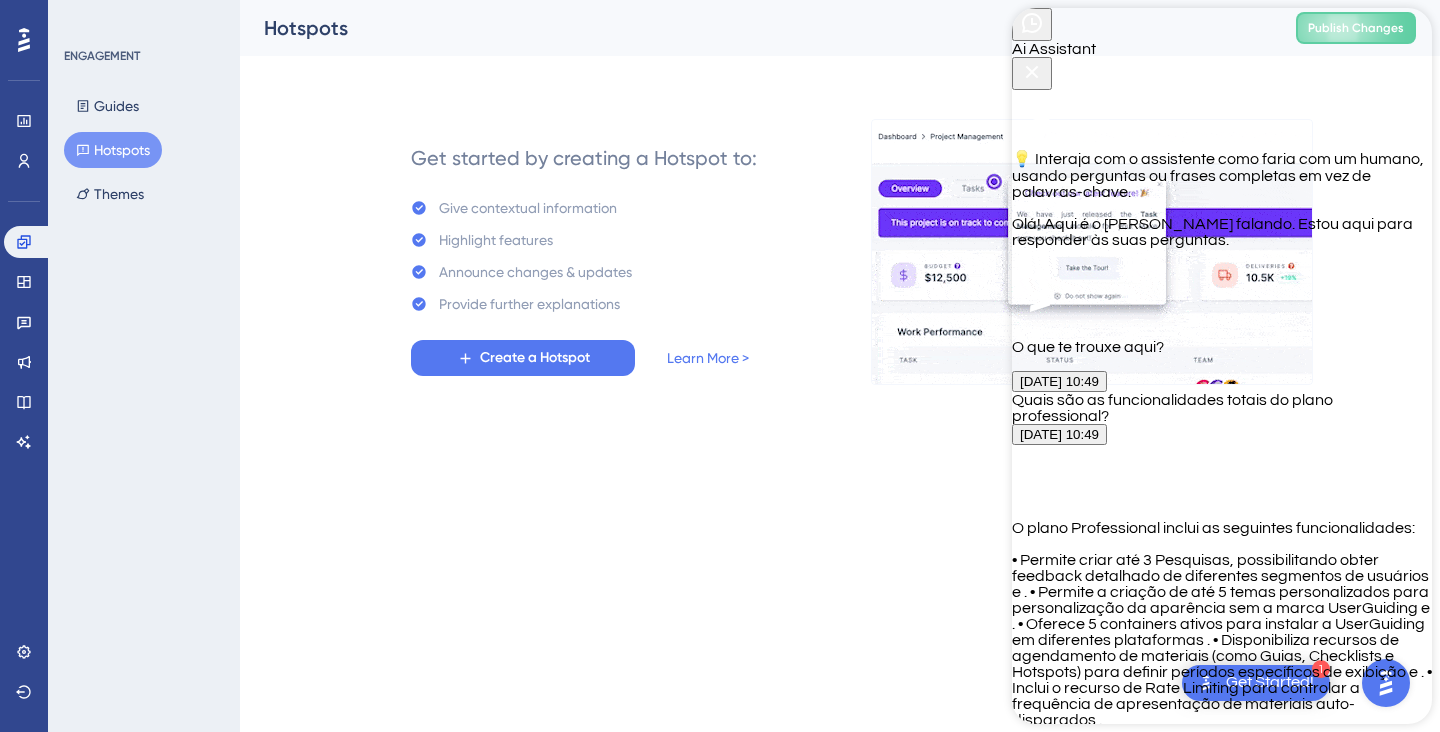 drag, startPoint x: 1083, startPoint y: 439, endPoint x: 1170, endPoint y: 517, distance: 116.846054 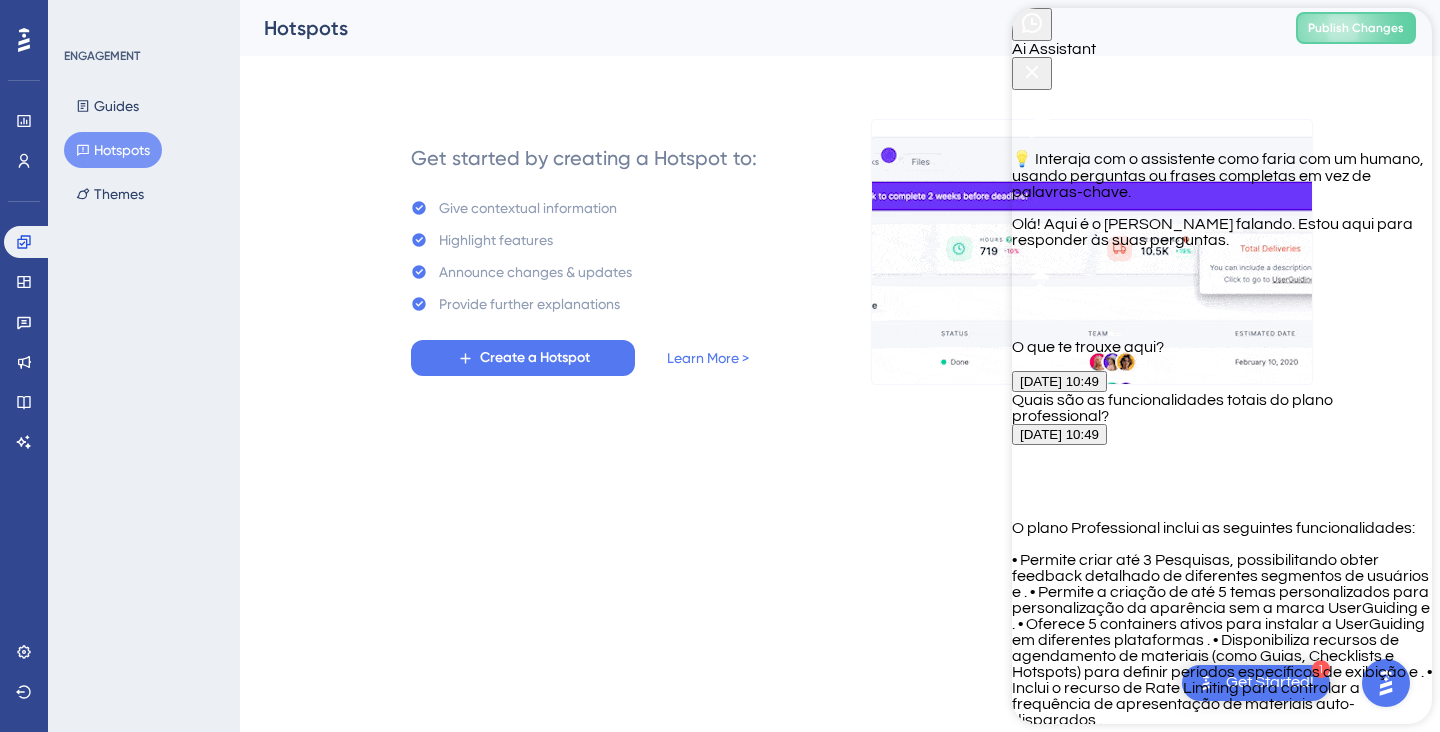 click on "Containers são pequenos trechos de código JavaScript que permitem instalar a UserGuiding em diferentes plataformas ou sites. Com o plano Professional, você pode criar até 5 desses containers ativos, o que possibilita utilizar containers distintos para ambientes separados – por exemplo, para um site principal, um subdomínio de testes ou produção, etc. Isso garante que cada instalação possa ser gerenciada e configurada de forma independente, garantindo flexibilidade na implantação e no controle das experiências de onboarding em diferentes plataformas ." at bounding box center [1222, 528] 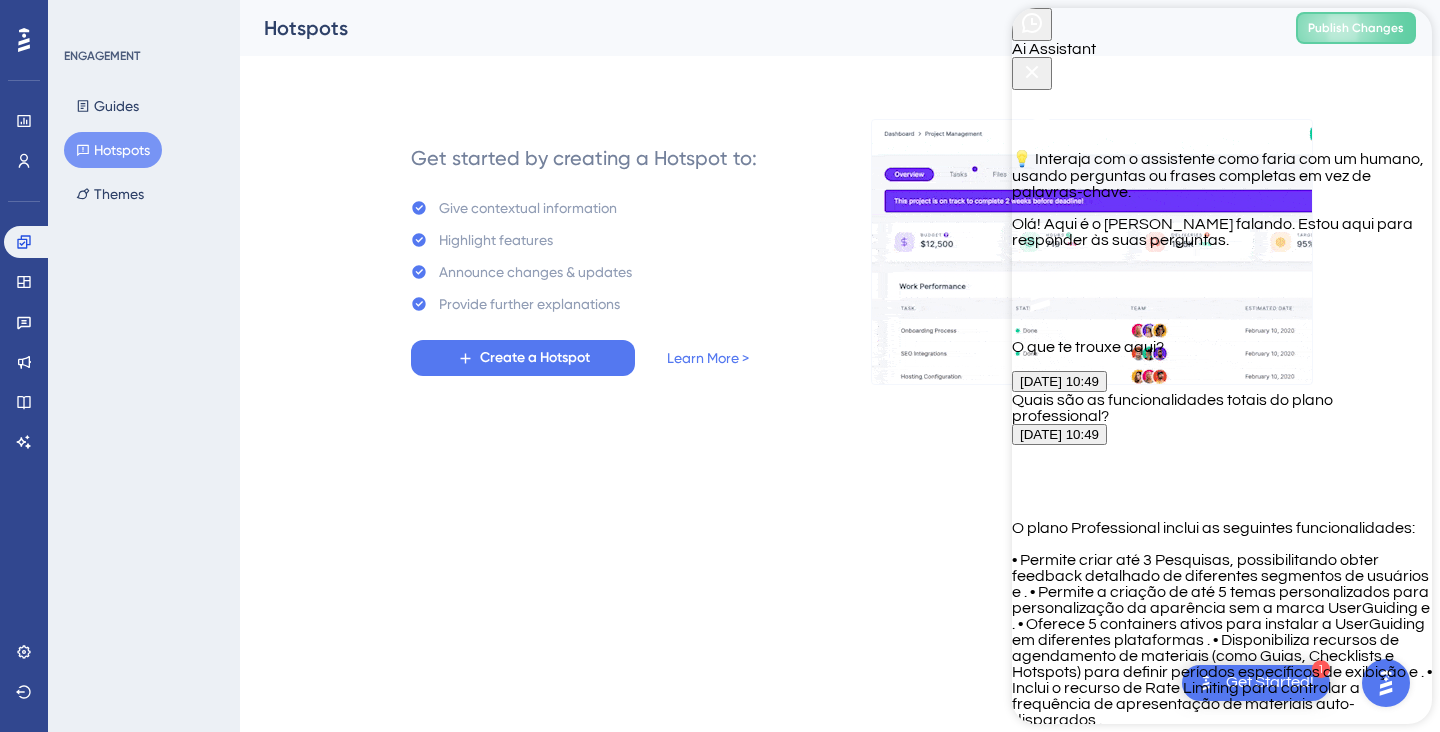 scroll, scrollTop: 1499, scrollLeft: 0, axis: vertical 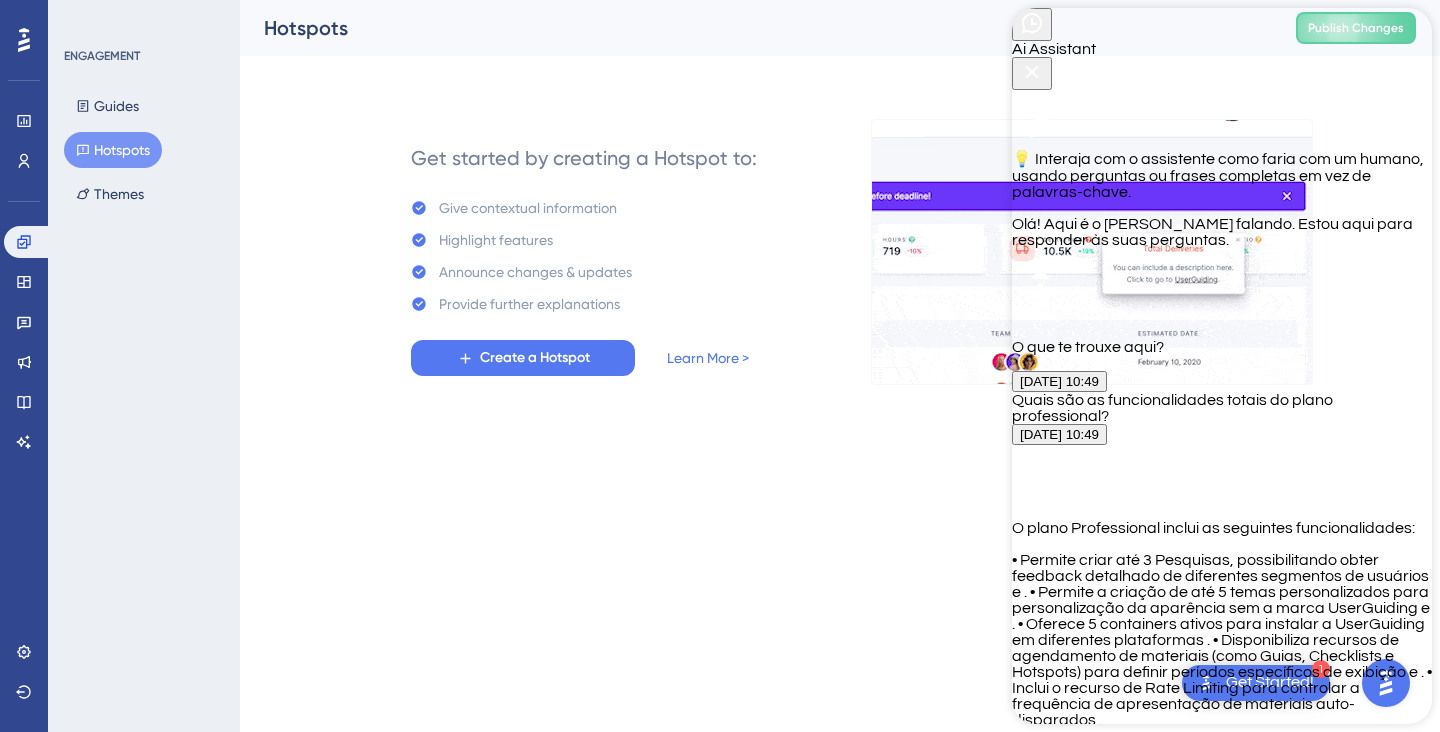 click on "Containers são pequenos trechos de código JavaScript que permitem instalar a UserGuiding em diferentes plataformas ou sites. Com o plano Professional, você pode criar até 5 desses containers ativos, o que possibilita utilizar containers distintos para ambientes separados – por exemplo, para um site principal, um subdomínio de testes ou produção, etc. Isso garante que cada instalação possa ser gerenciada e configurada de forma independente, garantindo flexibilidade na implantação e no controle das experiências de onboarding em diferentes plataformas ." at bounding box center (1222, 528) 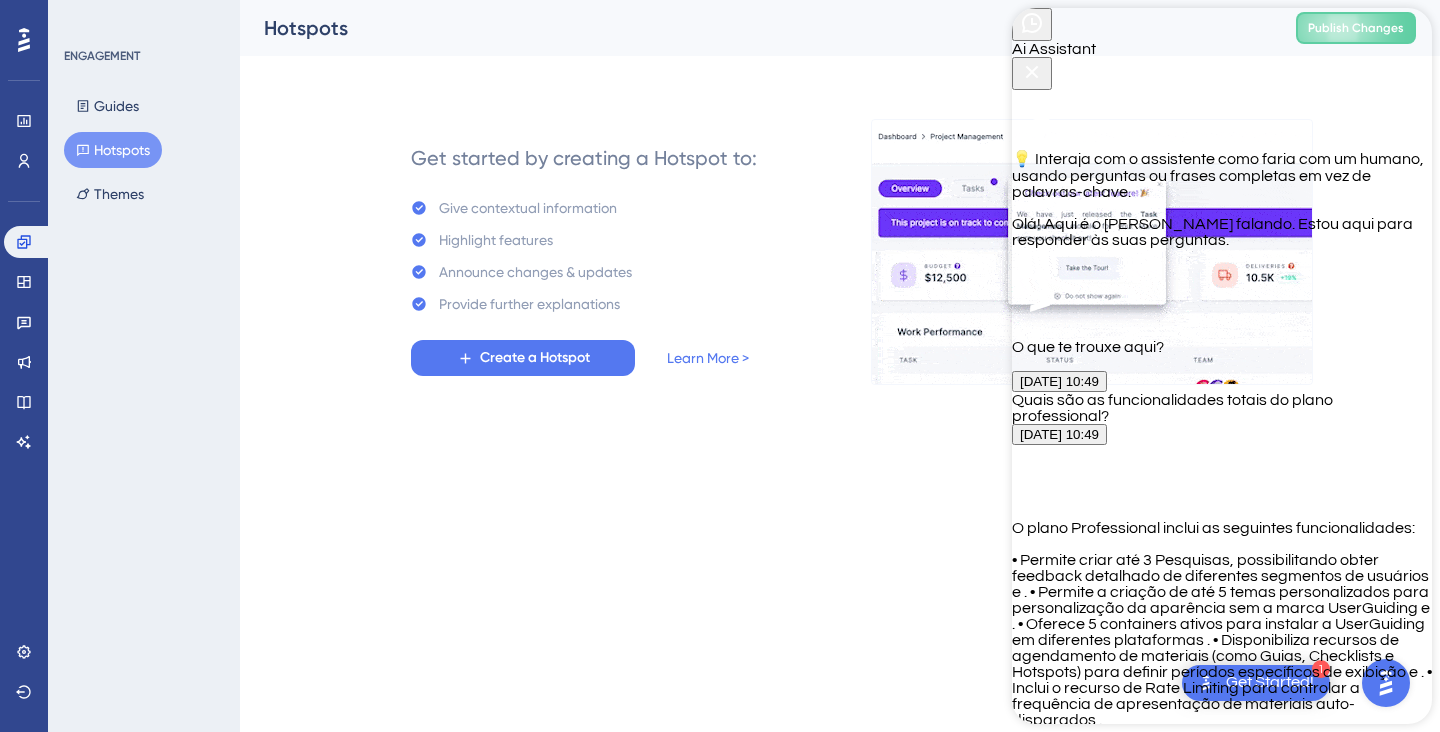 drag, startPoint x: 1076, startPoint y: 293, endPoint x: 1328, endPoint y: 419, distance: 281.74457 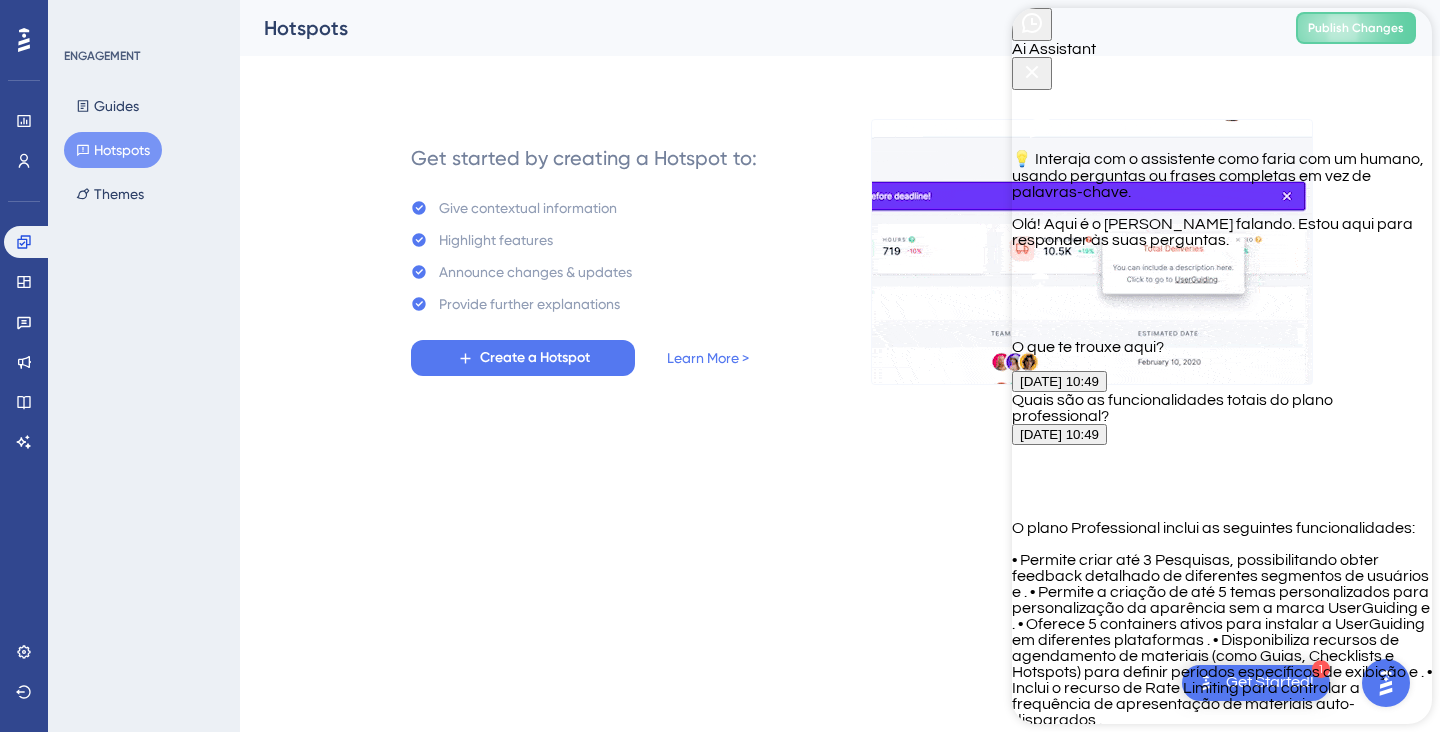 click on "Containers são pequenos trechos de código JavaScript que permitem instalar a UserGuiding em diferentes plataformas ou sites. Com o plano Professional, você pode criar até 5 desses containers ativos, o que possibilita utilizar containers distintos para ambientes separados – por exemplo, para um site principal, um subdomínio de testes ou produção, etc. Isso garante que cada instalação possa ser gerenciada e configurada de forma independente, garantindo flexibilidade na implantação e no controle das experiências de onboarding em diferentes plataformas . Fontes Quantos containers posso adicionar?" at bounding box center (1222, 836) 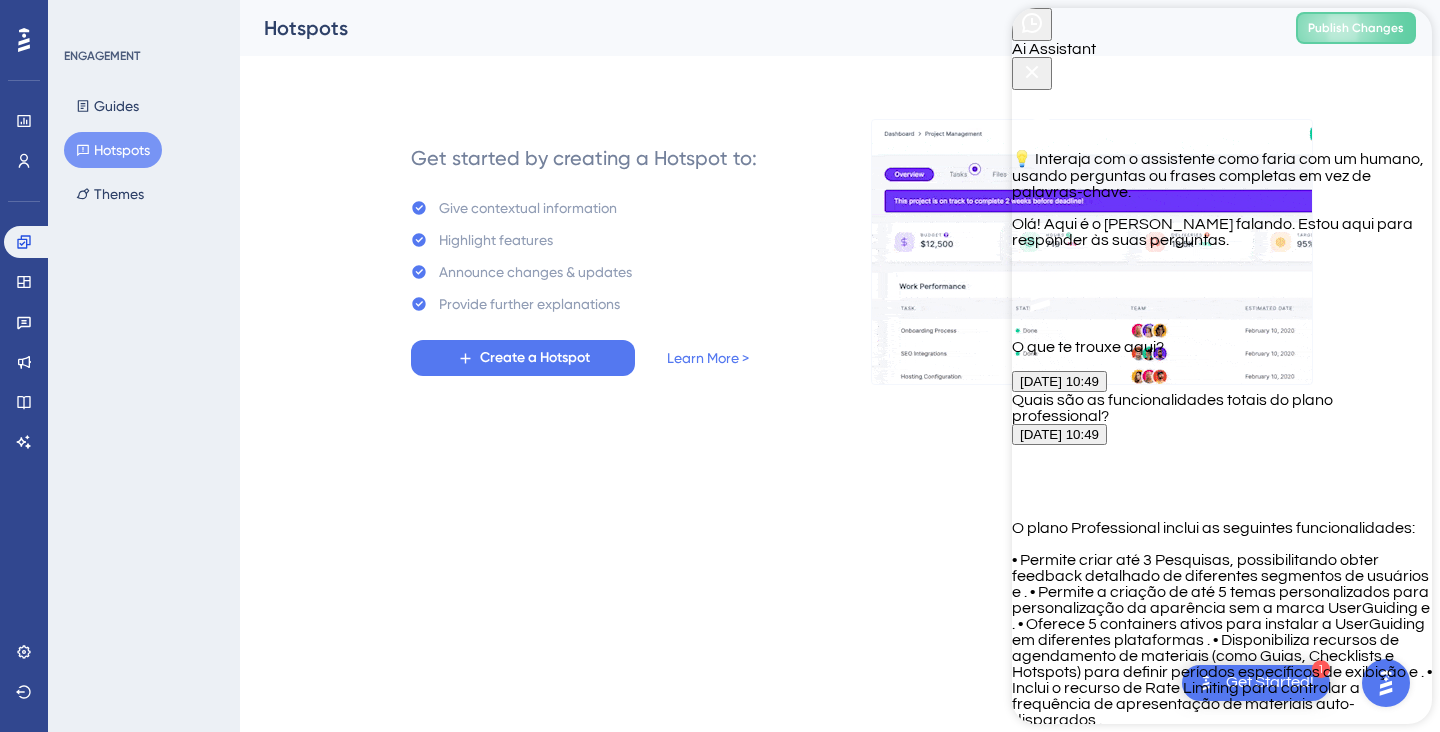 copy on "possibilita utilizar containers distintos para ambientes separados – por exemplo, para um site principal, um subdomínio de testes ou produção, etc. Isso garante que cada instalação possa ser gerenciada e configurada de forma independente," 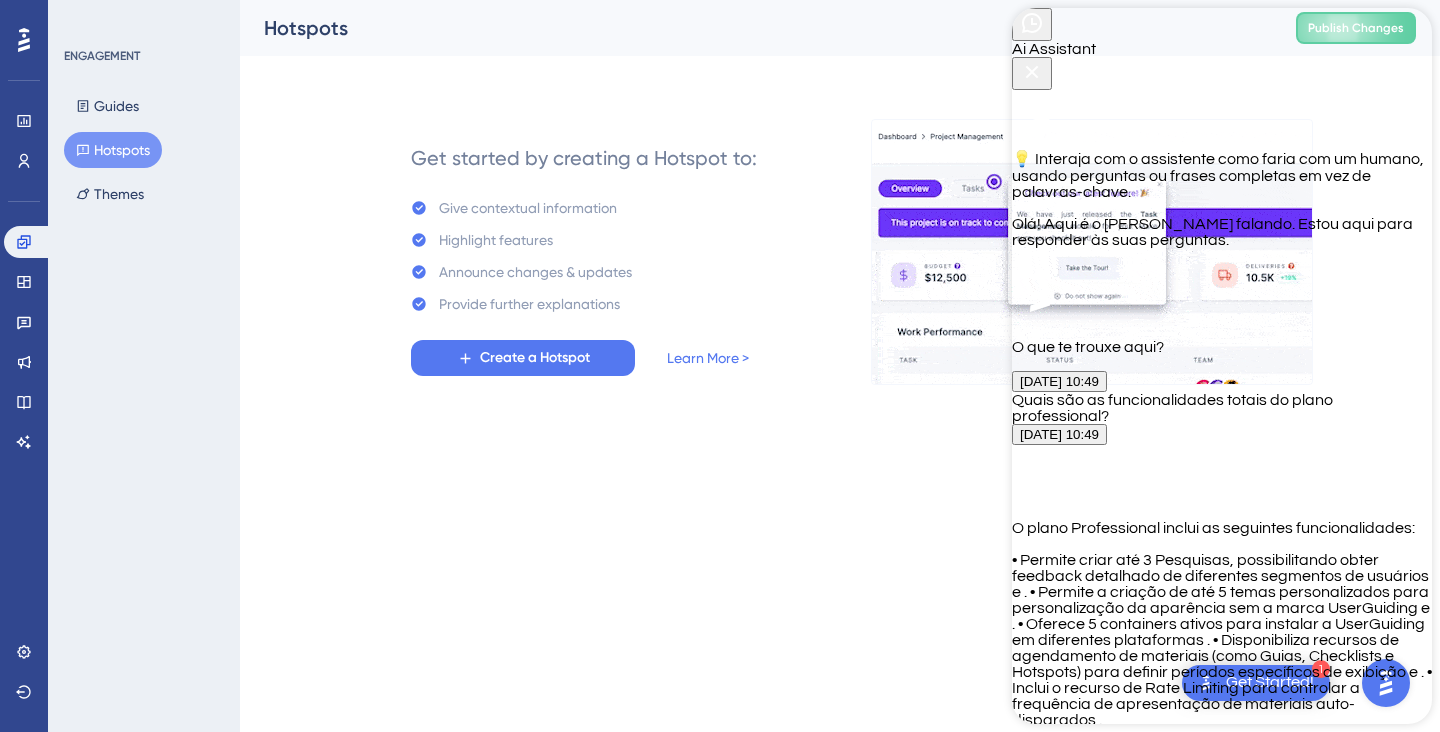 scroll, scrollTop: 2071, scrollLeft: 0, axis: vertical 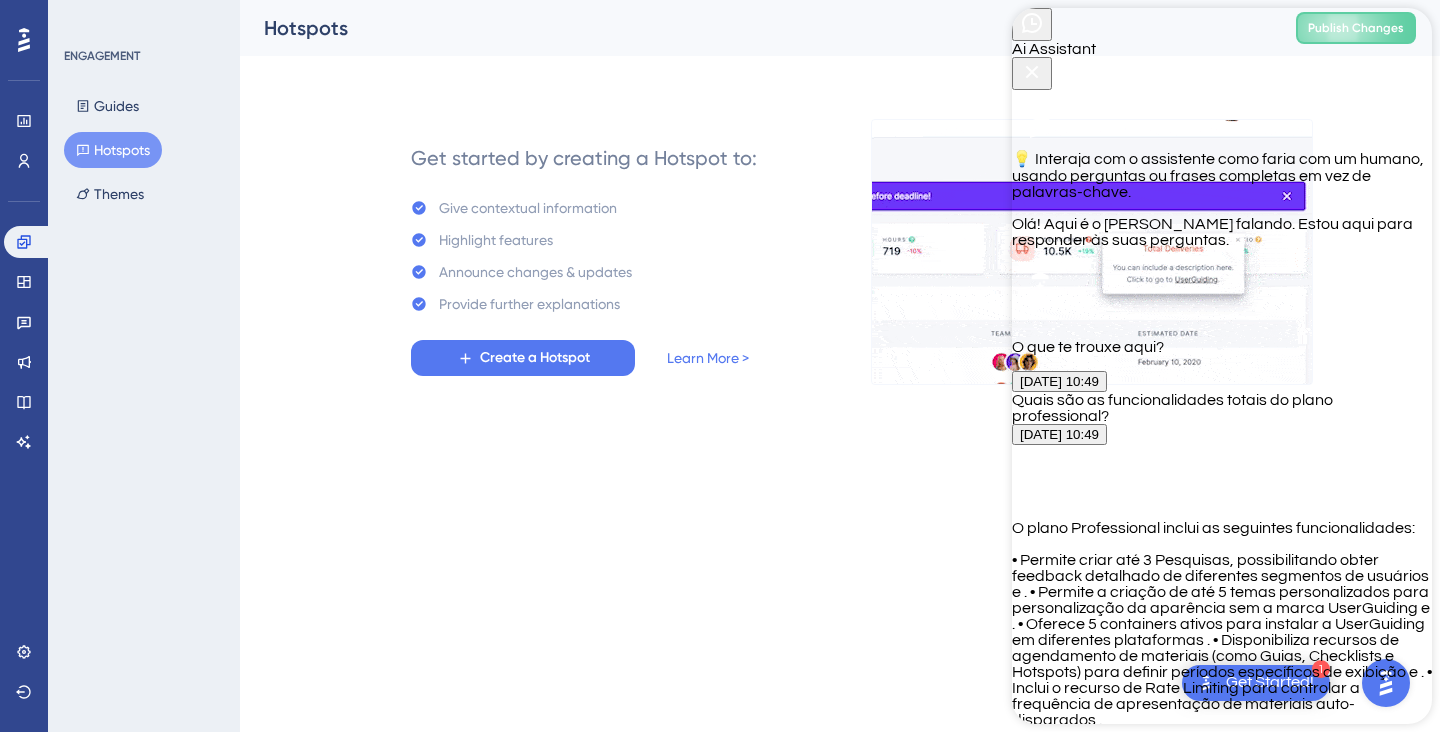 drag, startPoint x: 1083, startPoint y: 230, endPoint x: 1400, endPoint y: 433, distance: 376.42795 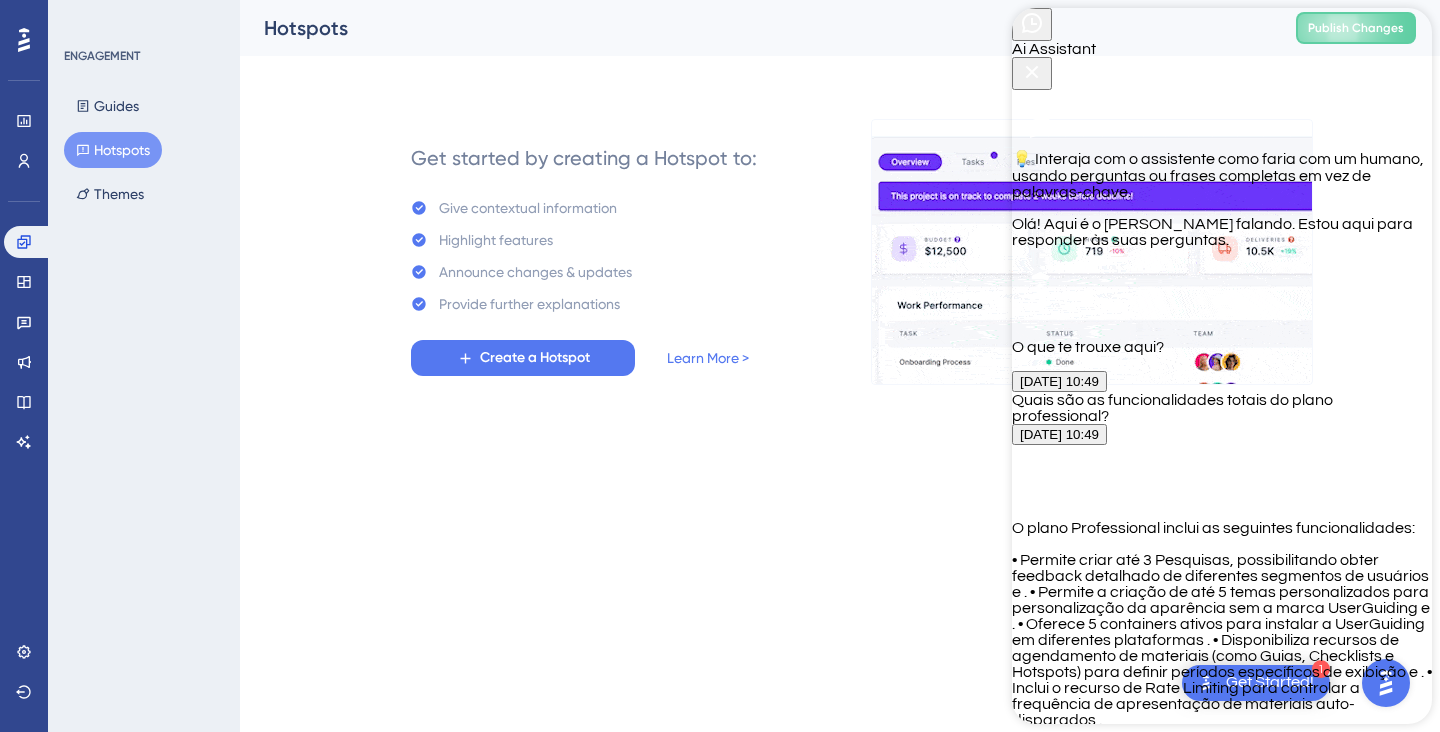 click on "O benefício é que você pode instalar a UserGuiding em diferentes domínios, subdomínios ou ambientes (como teste e produção) de maneira separada. Dessa forma, cada container pode ser configurado de forma independente para atender às necessidades específicas de cada plataforma, proporcionando maior flexibilidade e controle sobre as experiências de onboarding e a análise de métricas de uso . Fontes Quantos containers posso adicionar?" at bounding box center (1222, 1759) 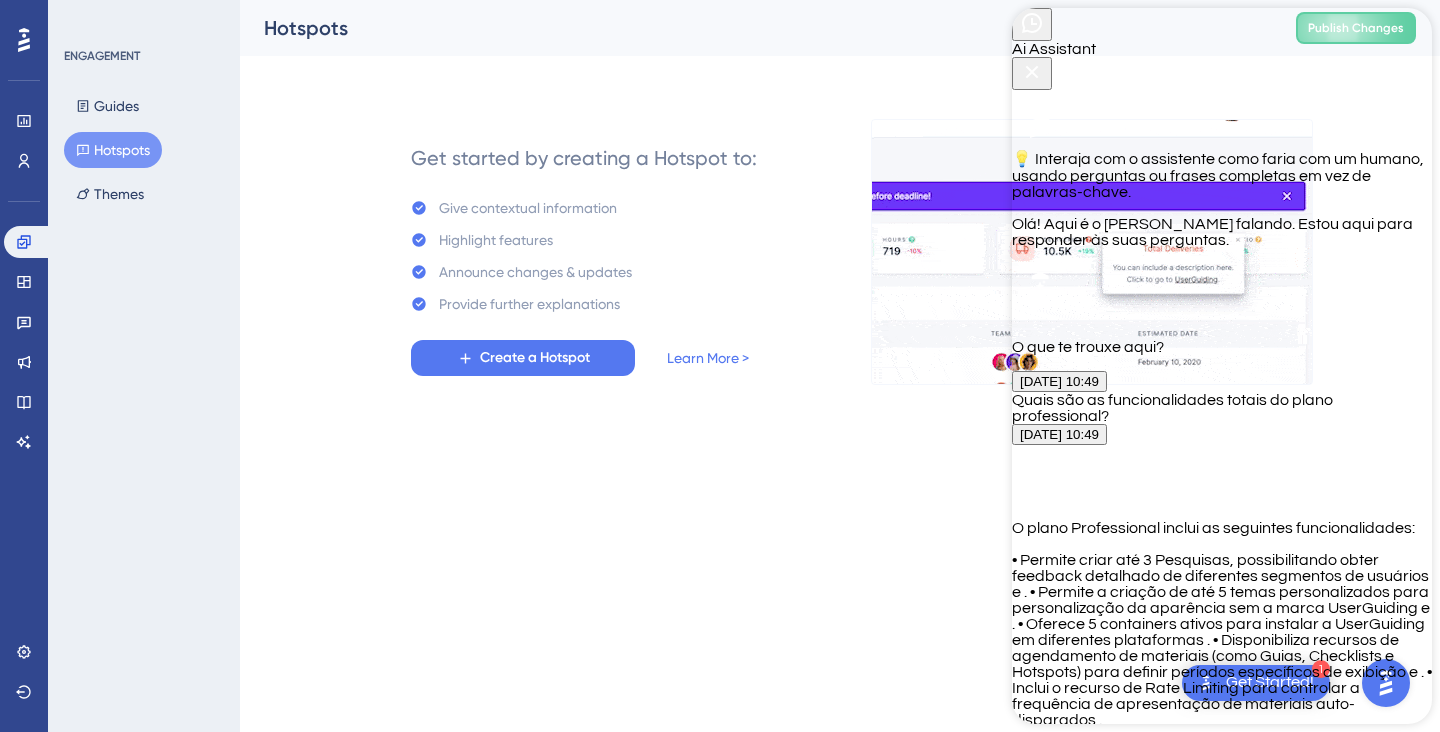 scroll, scrollTop: 2711, scrollLeft: 0, axis: vertical 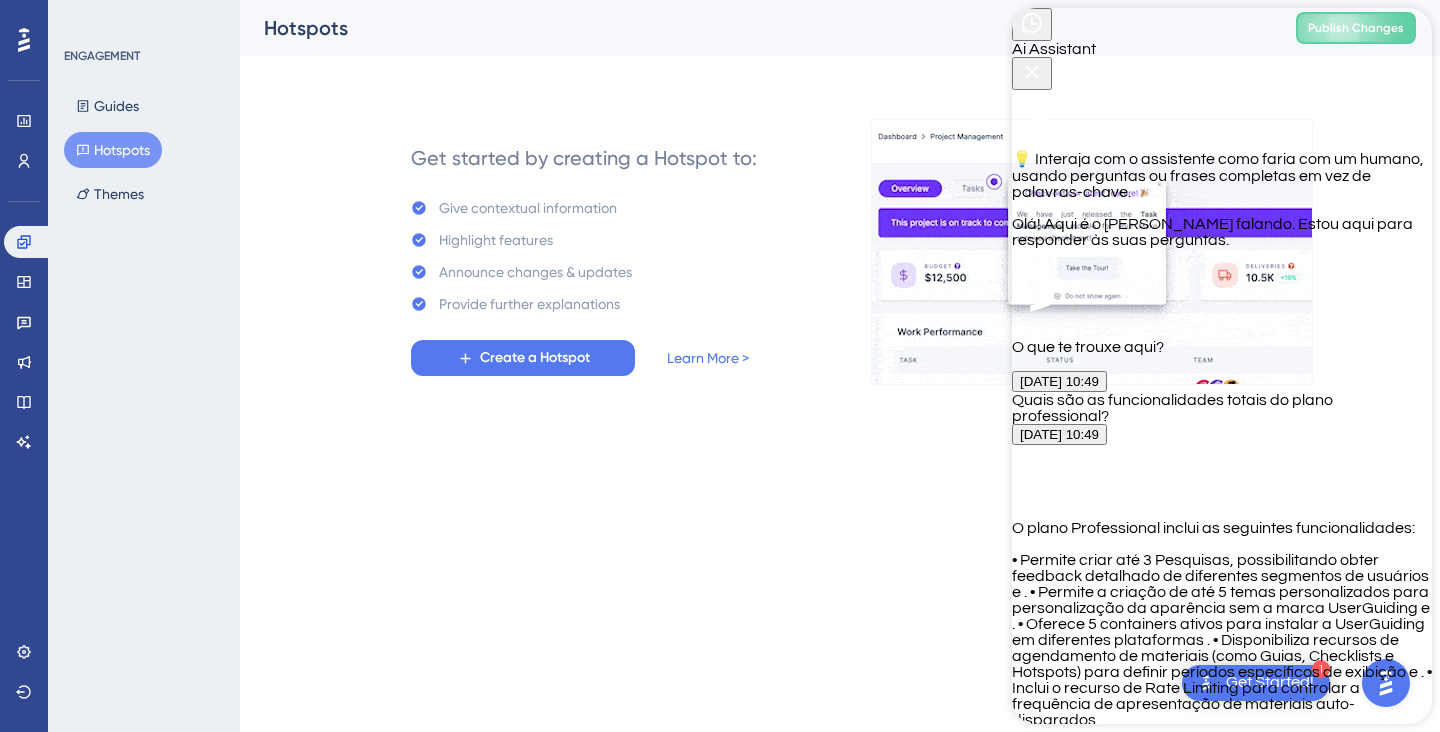 drag, startPoint x: 1087, startPoint y: 140, endPoint x: 1362, endPoint y: 372, distance: 359.79022 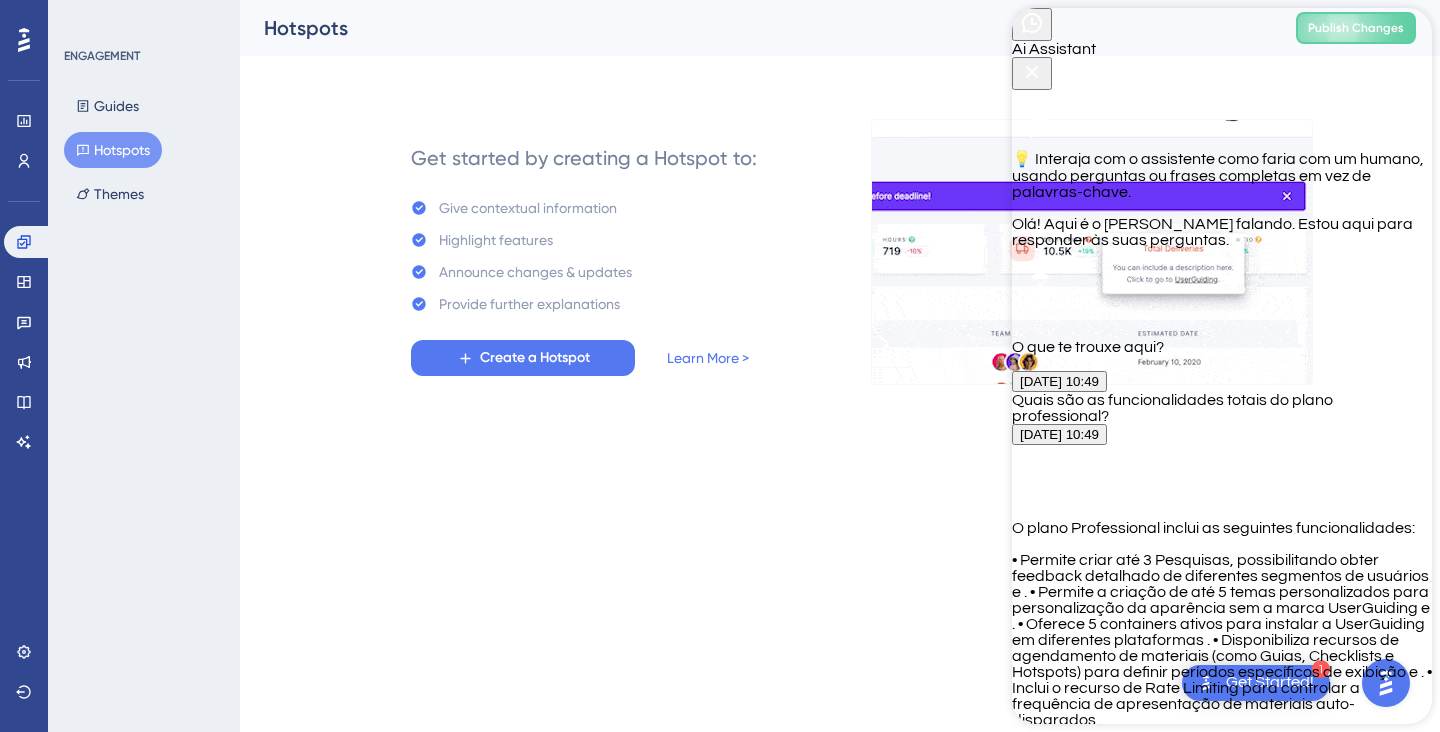 click on "Os containers contêm o código JavaScript que inicializa a UserGuiding na sua plataforma. Esse código engloba a configuração e os scripts necessários para exibir guias, checklists, pesquisas e outros materiais de onboarding, além de coletar dados e eventos dos usuários. Cada container é personalizado com um identificador único e pode ser configurado para se adequar ao domínio ou ambiente específico onde está instalado ." at bounding box center [1222, 528] 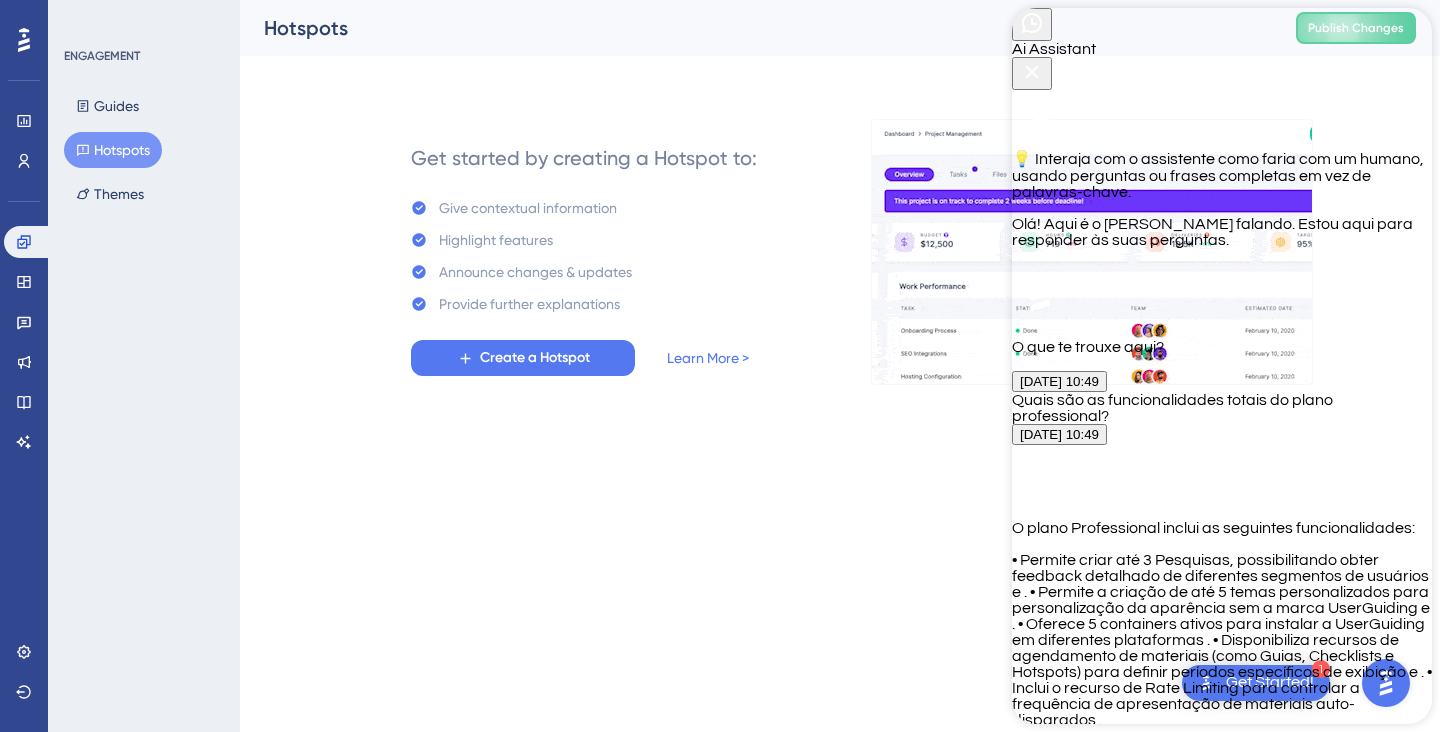 copy on "Os containers contêm o código JavaScript que inicializa a UserGuiding na sua plataforma. Esse código engloba a configuração e os scripts necessários para exibir guias, checklists, pesquisas e outros materiais de onboarding, além de coletar dados e eventos dos usuários. Cada container é personalizado com um identificador único e pode ser configurado para se adequar ao domínio ou ambiente específico onde está instalado ." 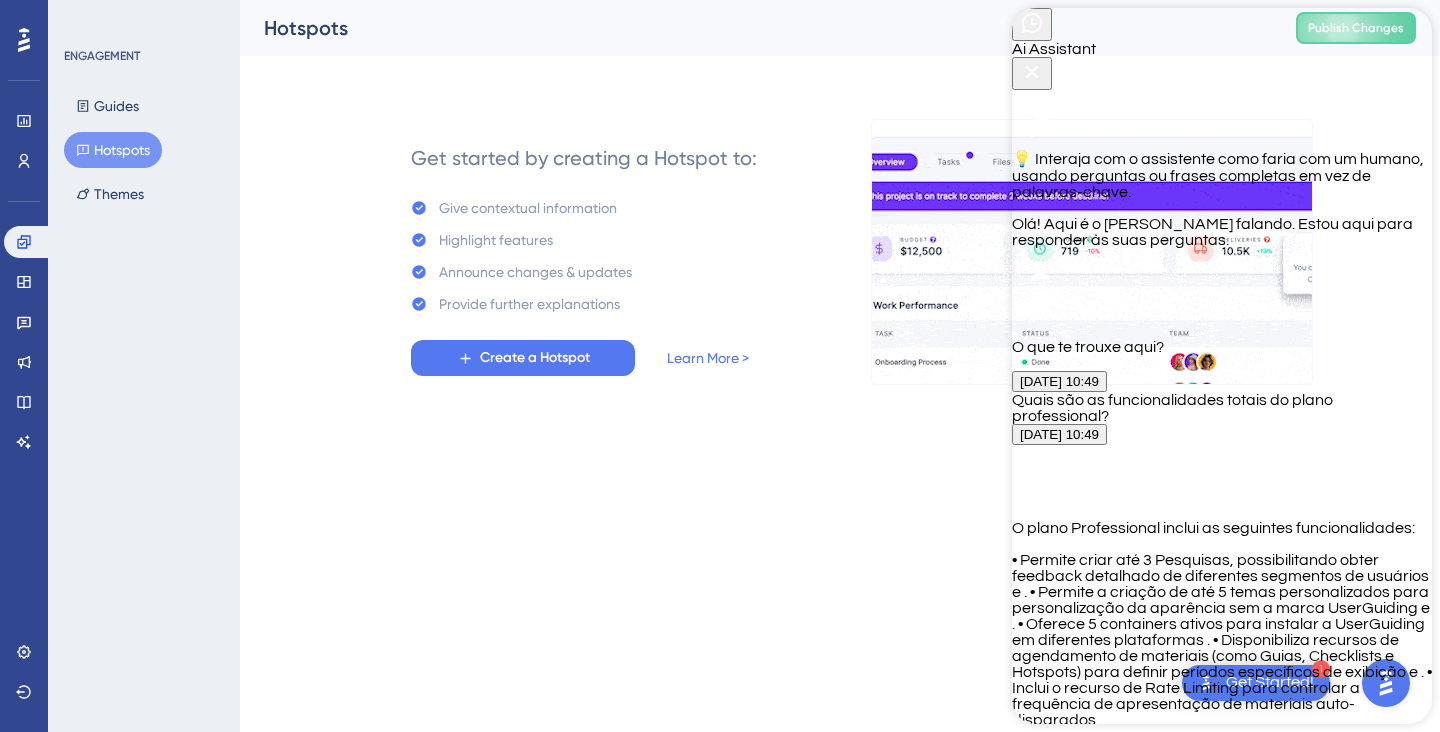 scroll, scrollTop: 3205, scrollLeft: 0, axis: vertical 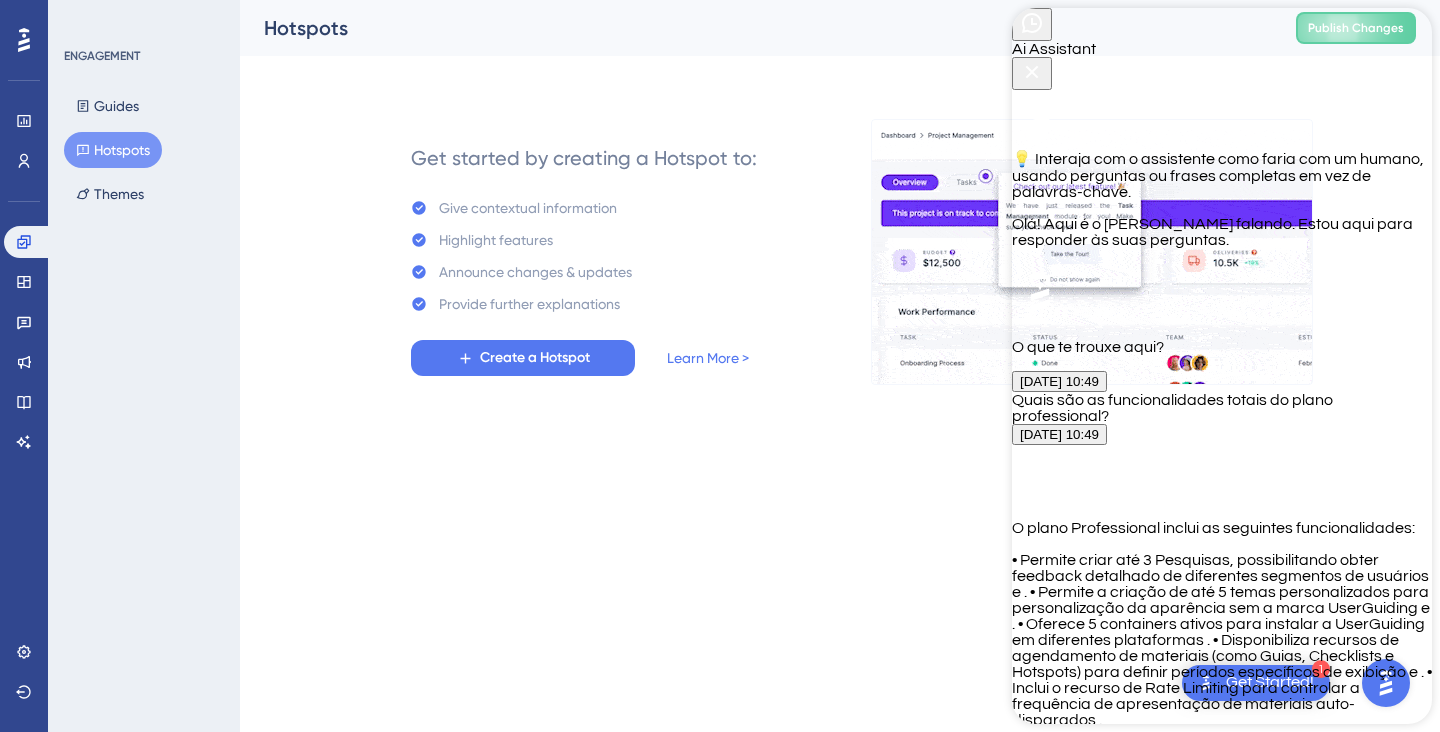 drag, startPoint x: 1236, startPoint y: 244, endPoint x: 1294, endPoint y: 401, distance: 167.37085 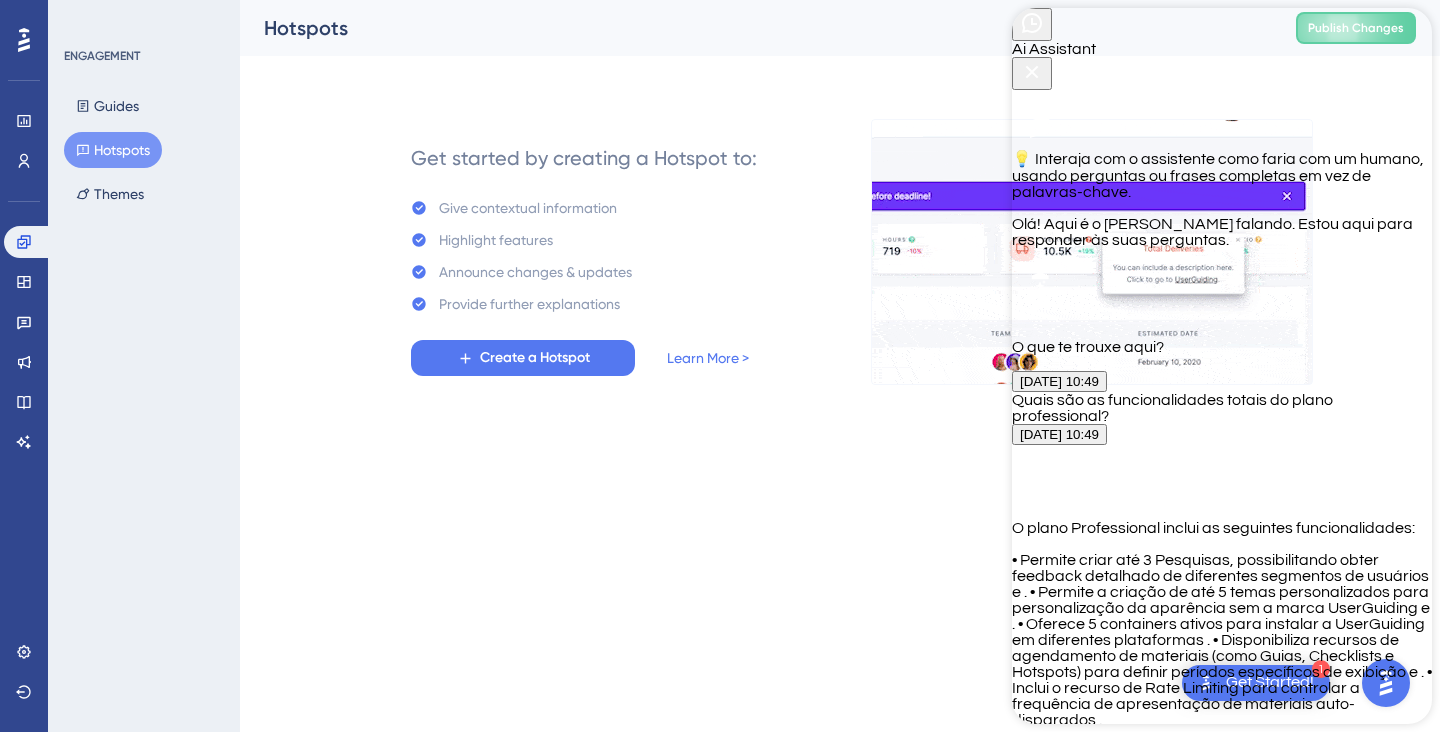 click on "Com essa funcionalidade, você pode criar até 5 temas personalizados para aplicar uma identidade visual única aos seus materiais, como [PERSON_NAME], Checklists e Pesquisas. Essa customização permite ajustar cores, fontes e layout, deixando a experiência do usuário alinhada à estética da sua marca – sem a presença da marca UserGuiding. Isso torna as interações mais integradas e nativas ao seu produto ." at bounding box center (1222, 528) 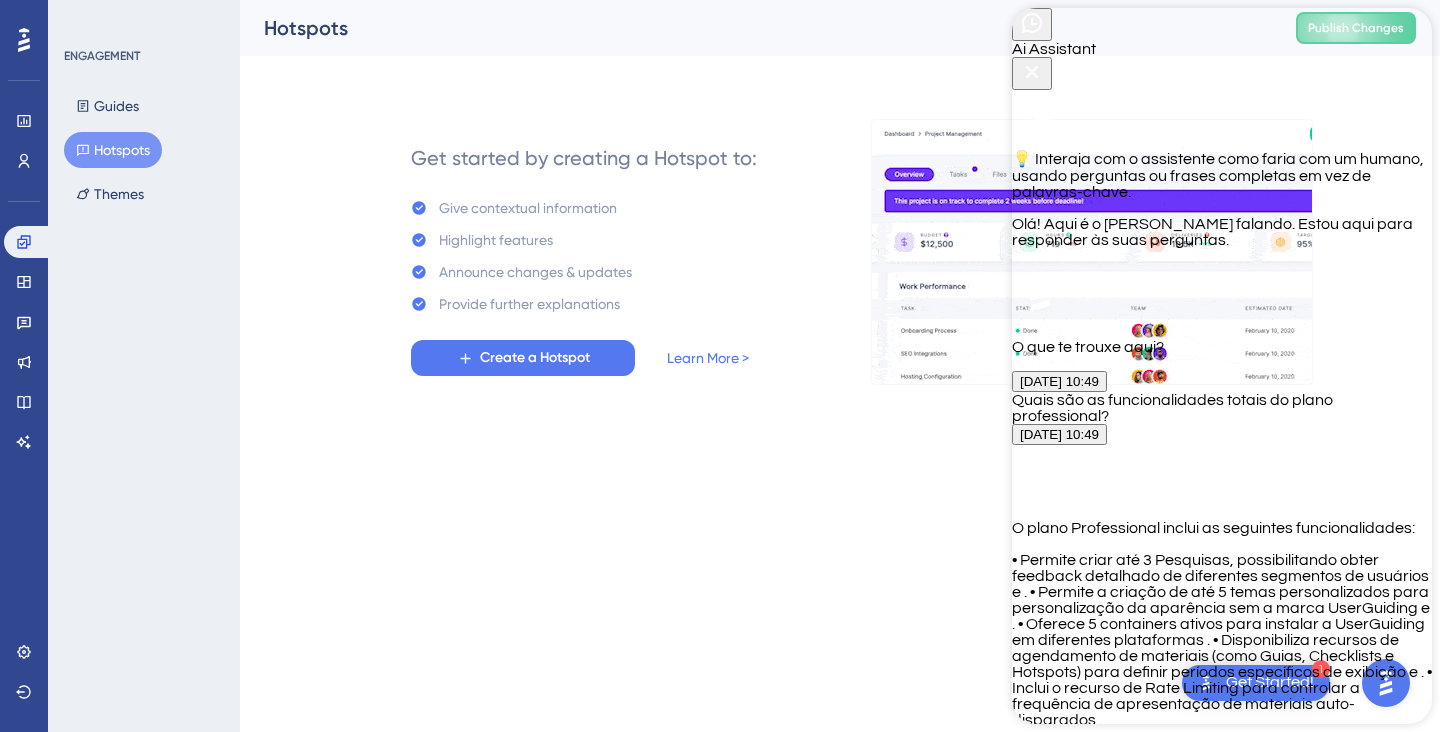 copy on "para aplicar uma identidade visual única aos seus materiais, como [PERSON_NAME], Checklists e Pesquisas. Essa customização permite ajustar cores, fontes e layout, deixando a experiência do usuário alinhada à estética da sua marca – sem a presença da marca UserGuiding." 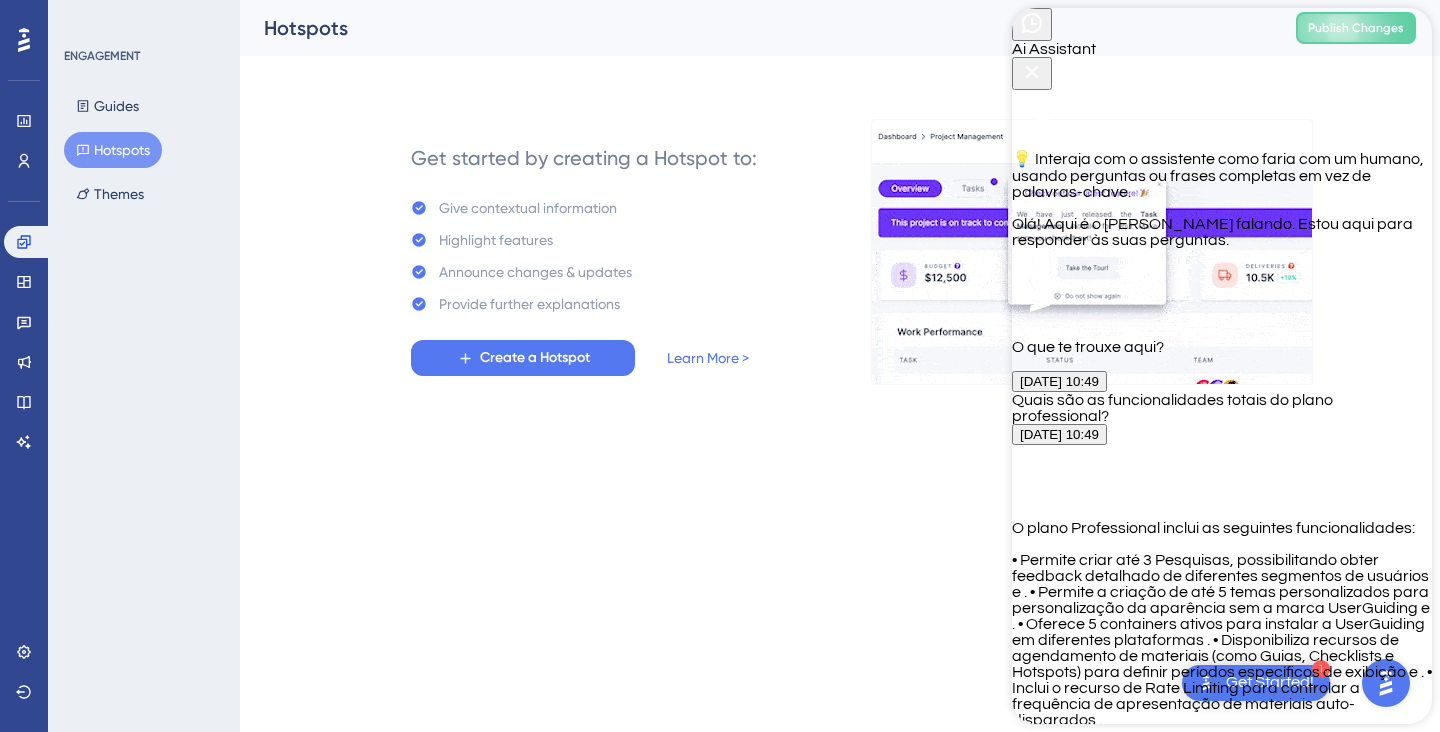 scroll, scrollTop: 3867, scrollLeft: 0, axis: vertical 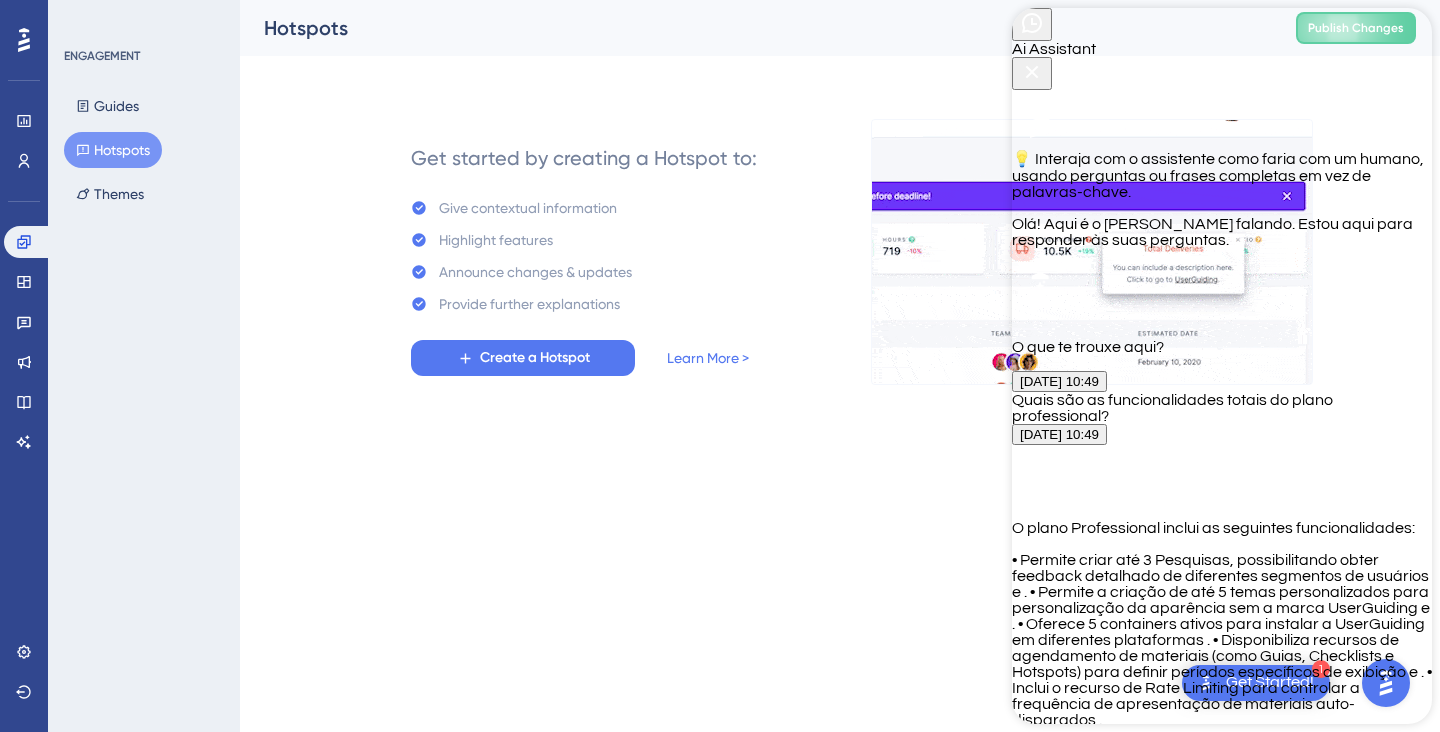drag, startPoint x: 1083, startPoint y: 220, endPoint x: 1291, endPoint y: 356, distance: 248.5156 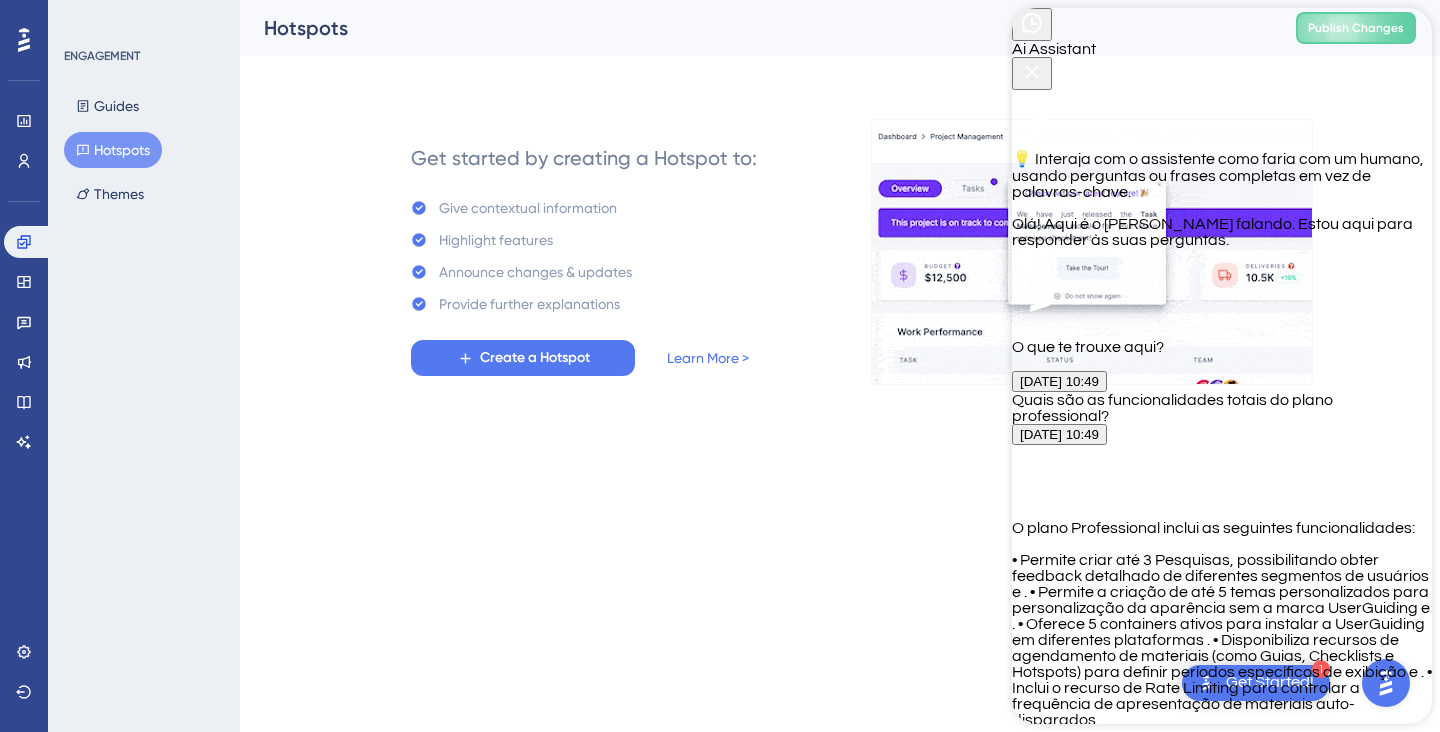 click on "Os recursos de agendamento permitem que você defina um período específico para a exibição dos materiais de onboarding – como Guias, Checklists e Hotspots. Isso significa que você pode programar quando um material deve começar a ser exibido e quando ele deve ser desativado, alinhando sua comunicação a campanhas ou eventos temporários, ofertas por tempo limitado ou atualizações específicas na plataforma  e ." at bounding box center (1222, 528) 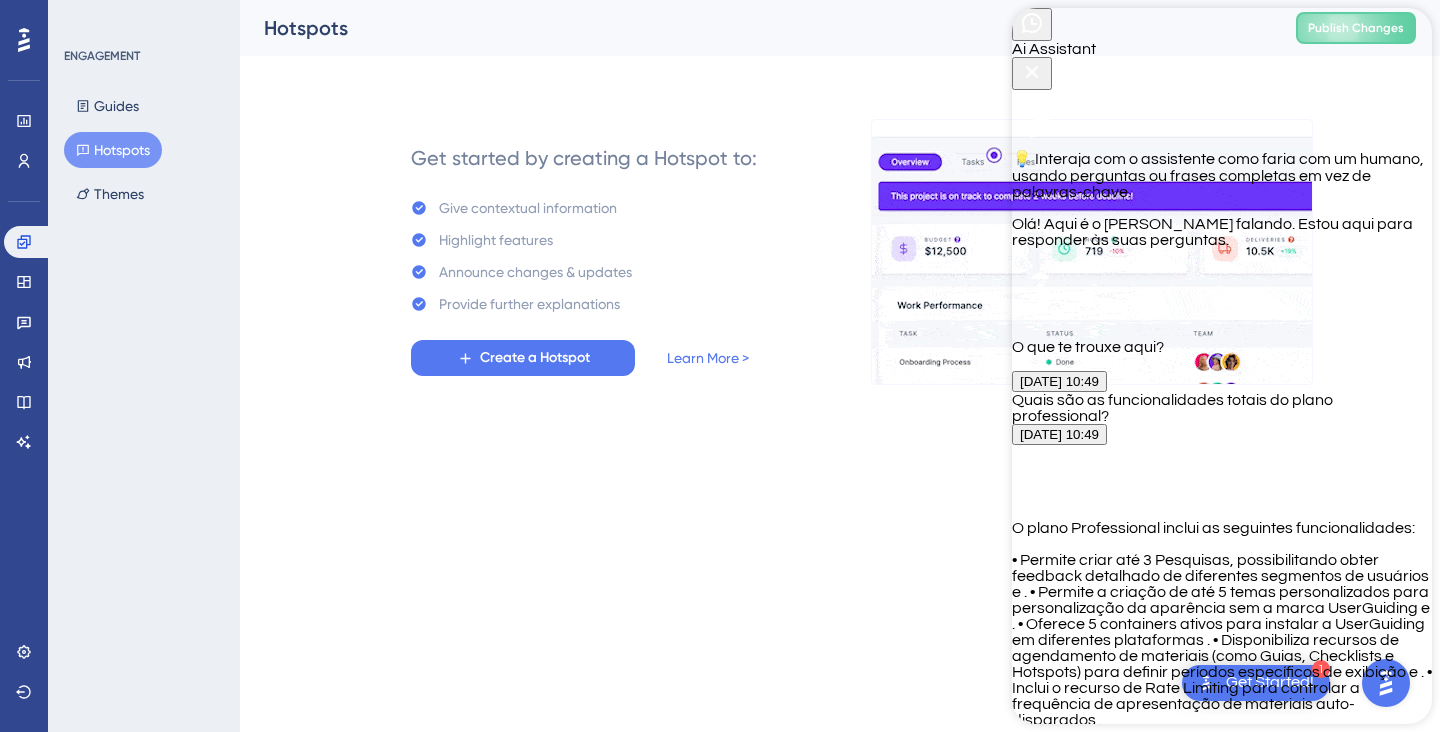 copy on "Os recursos de agendamento permitem que você defina um período específico para a exibição dos materiais de onboarding – como Guias, Checklists e Hotspots. Isso significa que você pode programar quando um material deve começar a ser exibido e quando ele deve ser desativado," 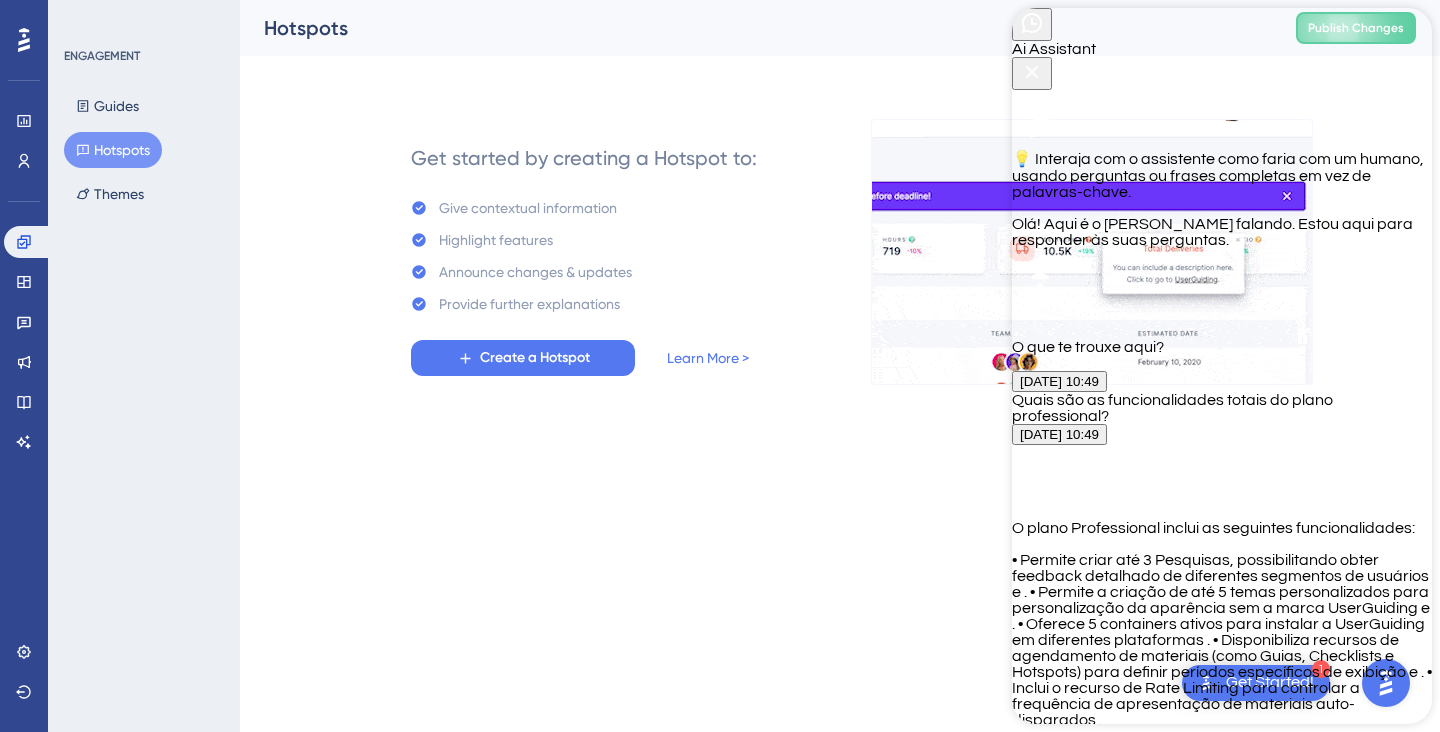 scroll, scrollTop: 4515, scrollLeft: 0, axis: vertical 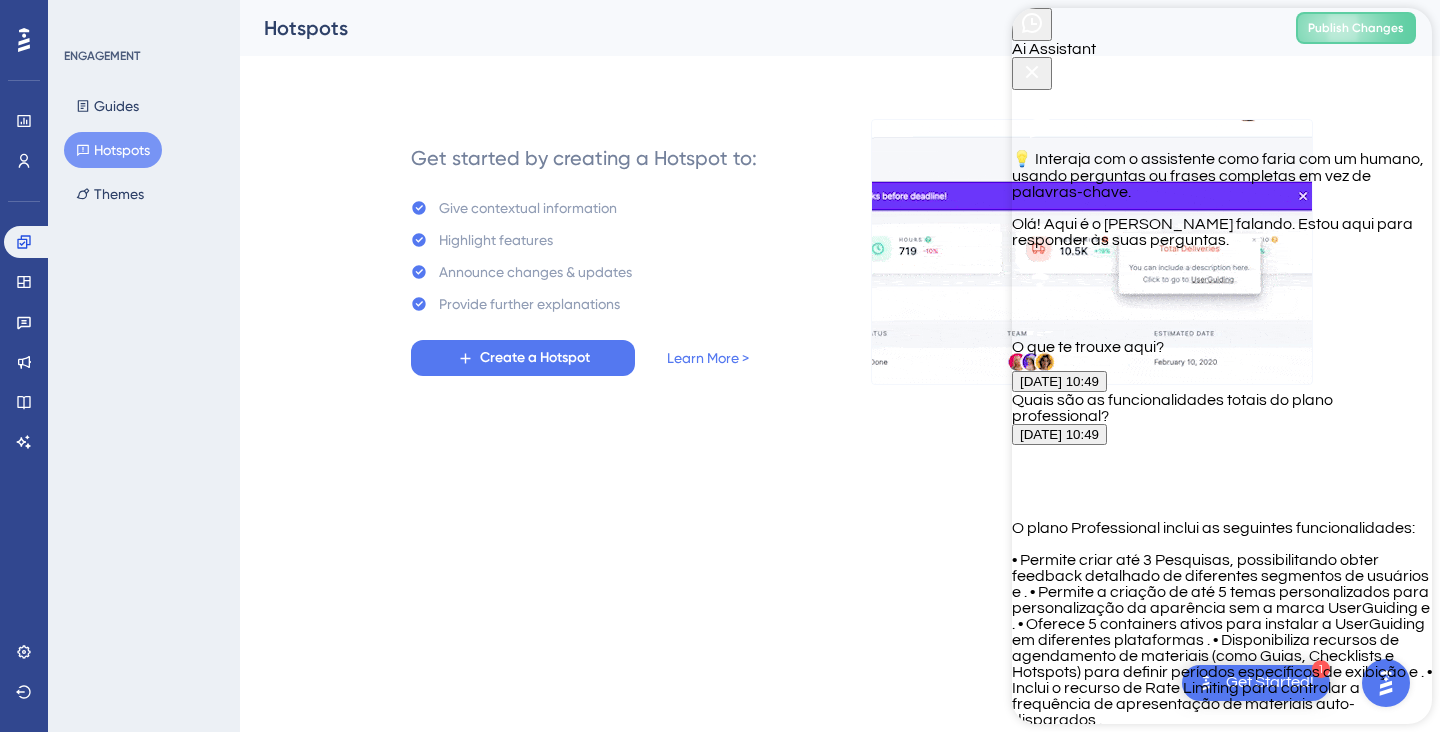 click on "Não, não há uma limitação explícita na quantidade de materiais que podem ser agendados. No plano Professional, você pode definir períodos específicos de exibição para seus Guias, Checklists e Hotspots conforme necessário, sem restrição de volume, desde que esses materiais estejam ativos para o agendamento. Essa funcionalidade está disponível para personalizar a exibição de conteúdos de acordo com datas e horários específicos  e ." at bounding box center (1222, 528) 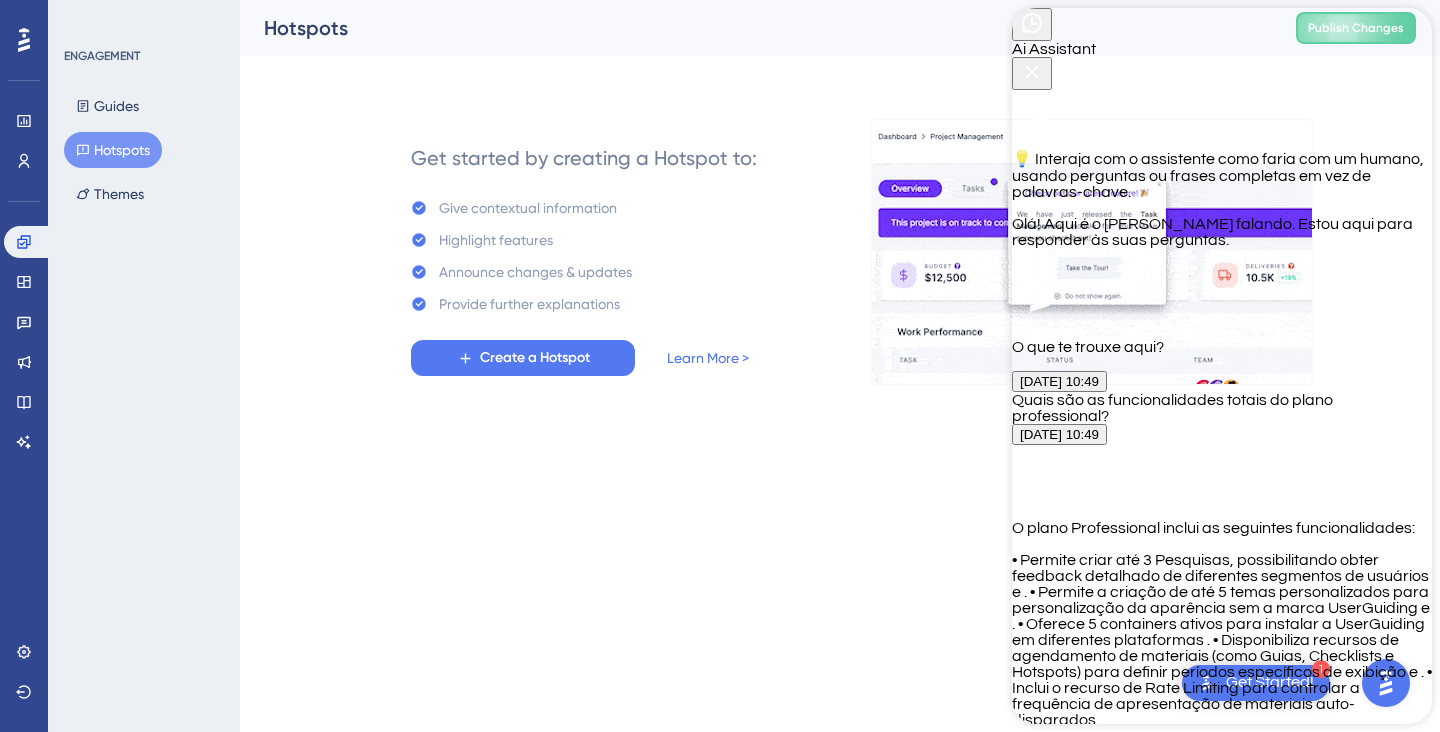 scroll, scrollTop: 4898, scrollLeft: 0, axis: vertical 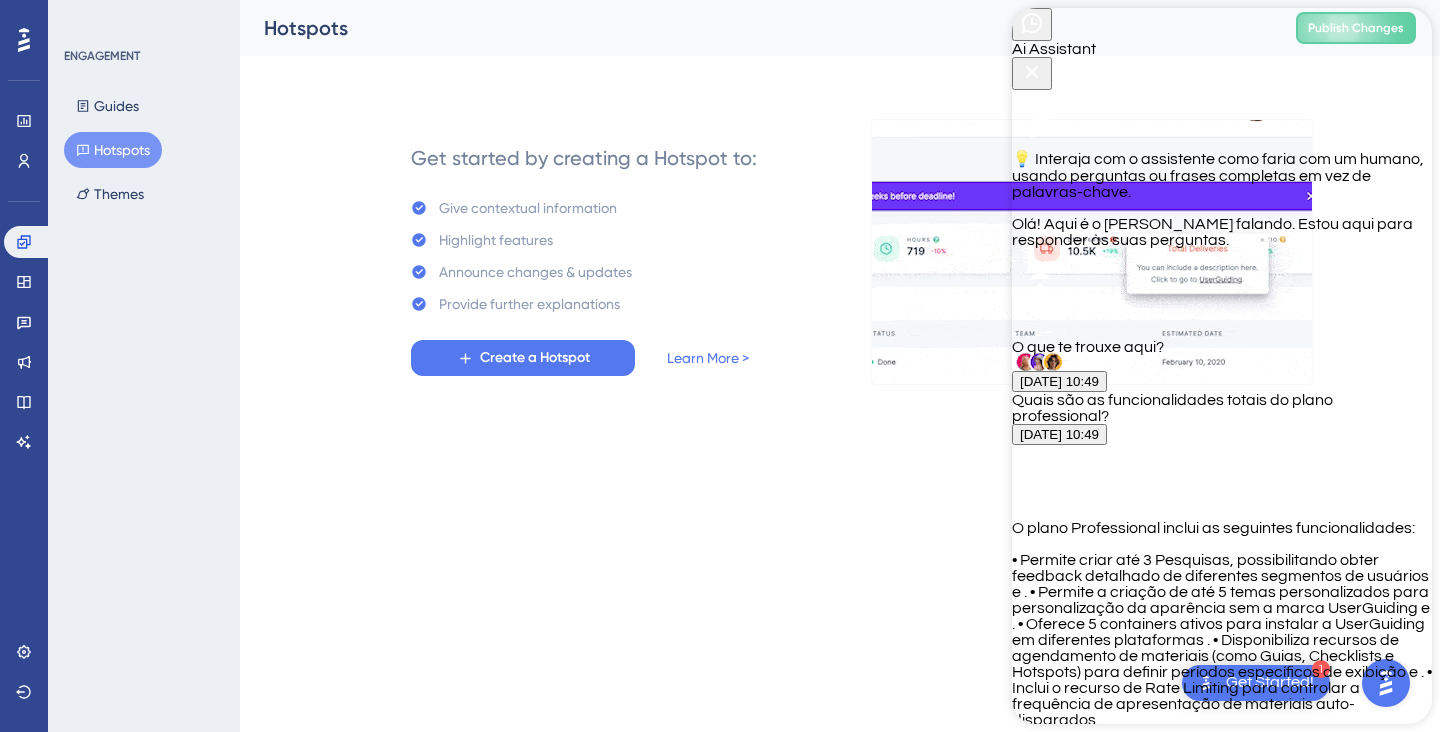 drag, startPoint x: 1130, startPoint y: 339, endPoint x: 1308, endPoint y: 460, distance: 215.23244 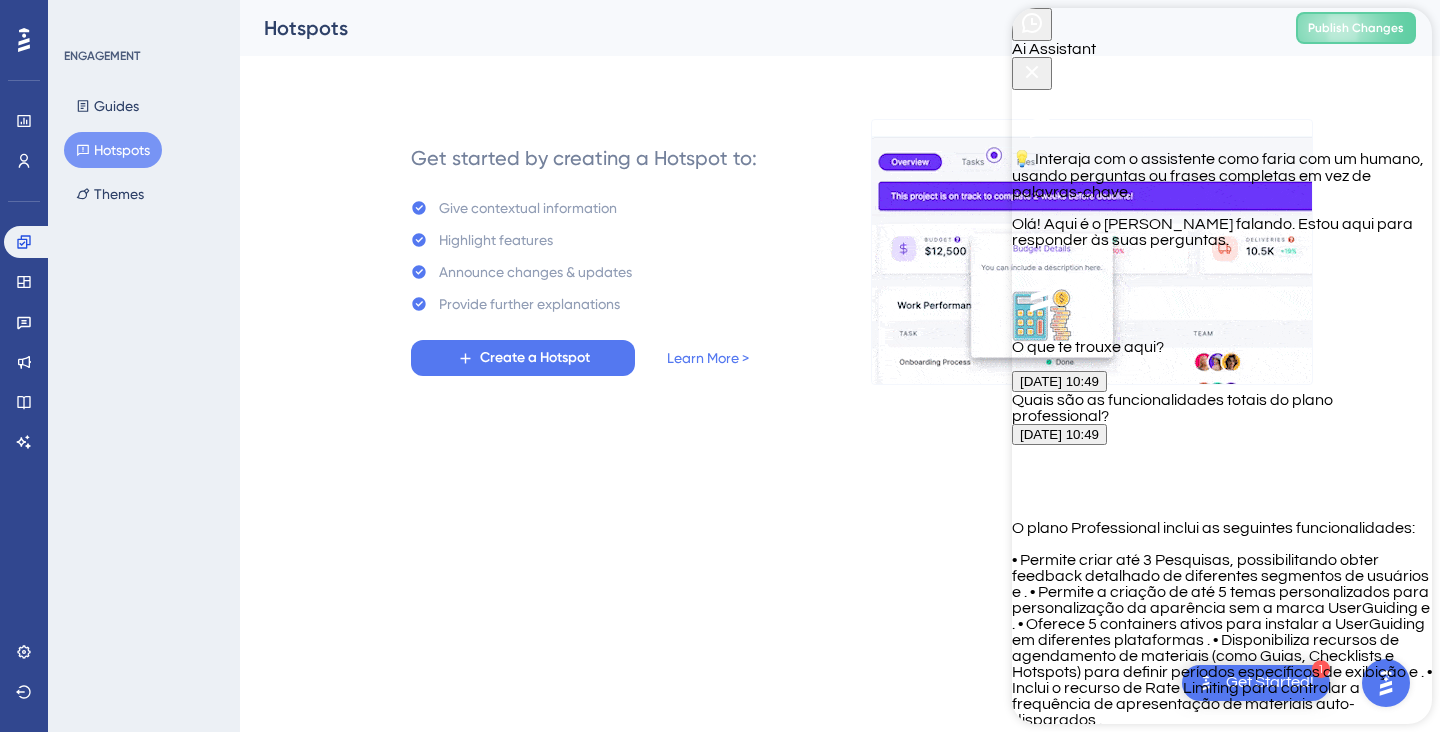 click on "No, no plano Professional o limite é de 5 containers ativos. Se precisar de mais, seria necessário atualizar para o plano Corporativo, que permite containers ilimitados . Fontes Quantos containers posso adicionar?" at bounding box center [1222, 232] 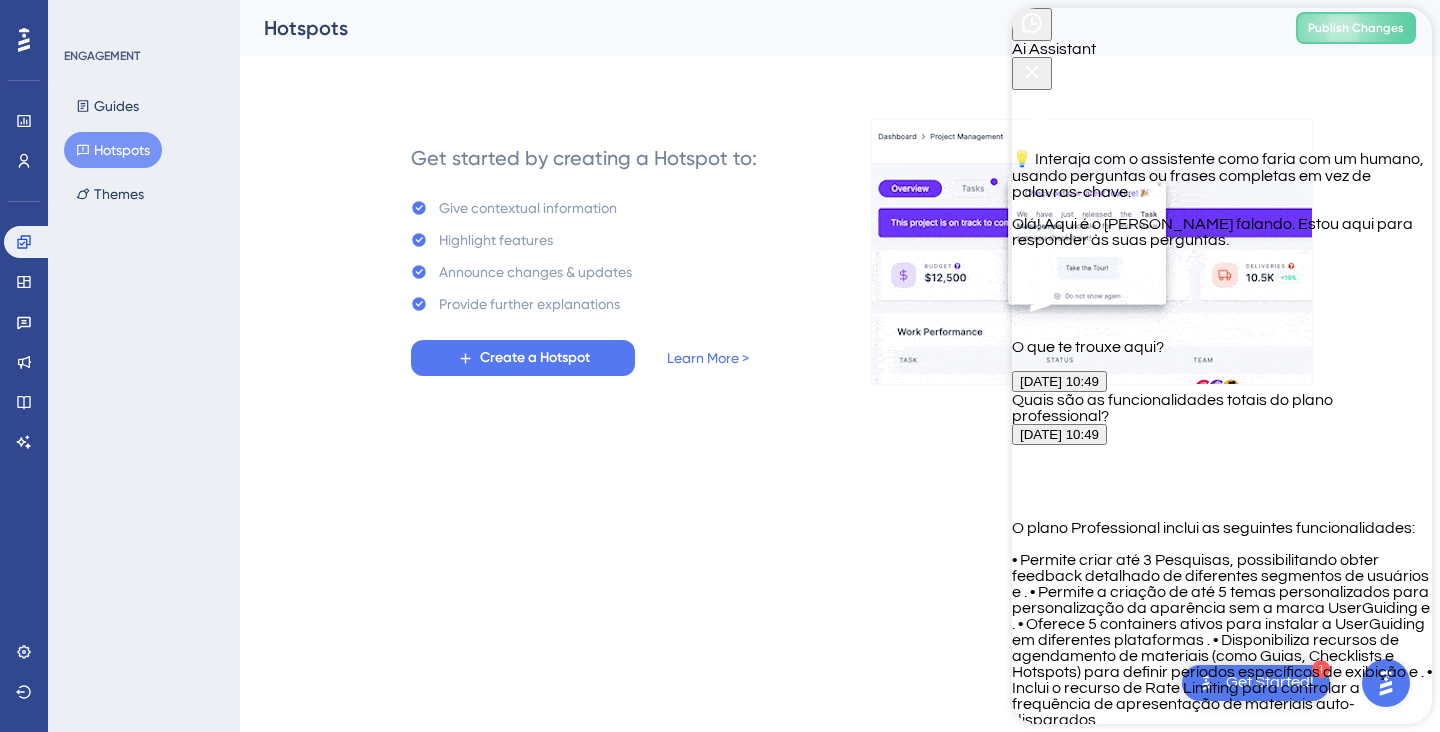 click on "No, no plano Professional o limite é de 5 containers ativos. Se precisar de mais, seria necessário atualizar para o plano Corporativo, que permite containers ilimitados . Fontes Quantos containers posso adicionar?" at bounding box center [1222, 232] 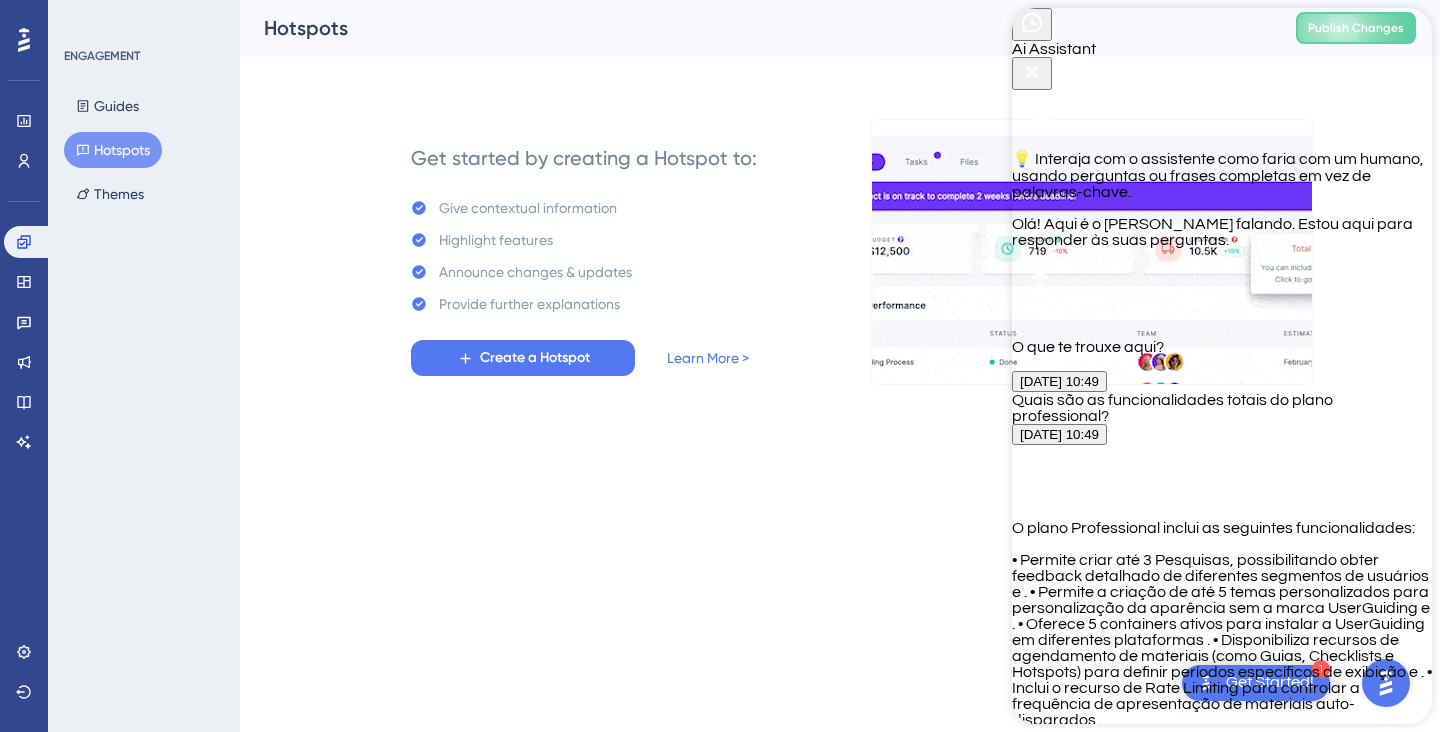 scroll, scrollTop: 5345, scrollLeft: 0, axis: vertical 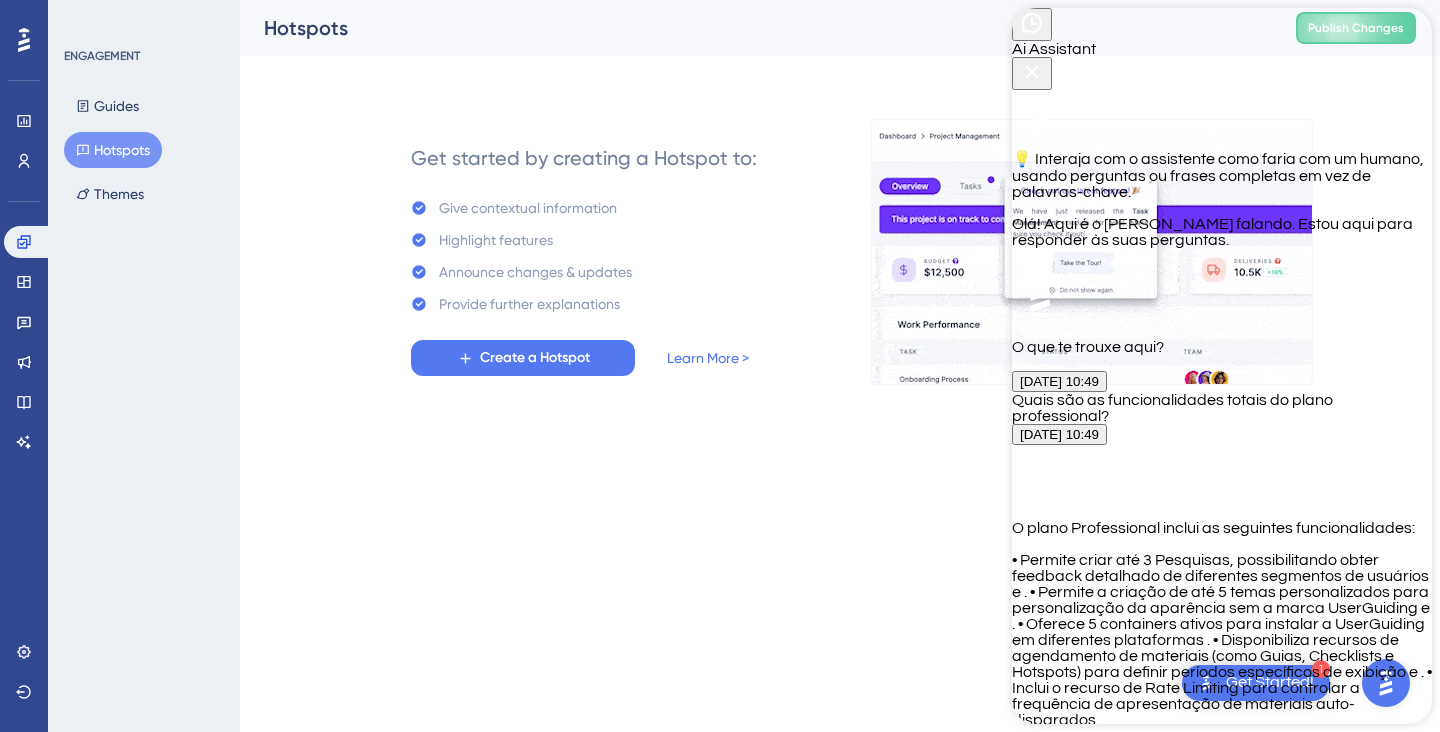 drag, startPoint x: 1227, startPoint y: 415, endPoint x: 1069, endPoint y: 322, distance: 183.33849 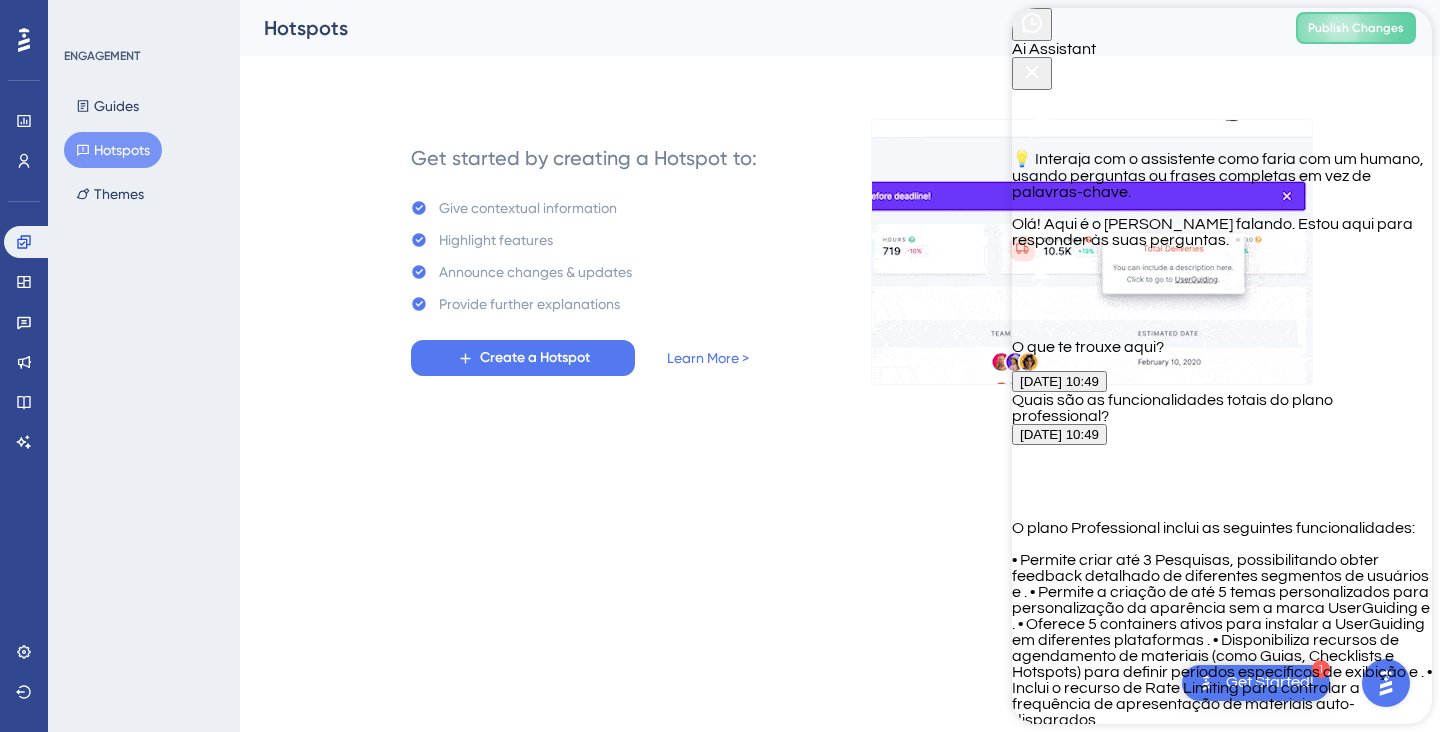 click on "[DATE] 11:38 Sim, você pode ter até 5 containers ativos, ou seja, até 5 UserGuiding instalados em ambientes diferentes dentro da sua plataforma . Fontes Quantos containers posso adicionar?" at bounding box center [1222, 3826] 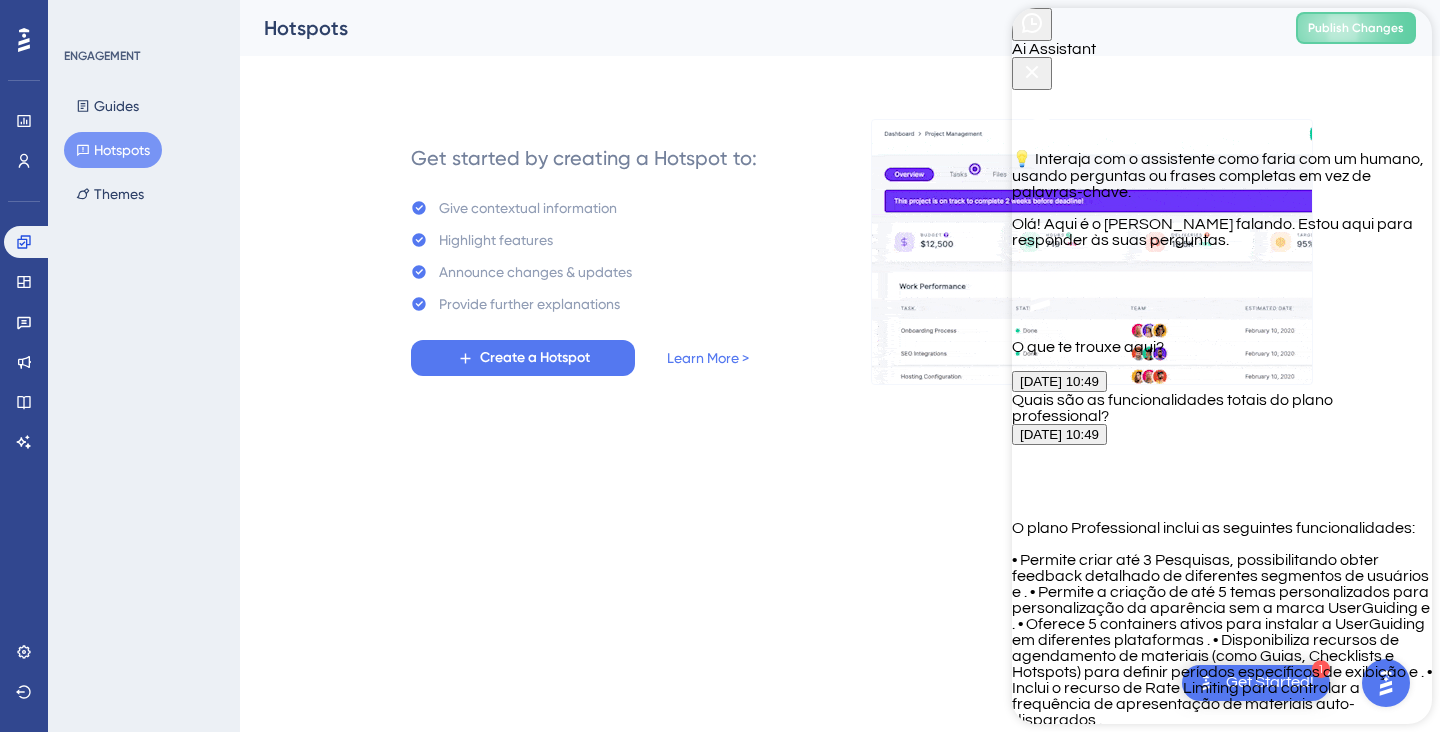 click on "Sim, você pode ter até 5 containers ativos, ou seja, até 5 UserGuiding instalados em ambientes diferentes dentro da sua plataforma ." at bounding box center (1222, 232) 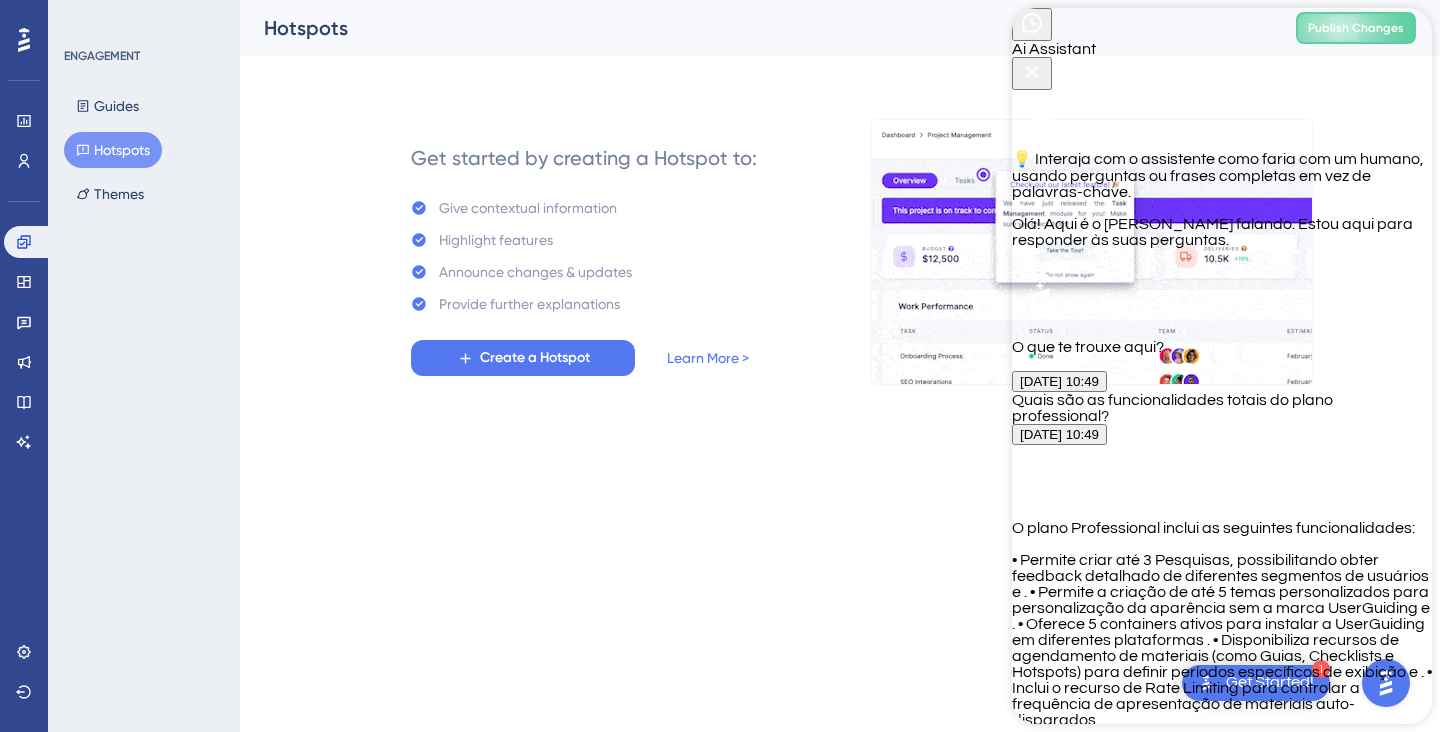 scroll, scrollTop: 5553, scrollLeft: 0, axis: vertical 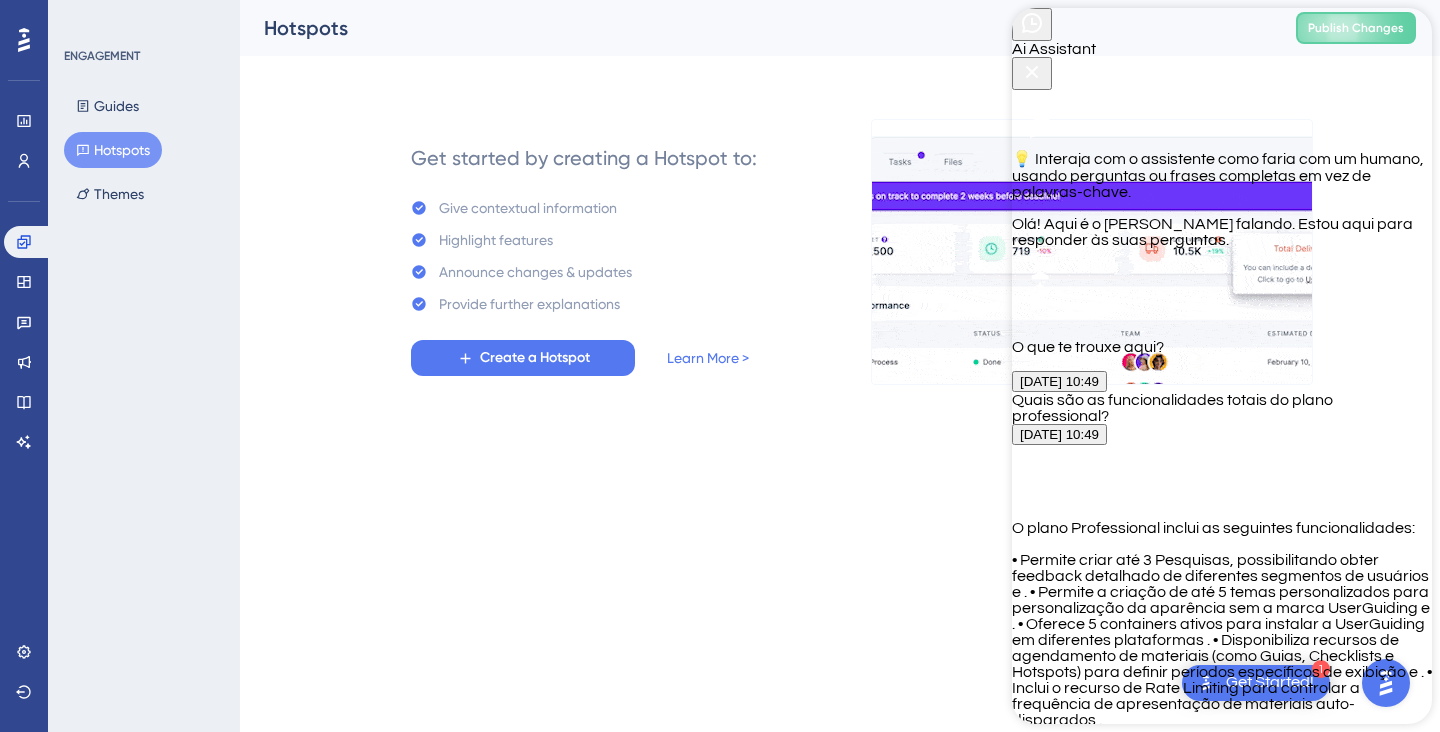 drag, startPoint x: 1270, startPoint y: 218, endPoint x: 1113, endPoint y: 137, distance: 176.66353 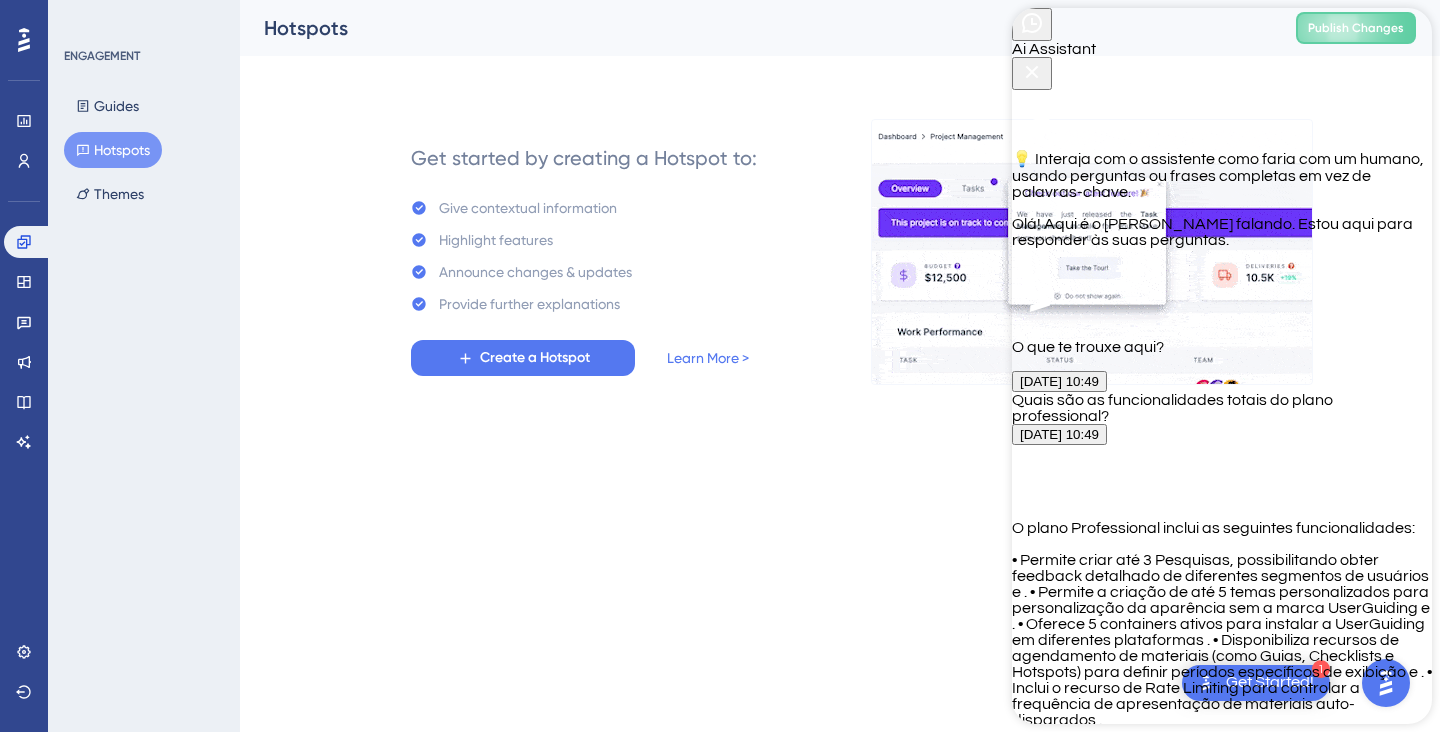 click on "Sim, você pode ter até 5 containers ativos, ou seja, até 5 UserGuiding instalados em ambientes diferentes dentro da sua plataforma ." at bounding box center (1222, 232) 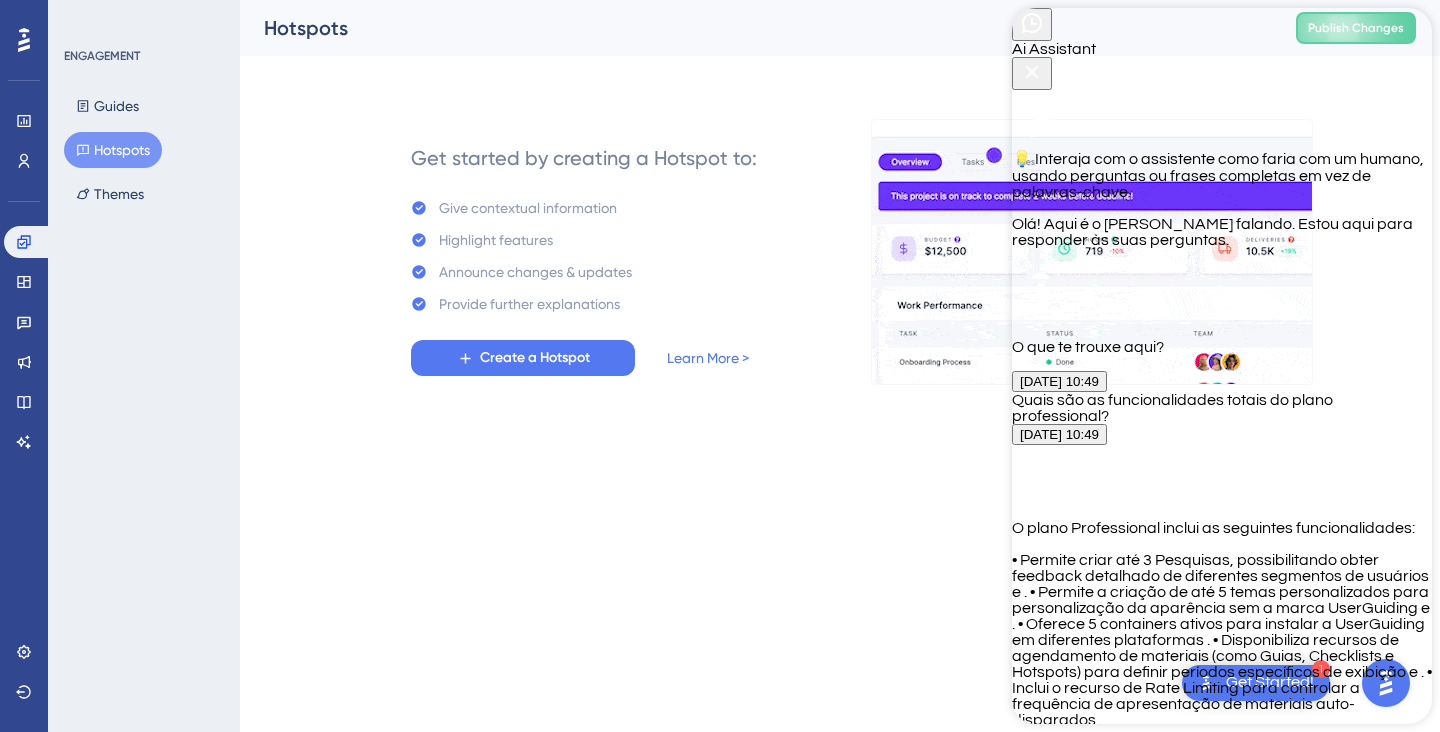 copy on "você pode ter até 5 containers ativos, ou seja, até 5 UserGuiding instalados em ambientes diferentes dentro da sua plataforma ." 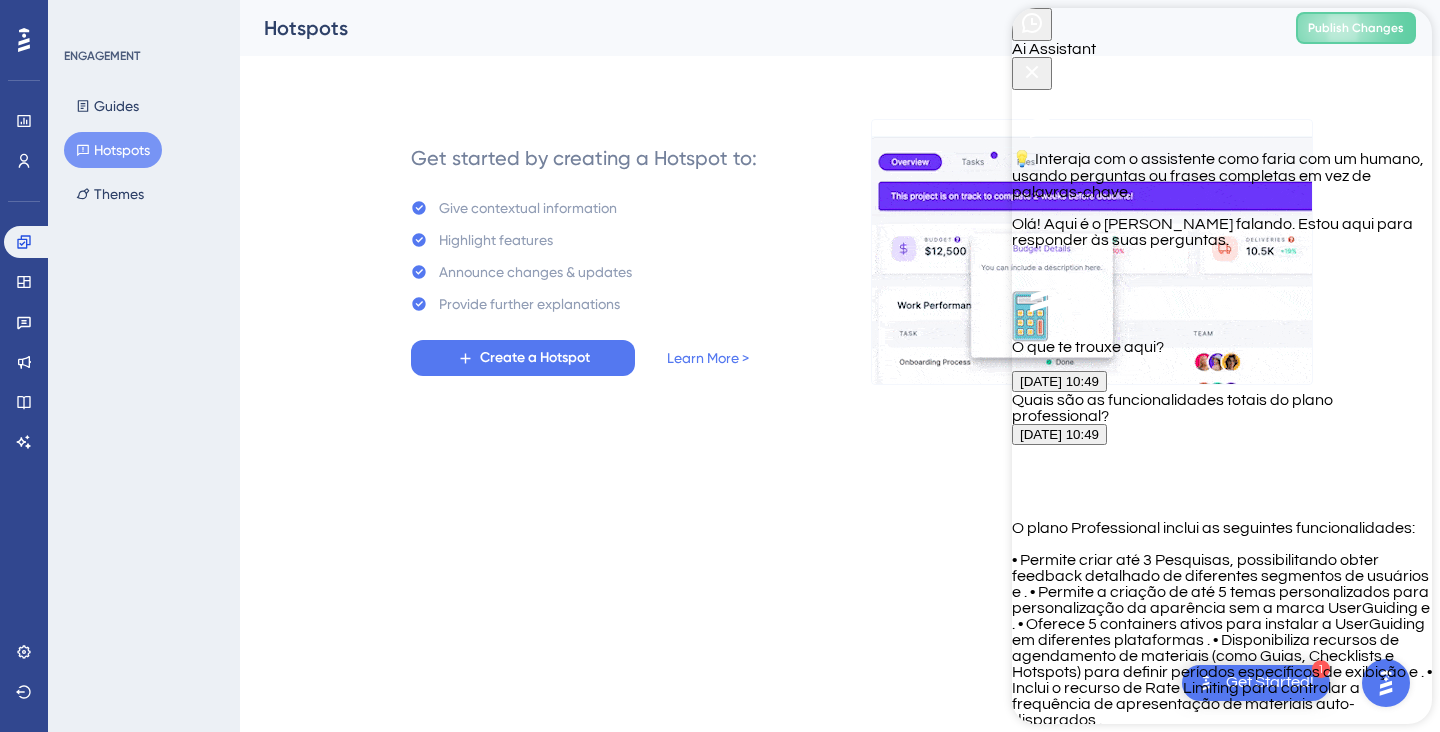 click on "Certo. Os UserGuiding que eu colocar, podem ter até quantos passos? Por exemplo, até 4 passos para o usuário seguir..." at bounding box center [1222, 3979] 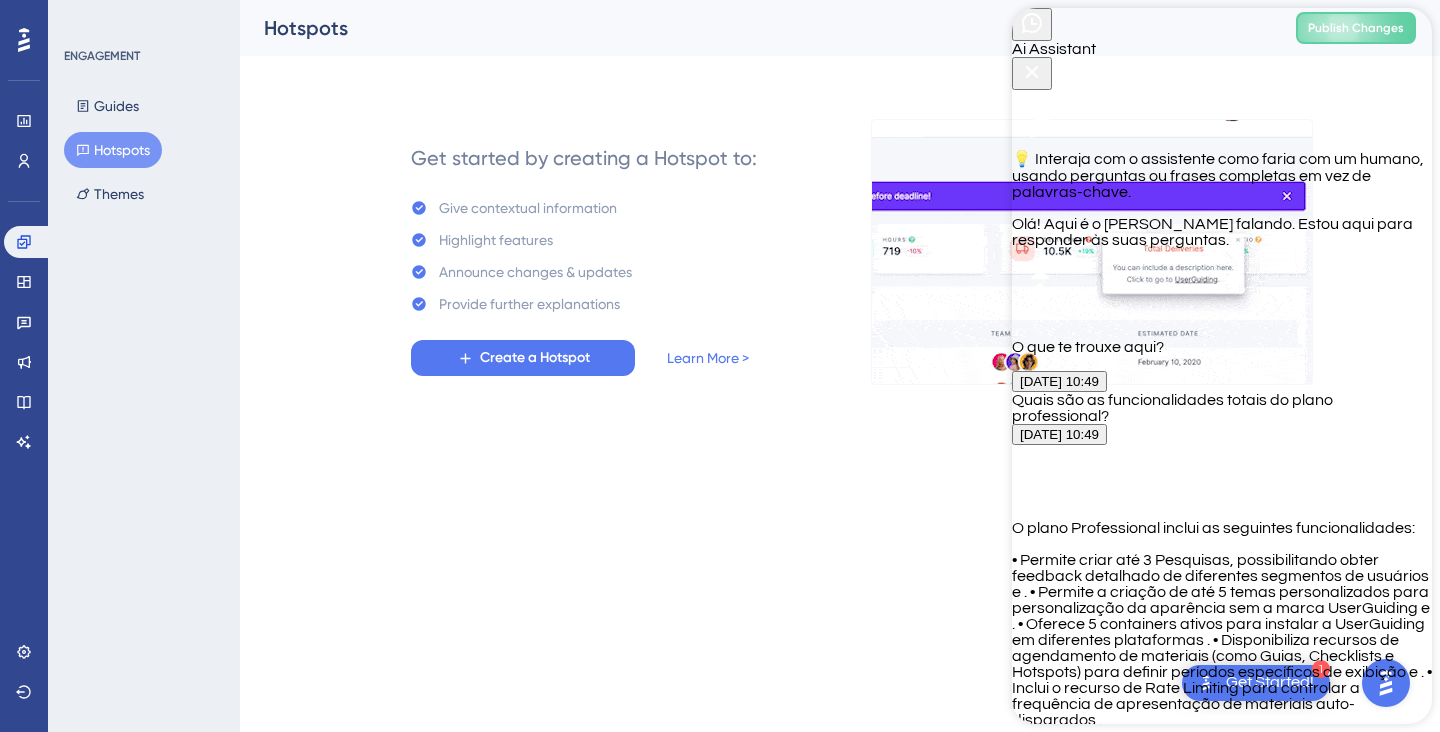 scroll, scrollTop: 6379, scrollLeft: 0, axis: vertical 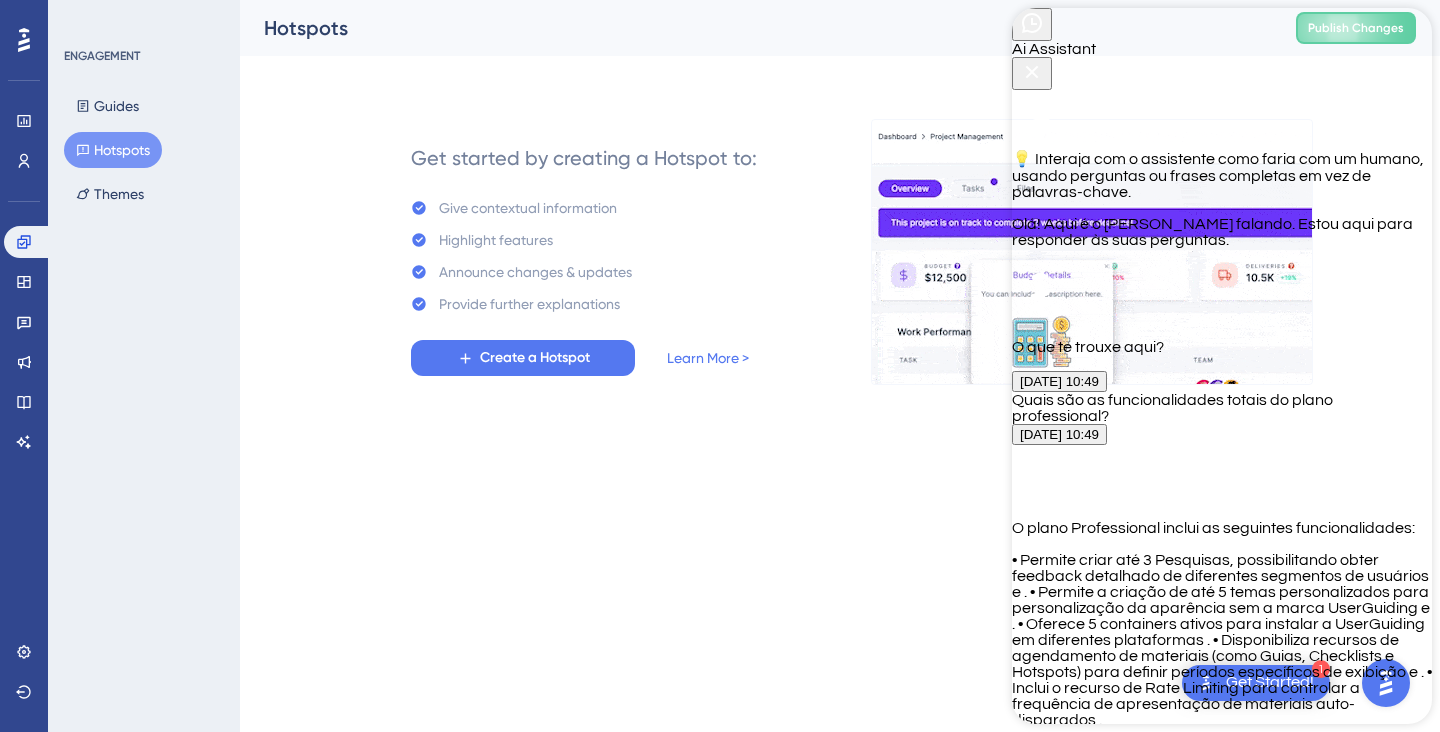 drag, startPoint x: 1082, startPoint y: 179, endPoint x: 1232, endPoint y: 230, distance: 158.43295 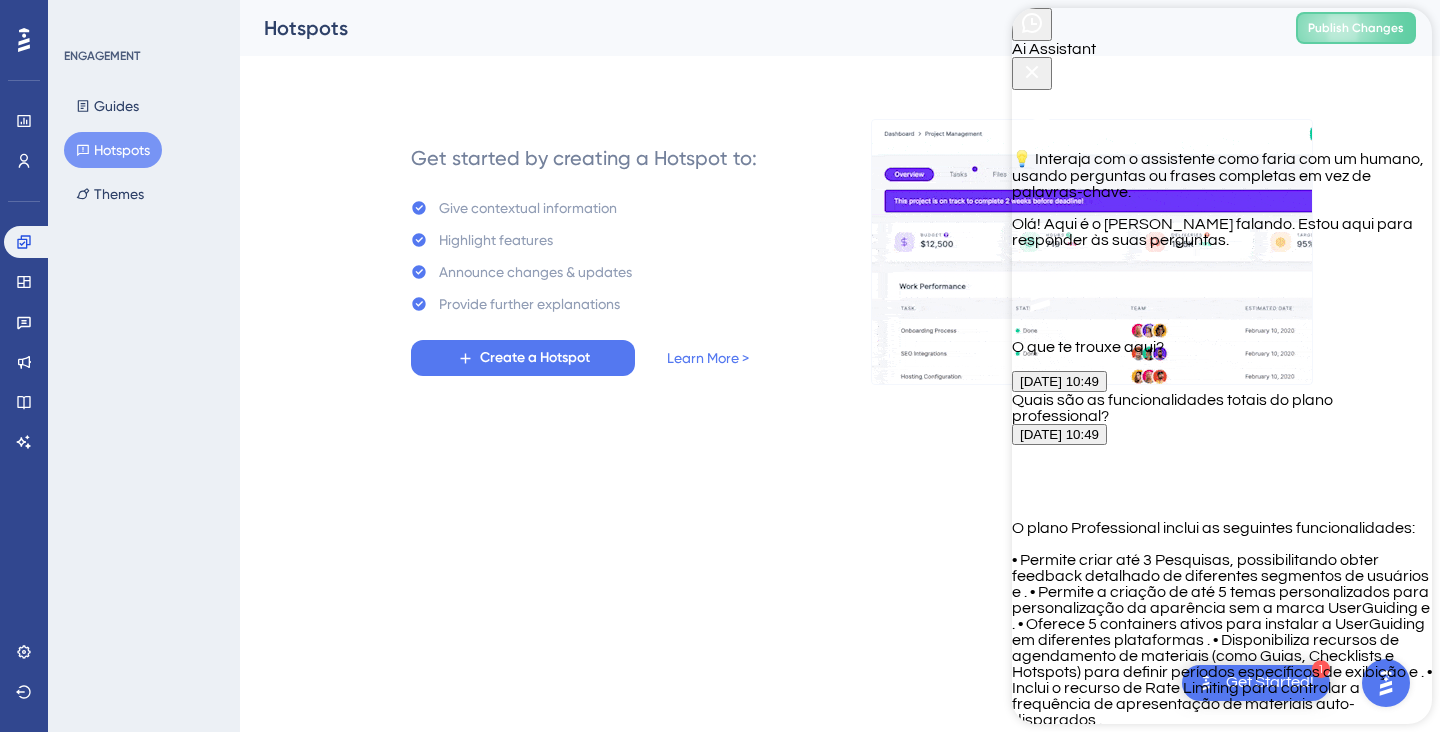 click on "O recurso de Rate Limiting permite controlar a frequência com que os materiais auto-disparados – como Guias e Pesquisas – são exibidos aos usuários. Com ele, você pode definir um limite máximo de apresentações em um determinado período e estabelecer intervalos entre os disparos, evitando sobrecarregar o usuário com muitos conteúdos seguidos, melhorando a experiência de uso ." at bounding box center [1222, 528] 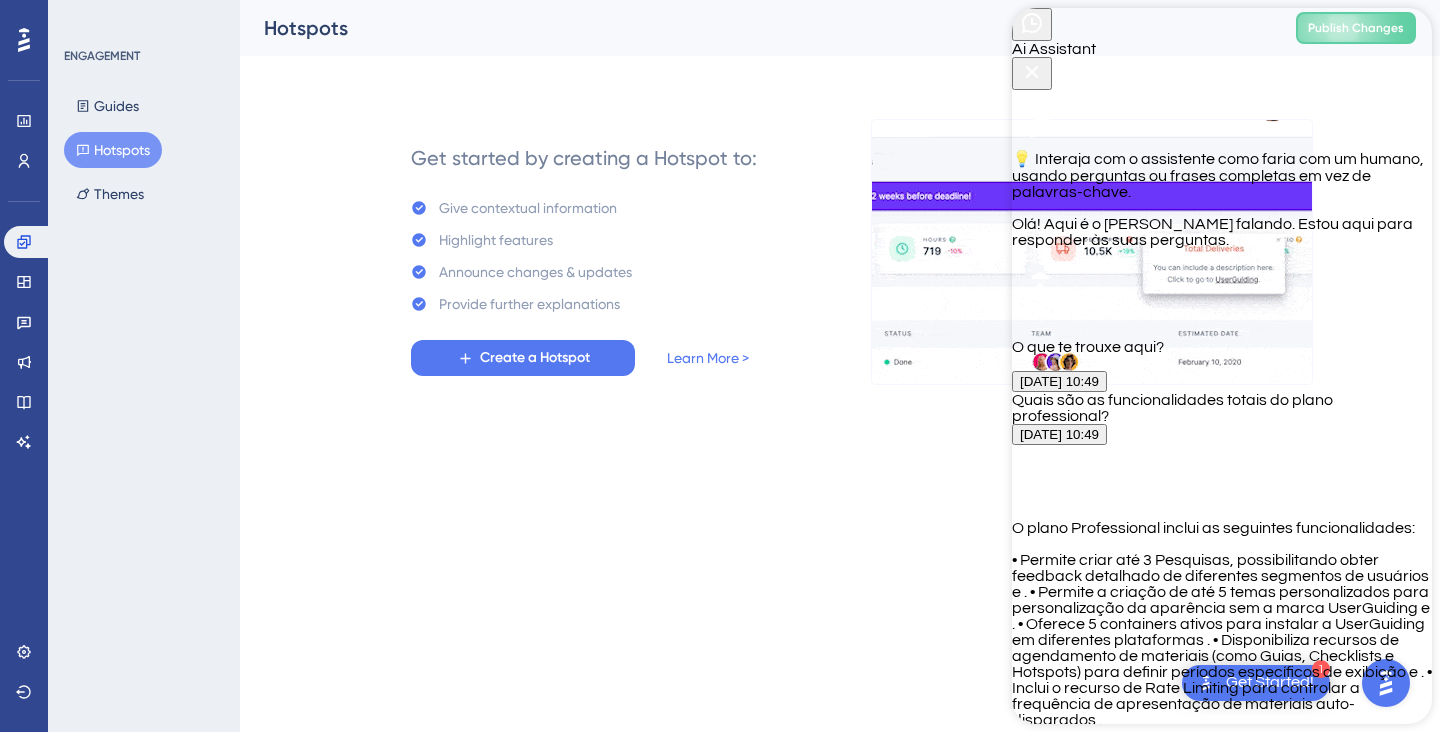 click on "O recurso de Rate Limiting permite controlar a frequência com que os materiais auto-disparados – como Guias e Pesquisas – são exibidos aos usuários. Com ele, você pode definir um limite máximo de apresentações em um determinado período e estabelecer intervalos entre os disparos, evitando sobrecarregar o usuário com muitos conteúdos seguidos, melhorando a experiência de uso ." at bounding box center [1222, 528] 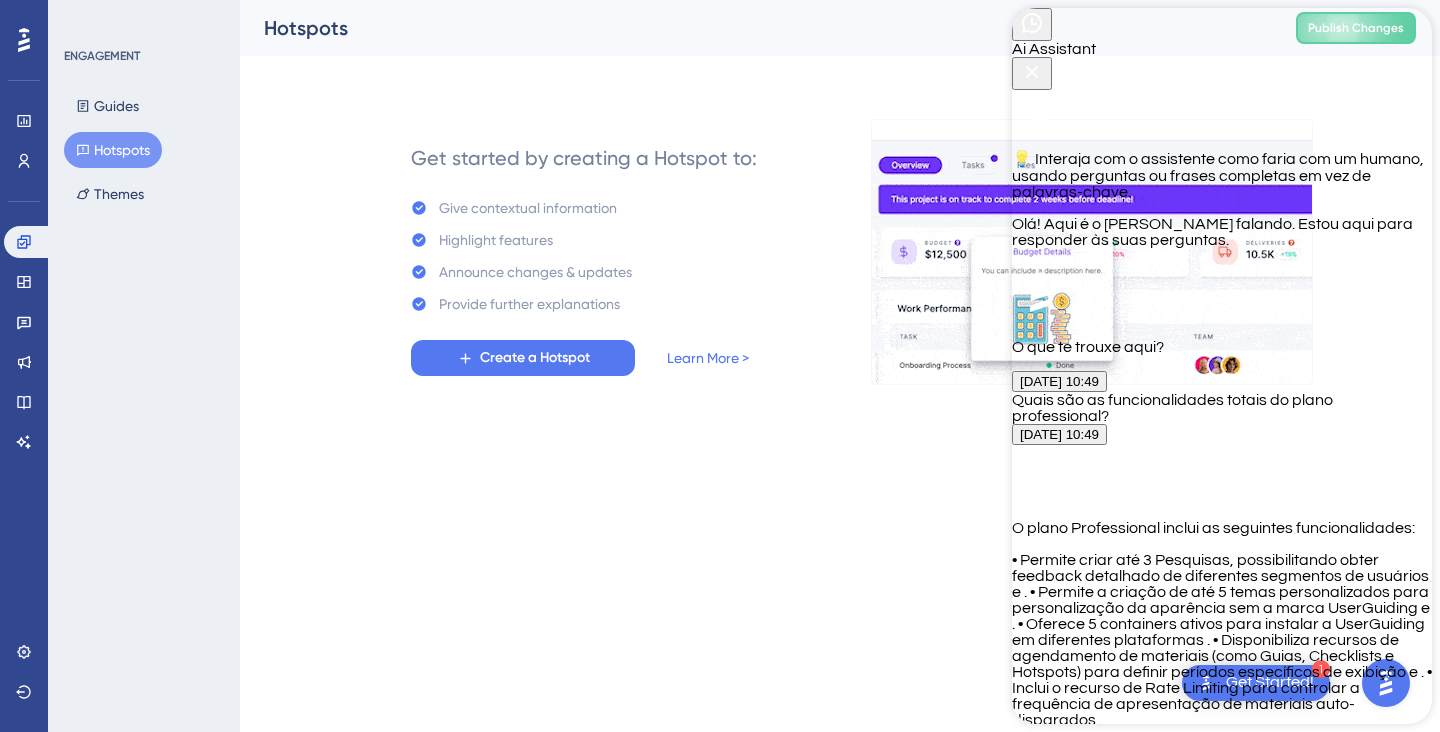 drag, startPoint x: 1084, startPoint y: 166, endPoint x: 1238, endPoint y: 338, distance: 230.86794 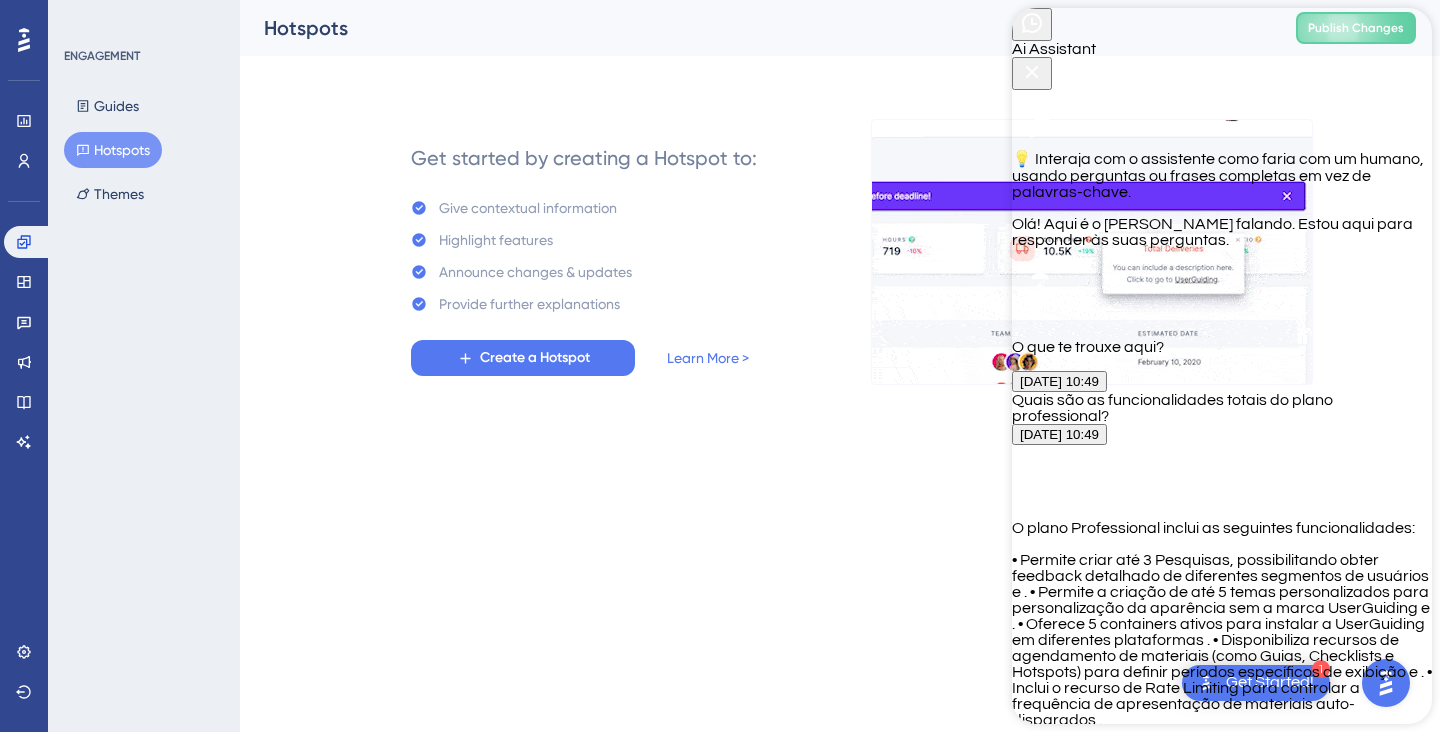 click on "O recurso de Rate Limiting permite controlar a frequência com que os materiais auto-disparados – como Guias e Pesquisas – são exibidos aos usuários. Com ele, você pode definir um limite máximo de apresentações em um determinado período e estabelecer intervalos entre os disparos, evitando sobrecarregar o usuário com muitos conteúdos seguidos, melhorando a experiência de uso ." at bounding box center [1222, 528] 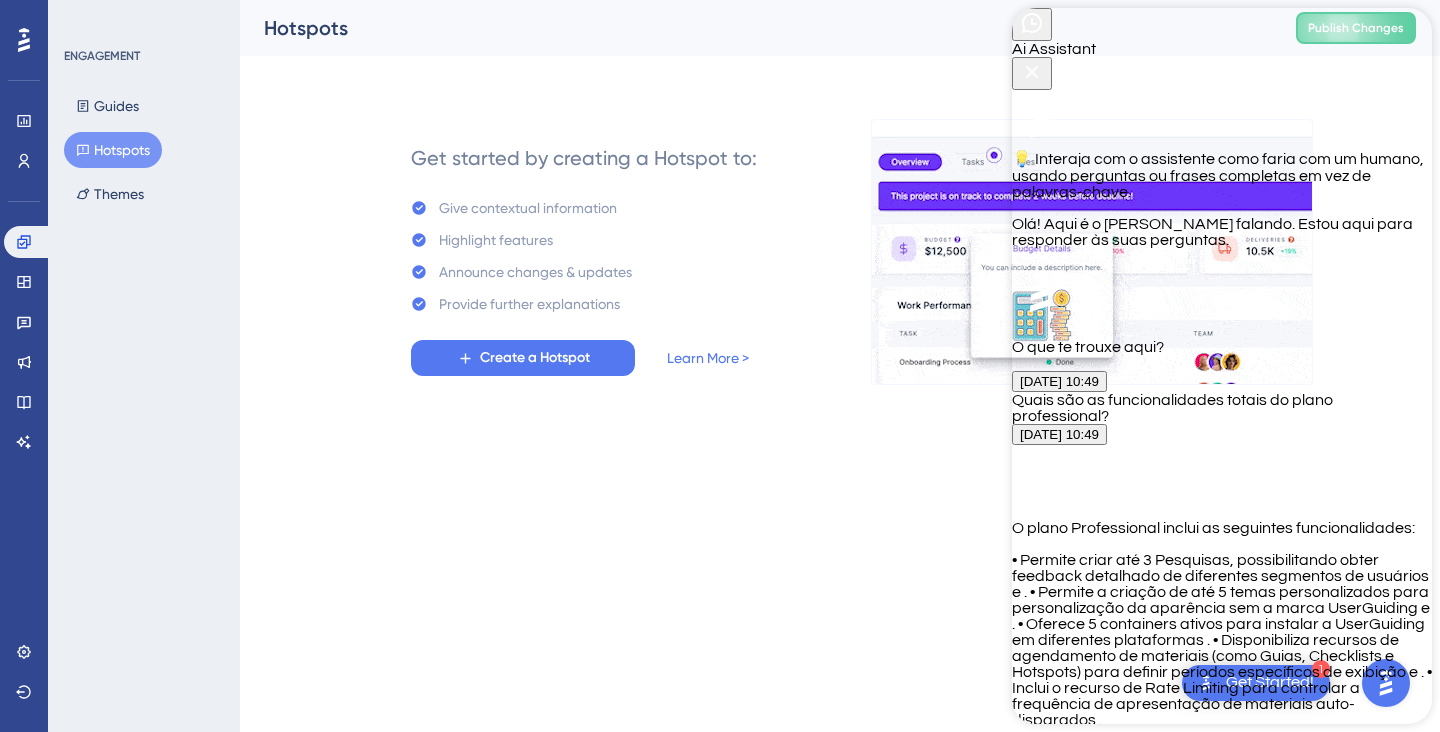 click on "[DATE] 11:56 E sobre criar as 3 pesquisas, explique um pouco mais" at bounding box center (1222, 4534) 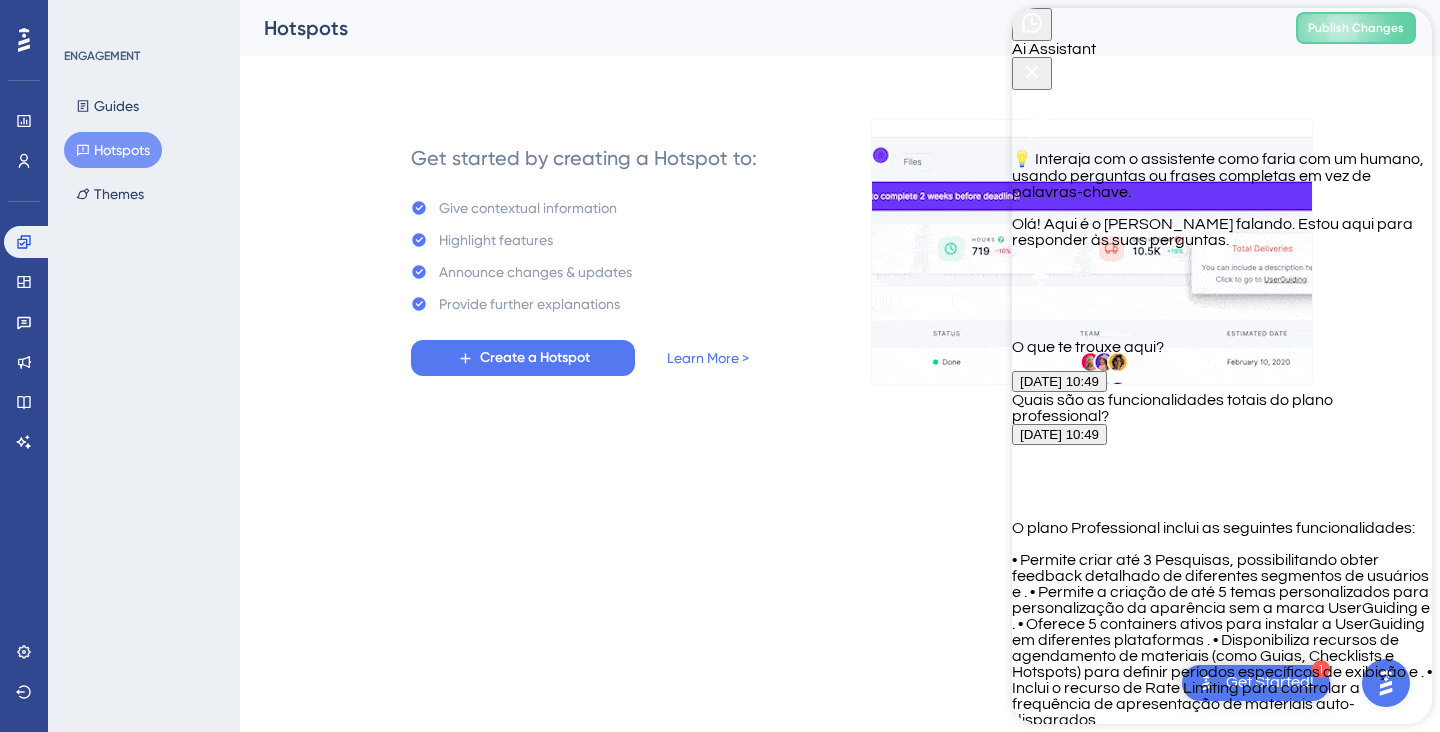 scroll, scrollTop: 7434, scrollLeft: 0, axis: vertical 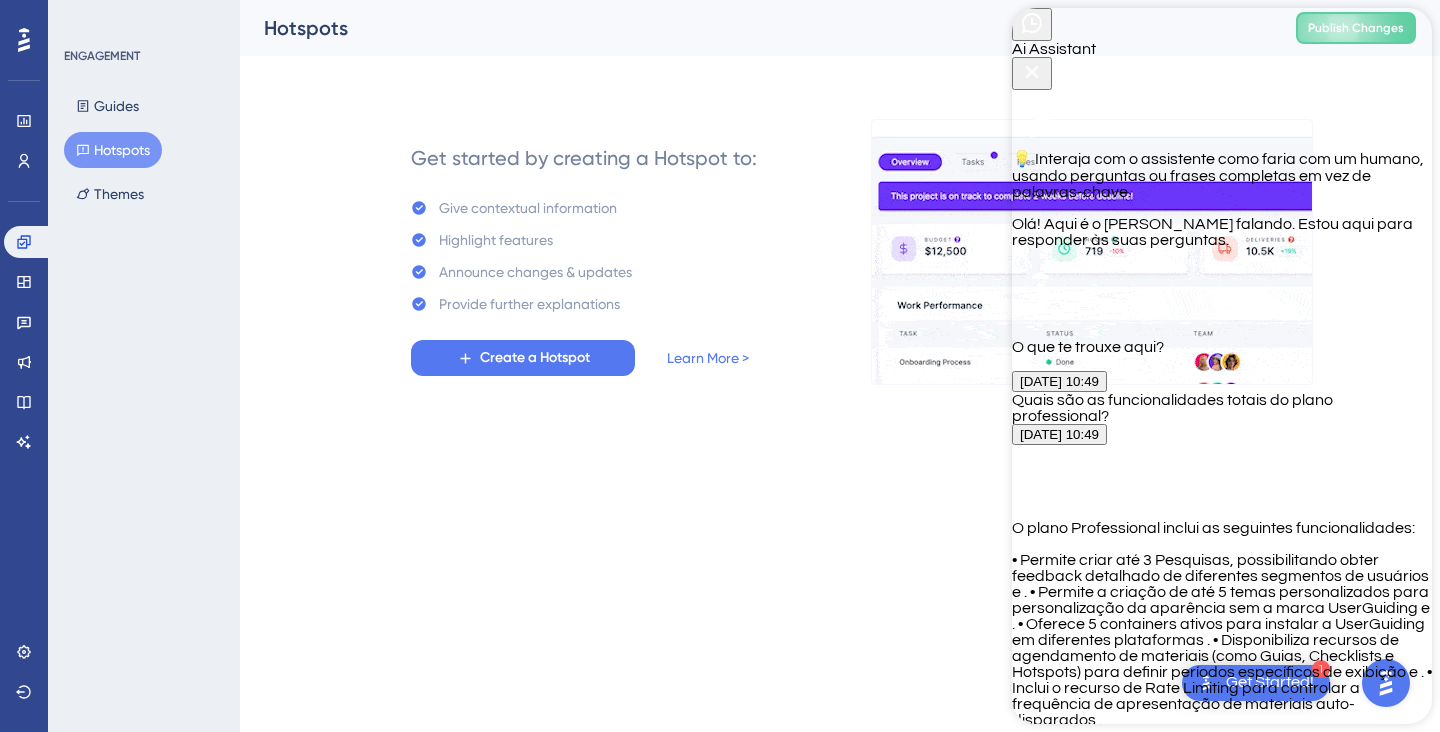 click at bounding box center [1092, 5251] 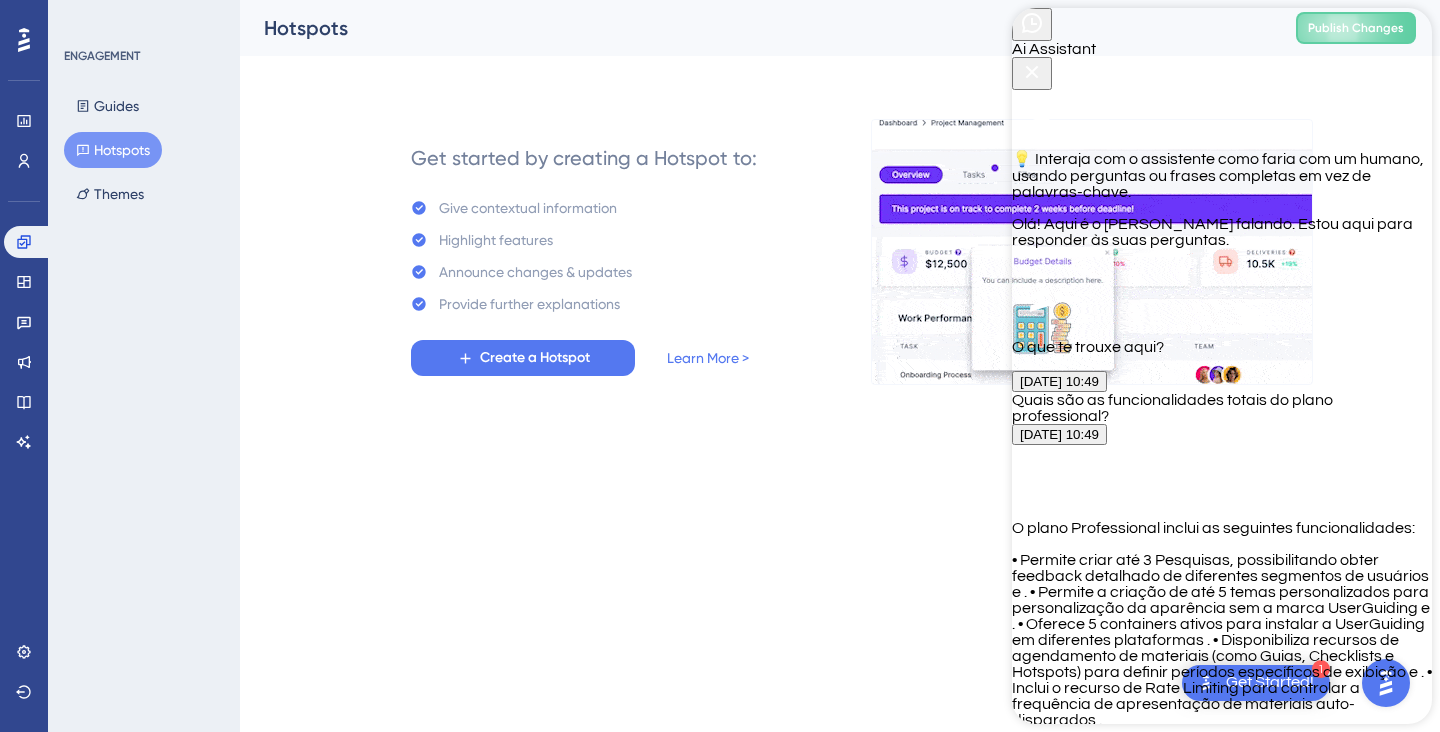 click on "Eu posso várias hotspot?" at bounding box center [1092, 5251] 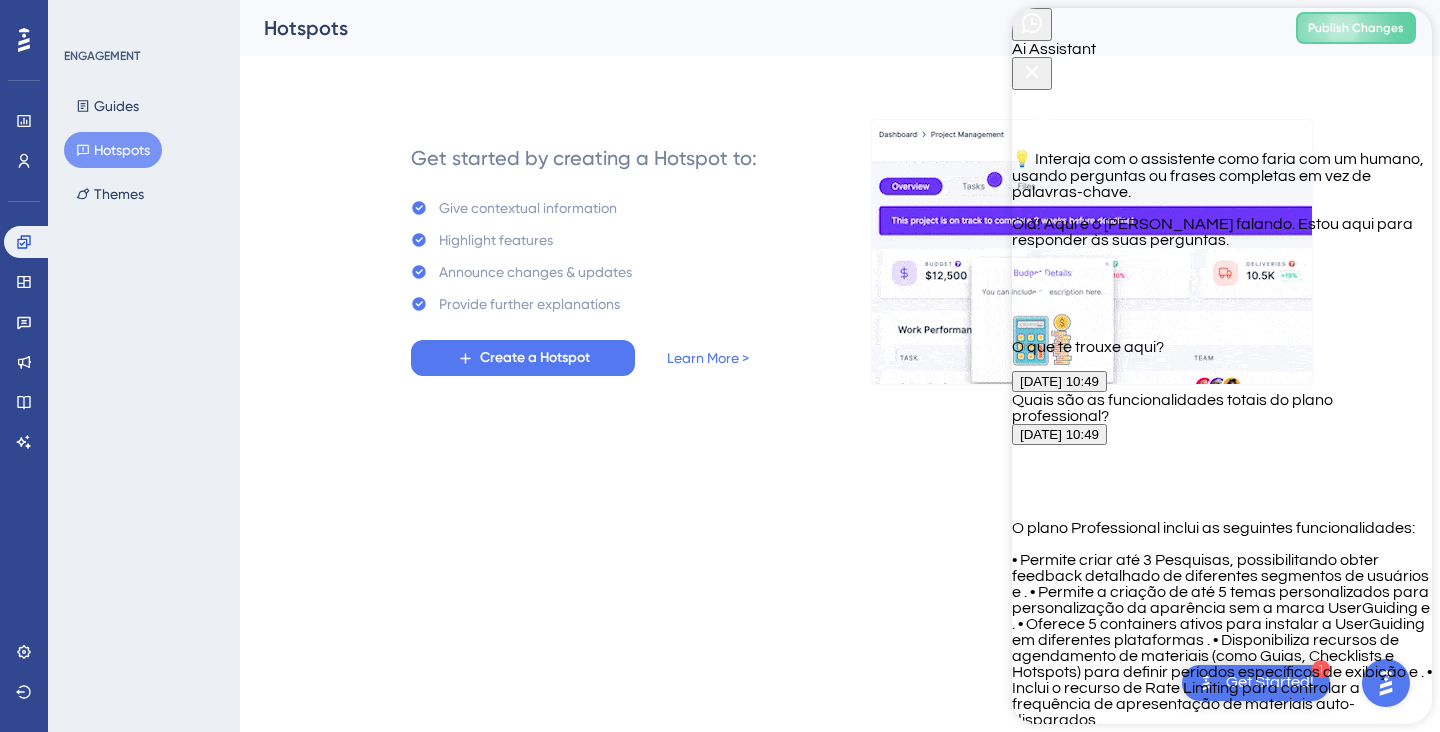 click on "Eu posso várias hotspot?" at bounding box center (1092, 5251) 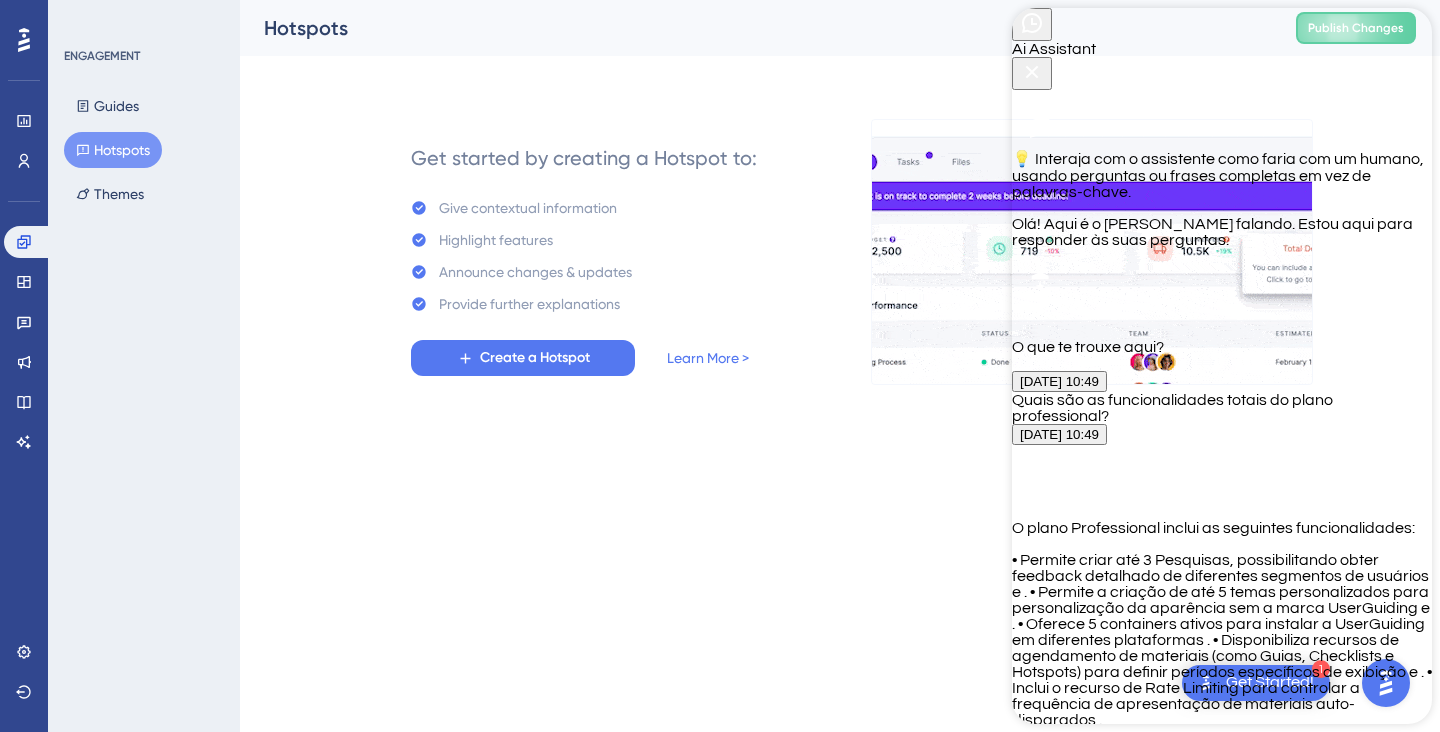 type on "quantos hotspots posso colocar?" 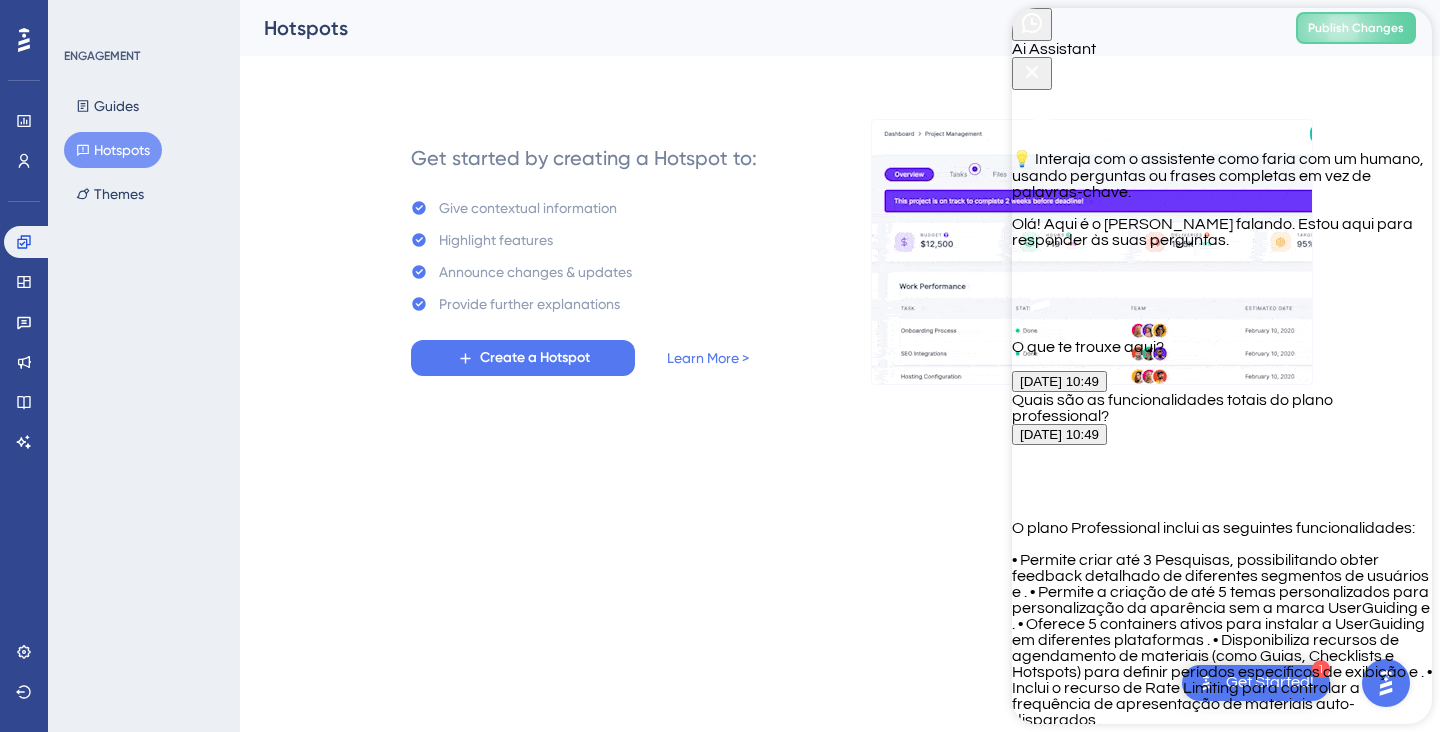 type 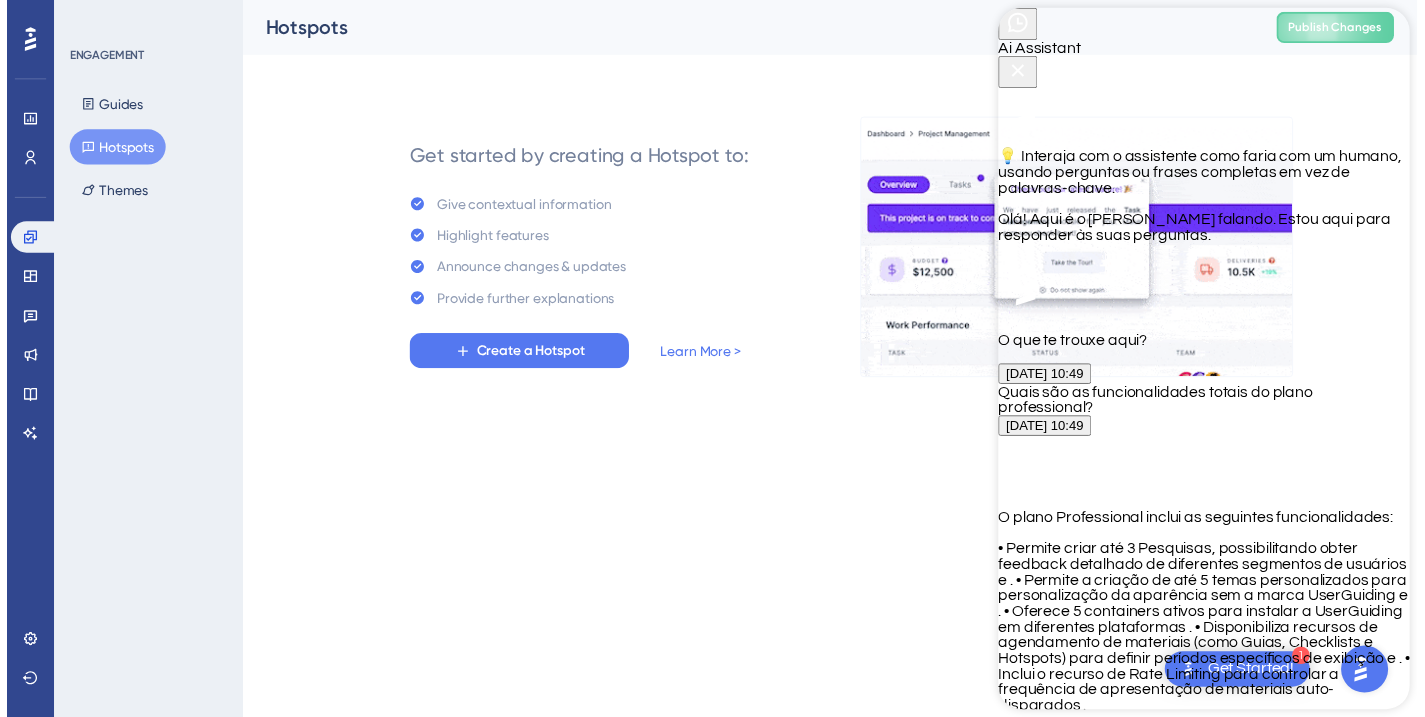 scroll, scrollTop: 7730, scrollLeft: 0, axis: vertical 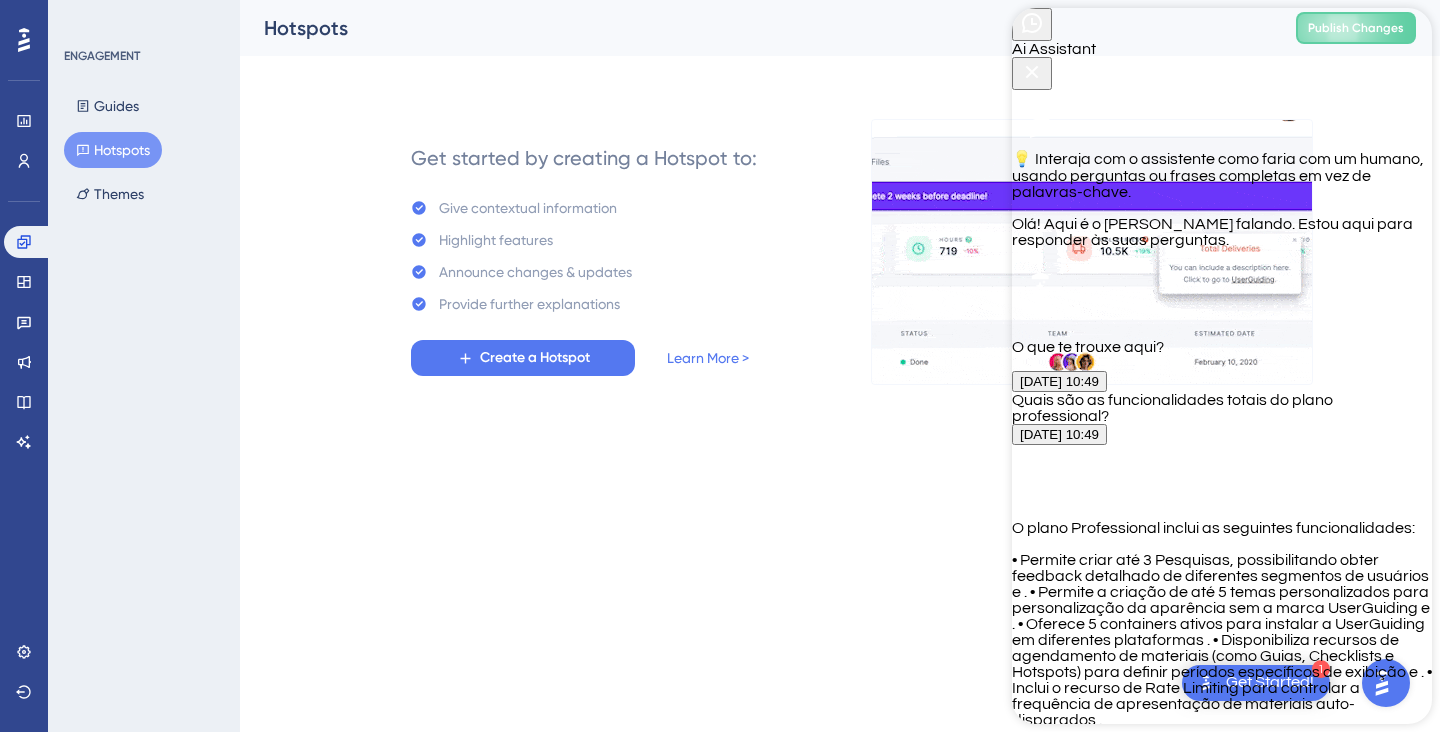 drag, startPoint x: 1184, startPoint y: 497, endPoint x: 1102, endPoint y: 462, distance: 89.157166 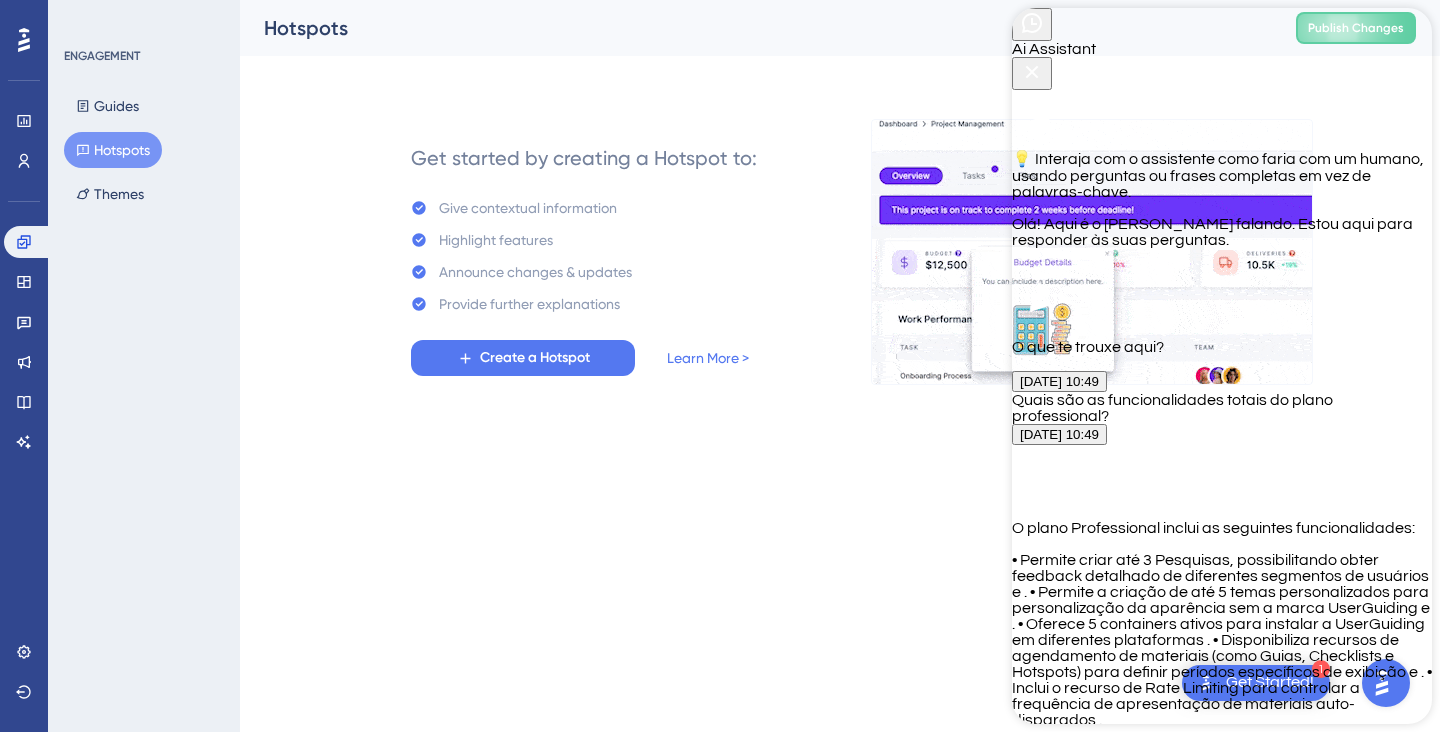 click on "Não há informação nos arquivos sobre um limite definido para a quantidade de hotspots no plano Professional." at bounding box center [1222, 232] 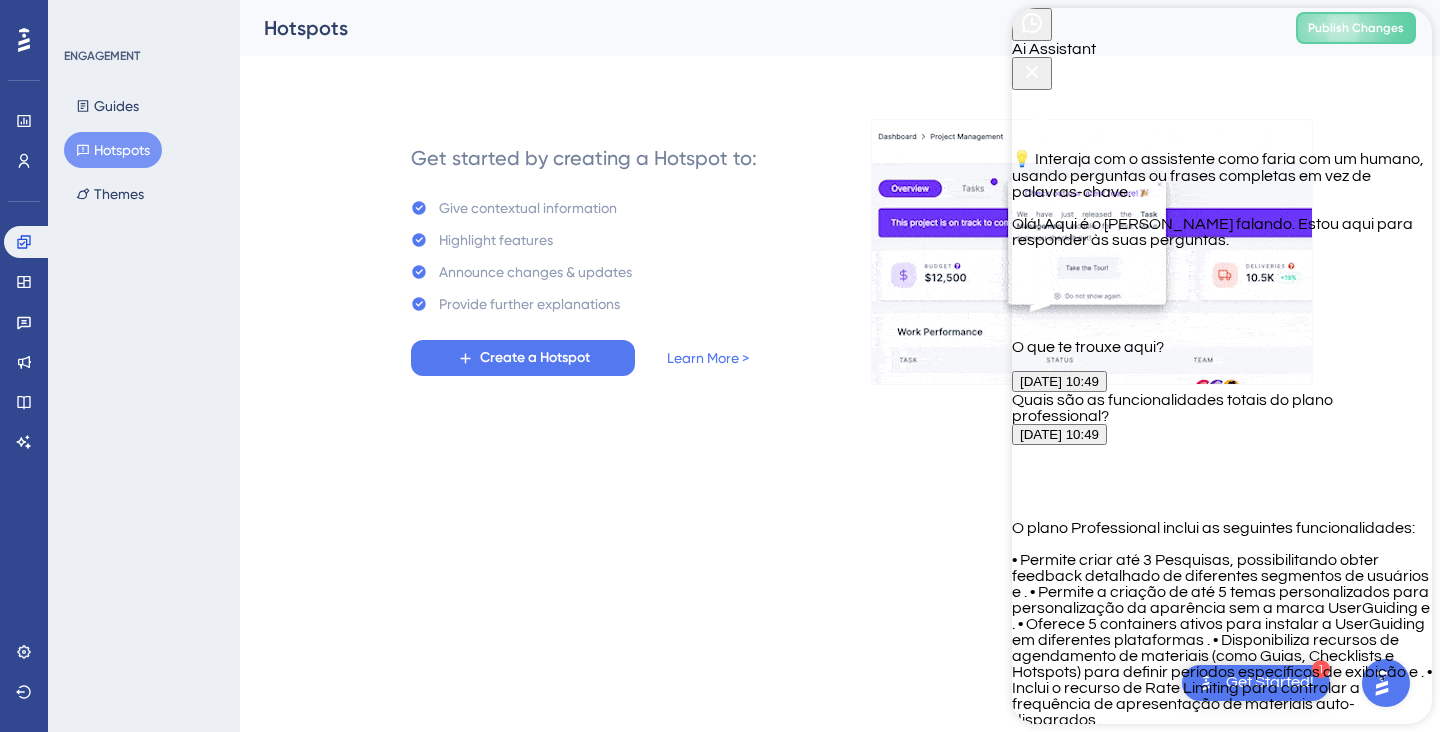click on "Não há informação nos arquivos sobre um limite definido para a quantidade de hotspots no plano Professional." at bounding box center (1222, 232) 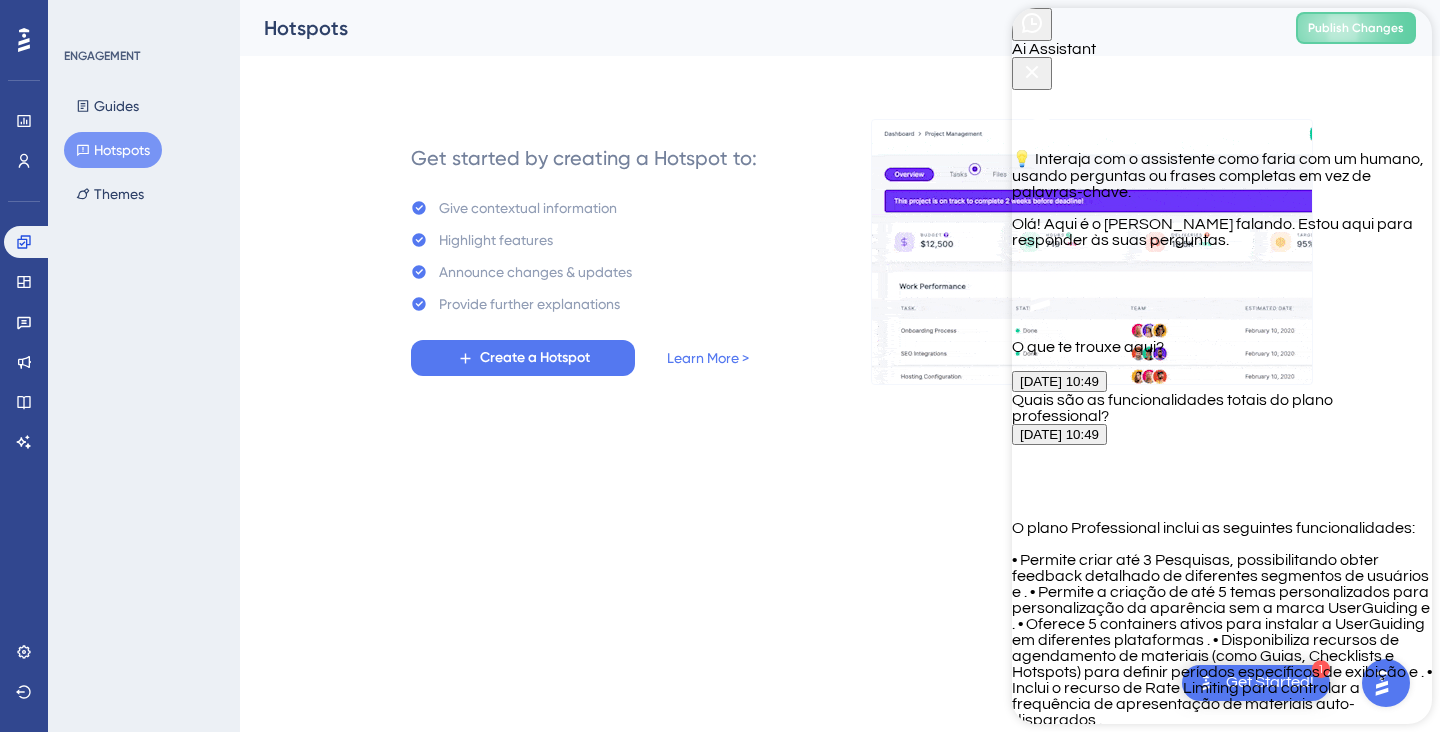click on "Não há informação nos arquivos sobre um limite definido para a quantidade de hotspots no plano Professional." at bounding box center [1222, 232] 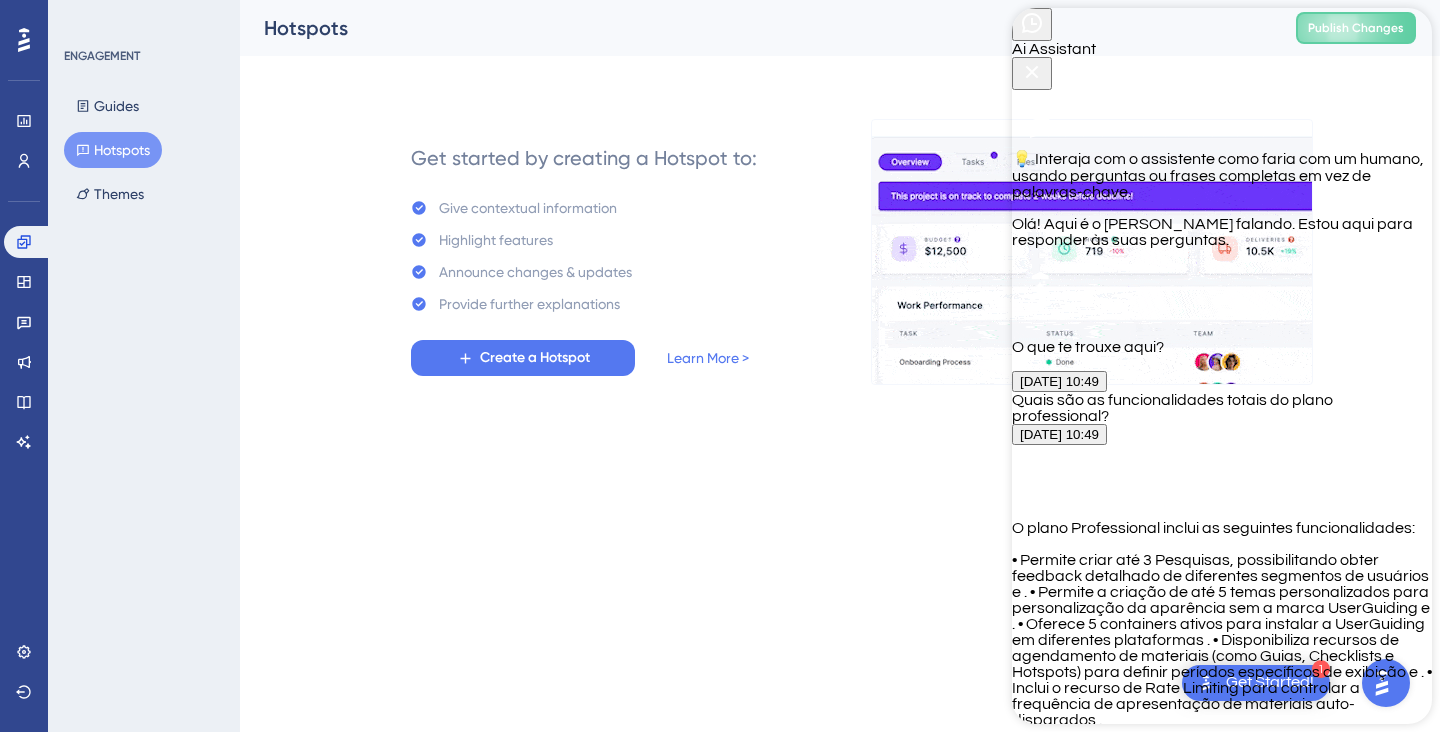 click 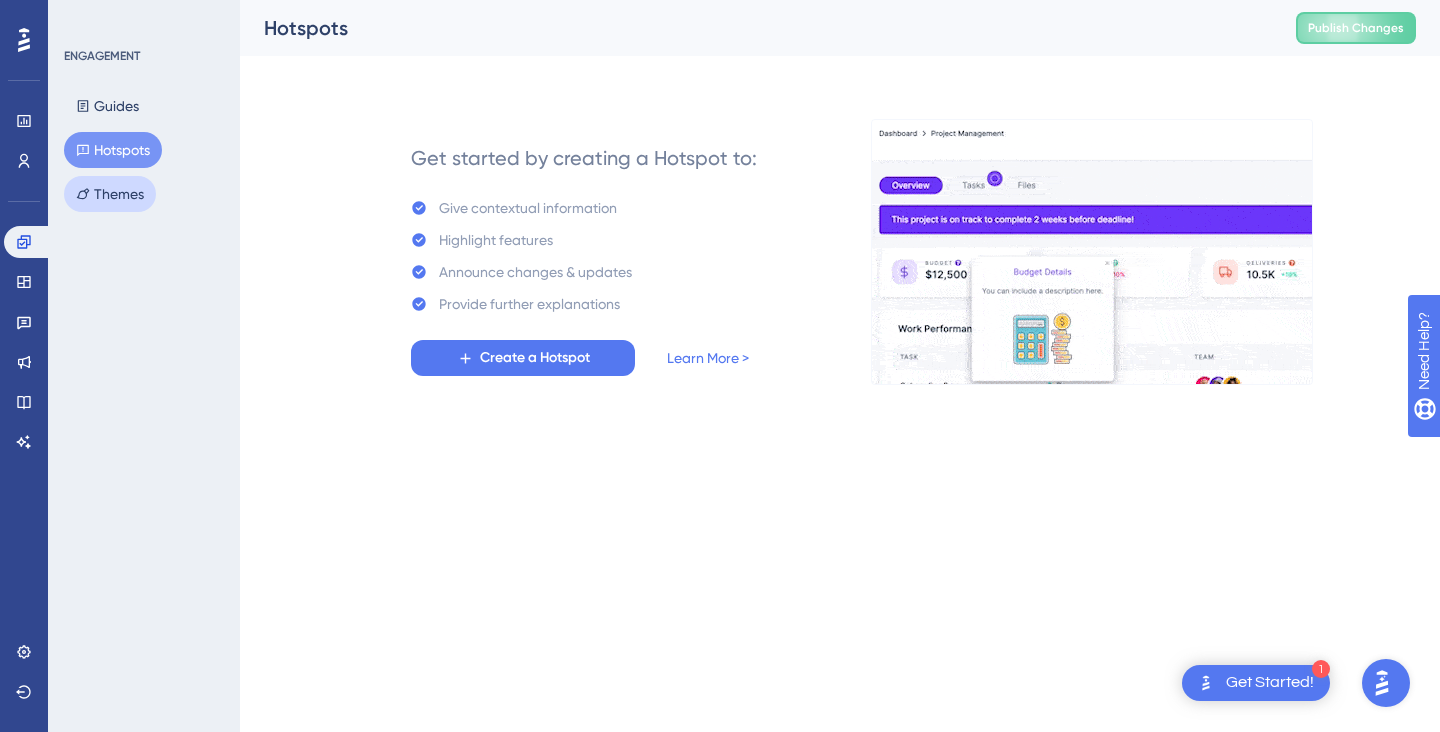 click on "Themes" at bounding box center (110, 194) 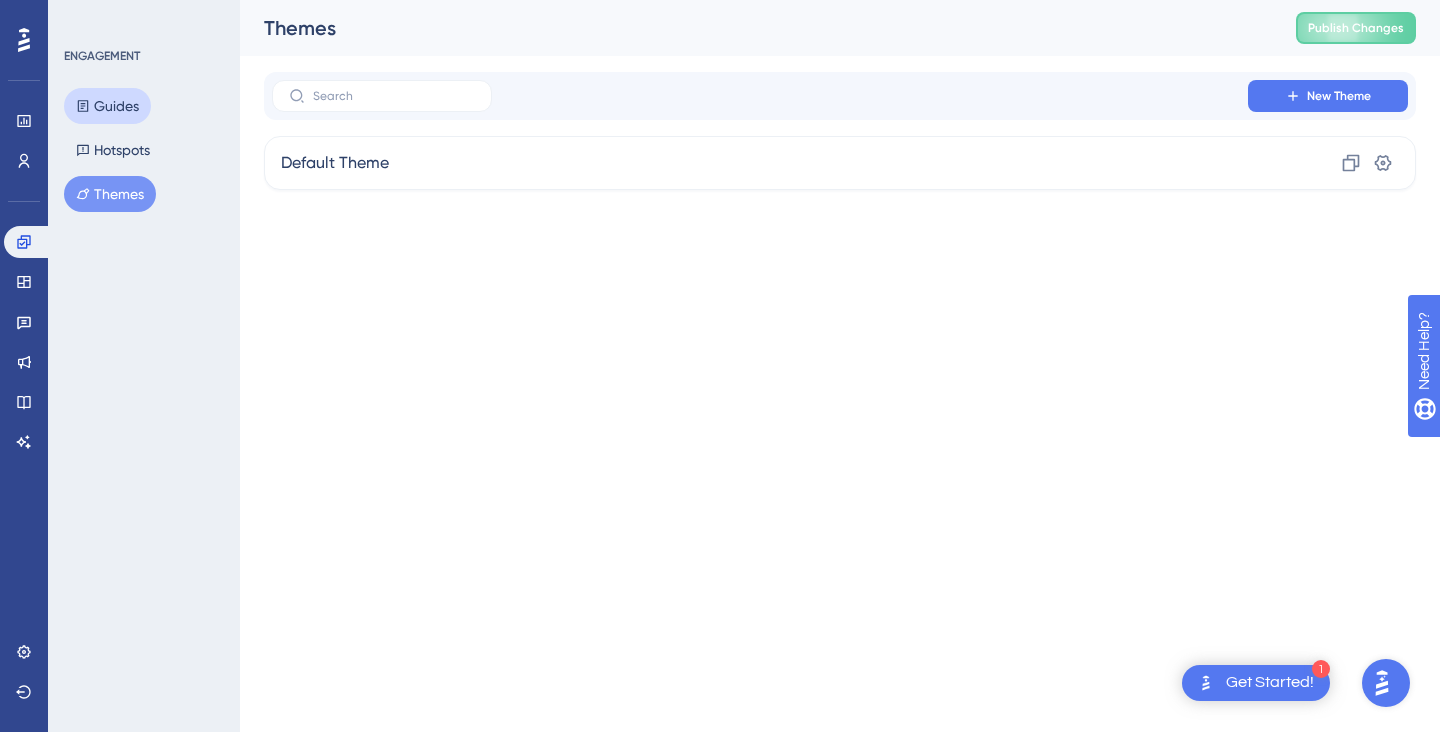 click on "Guides" at bounding box center (107, 106) 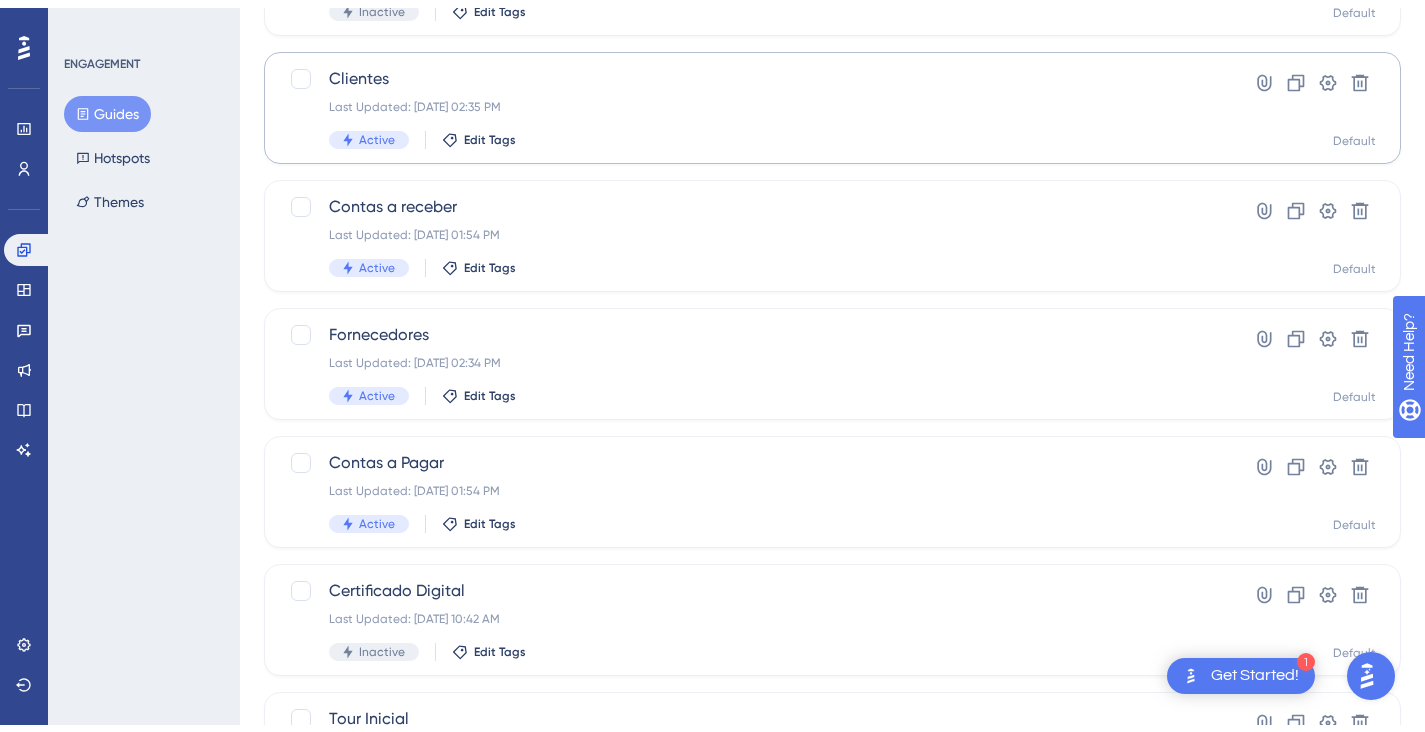 scroll, scrollTop: 524, scrollLeft: 0, axis: vertical 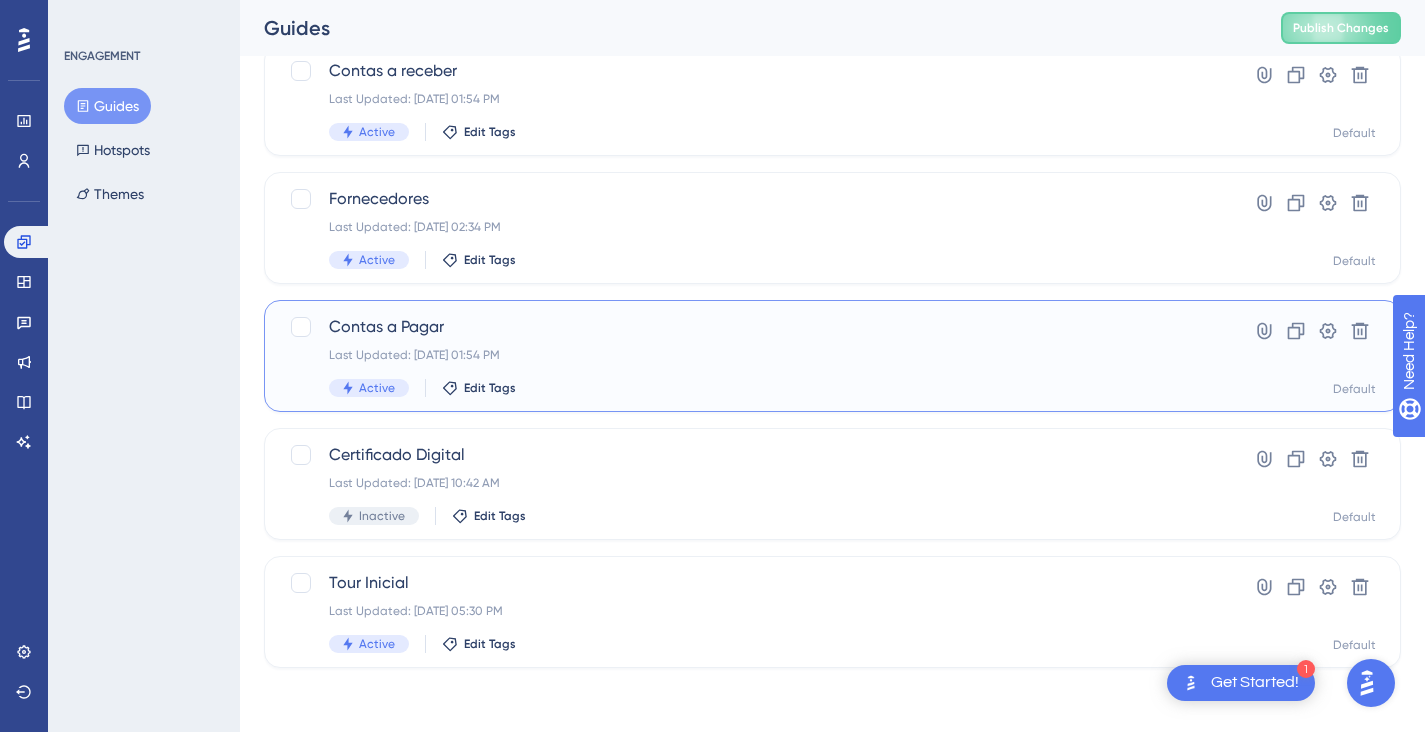 click on "Active Edit Tags" at bounding box center [752, 388] 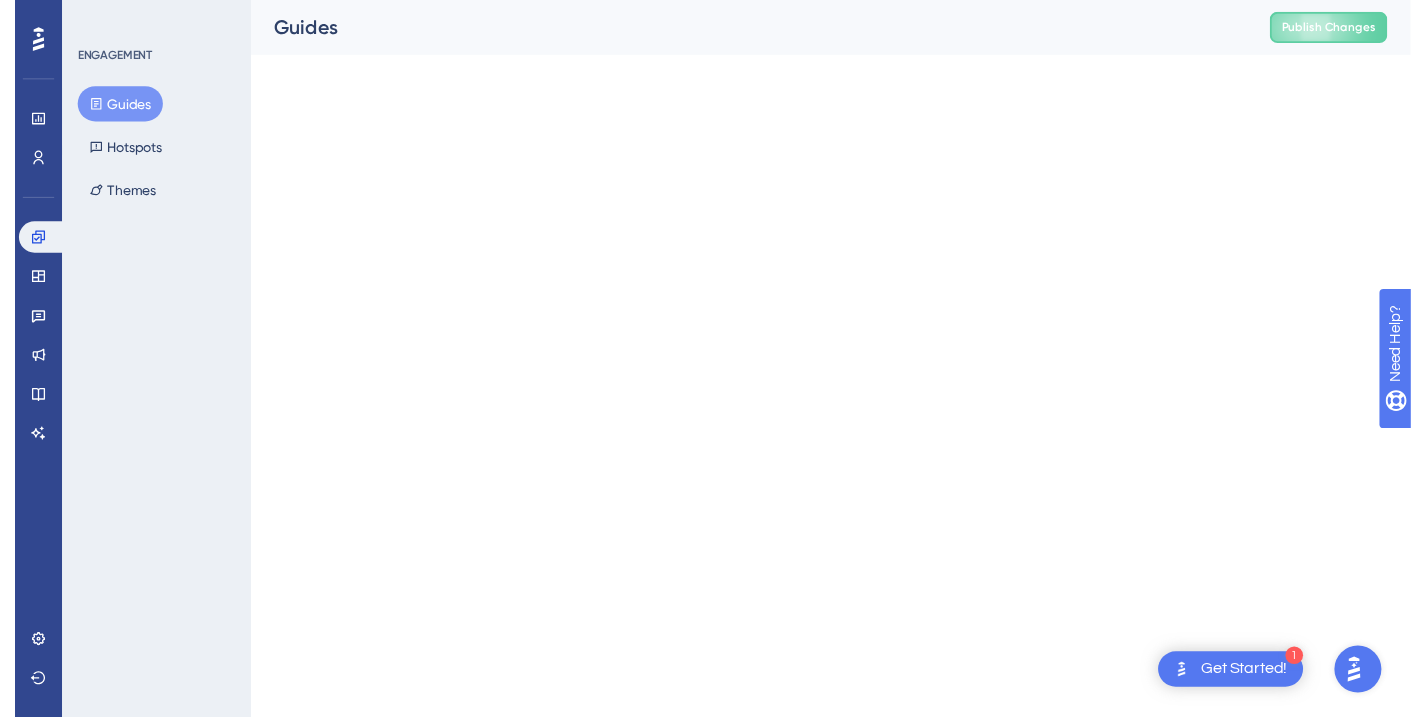 scroll, scrollTop: 0, scrollLeft: 0, axis: both 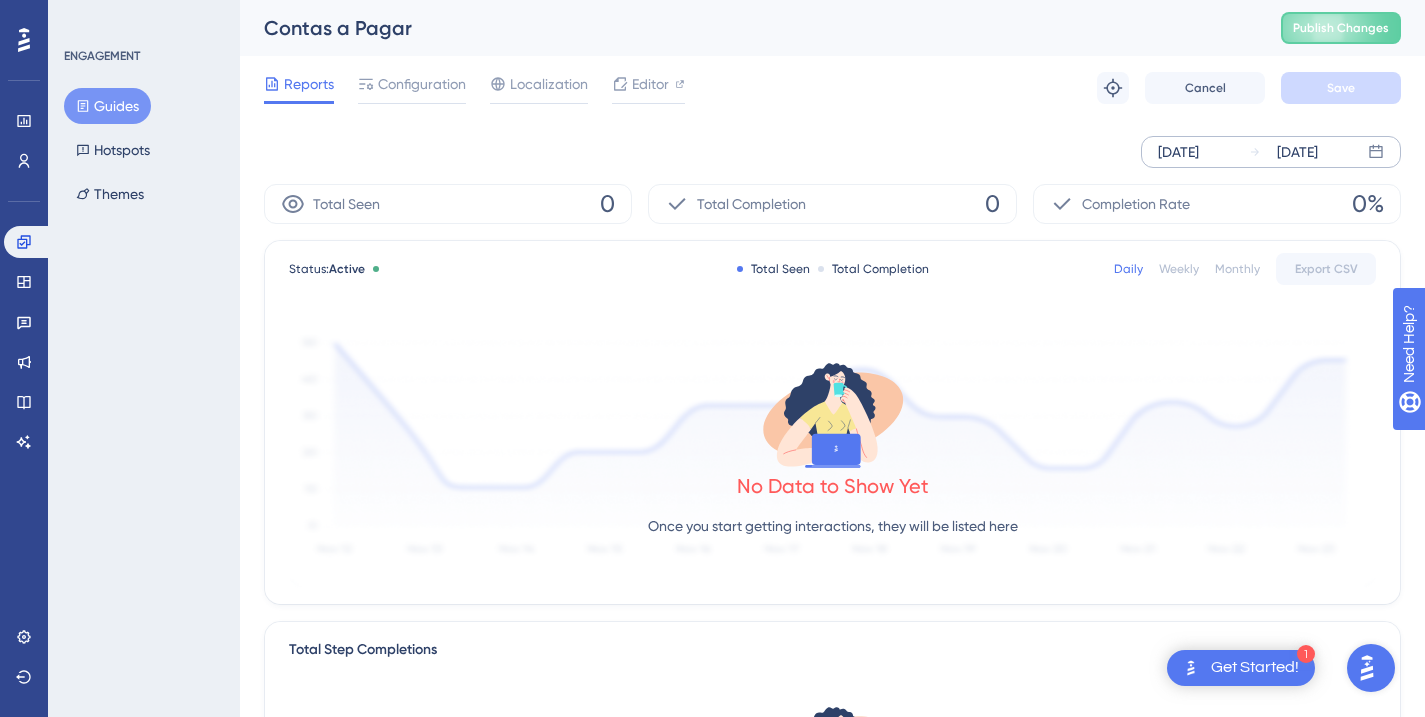 click on "[DATE]" at bounding box center [1297, 152] 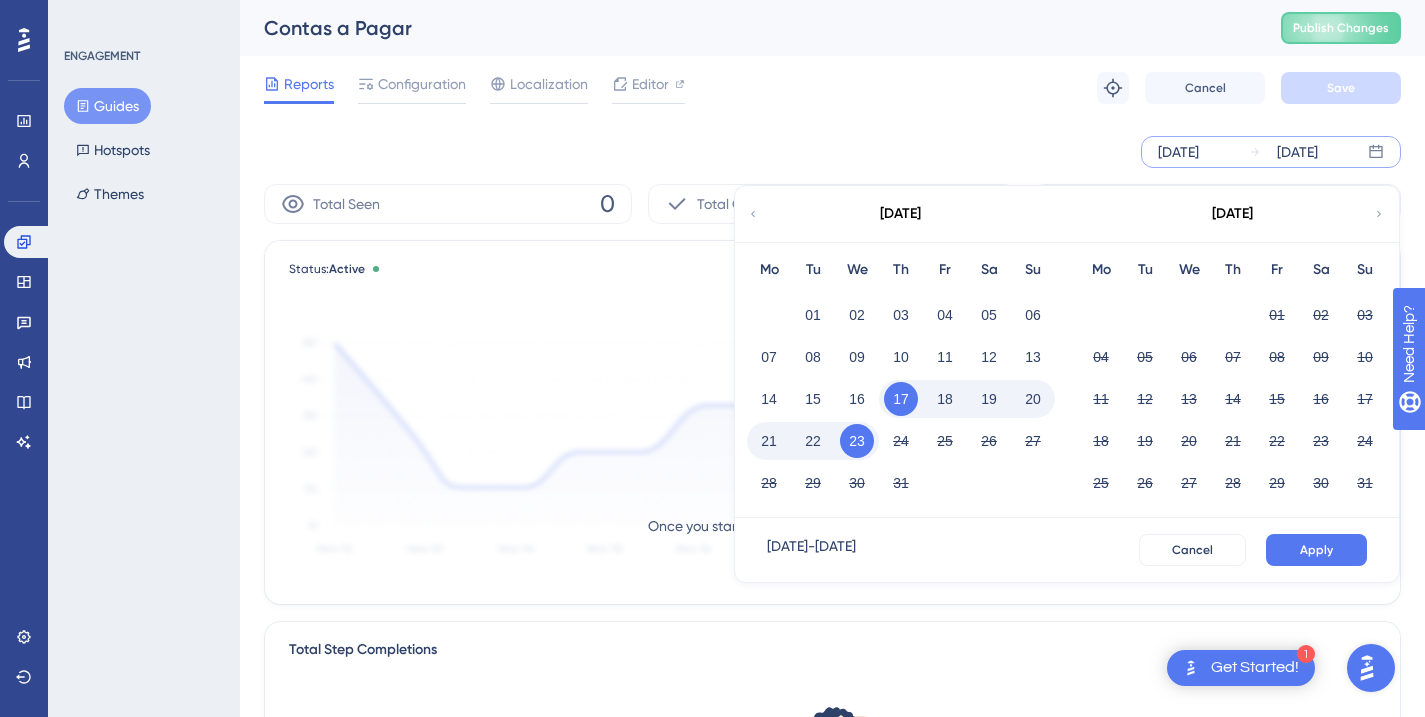 click 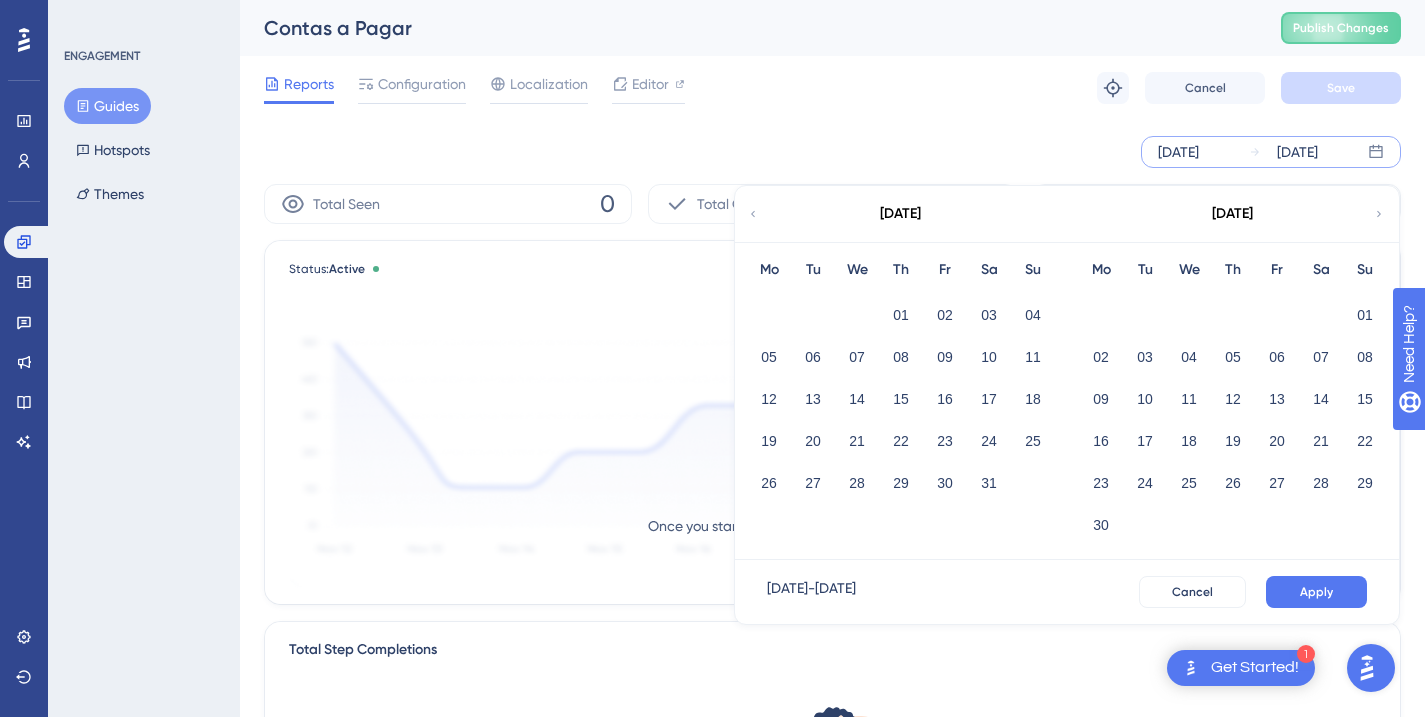 click 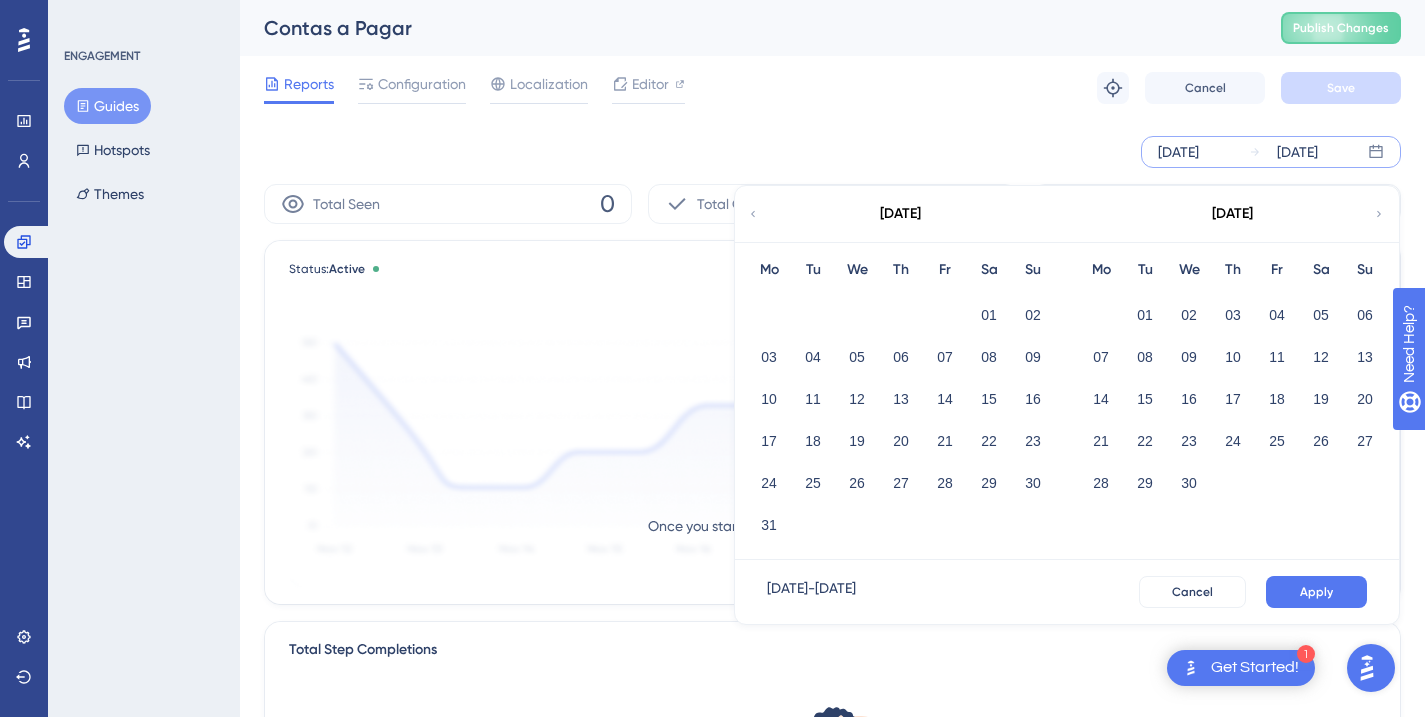 click 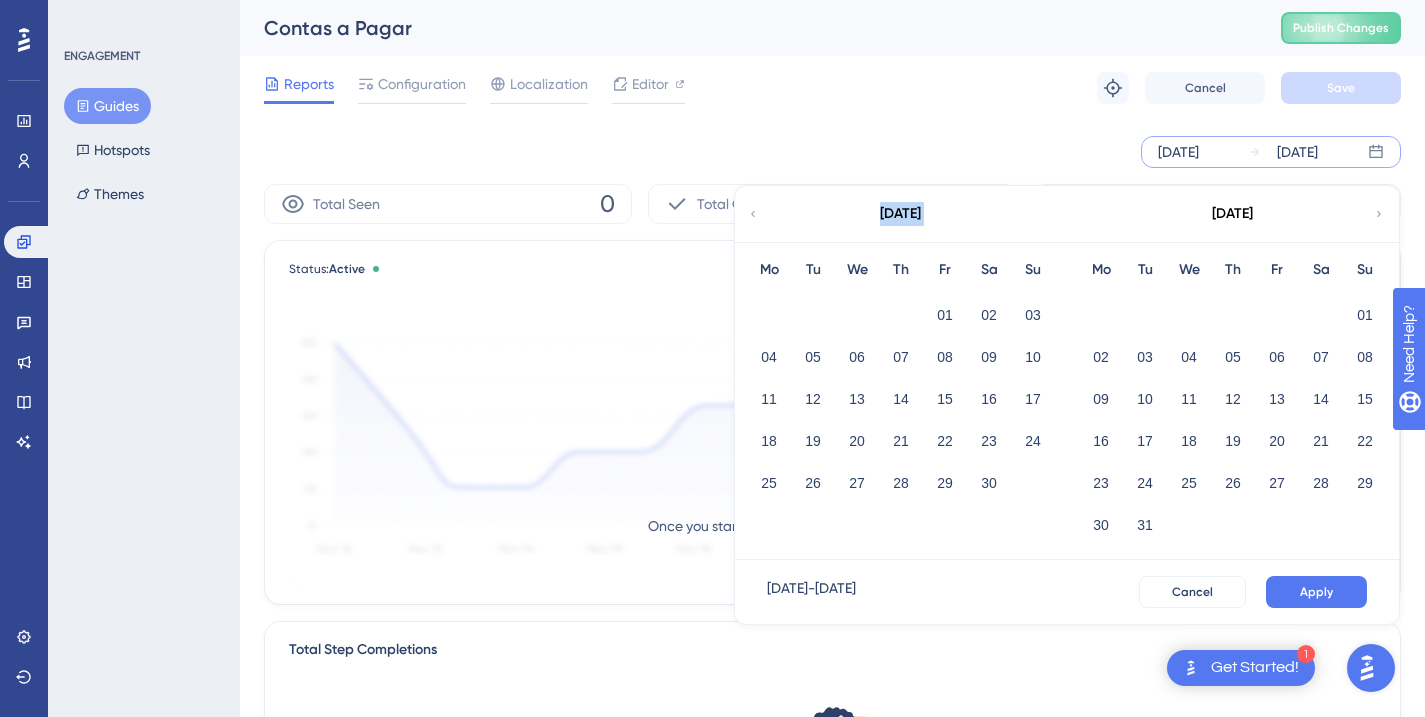 click 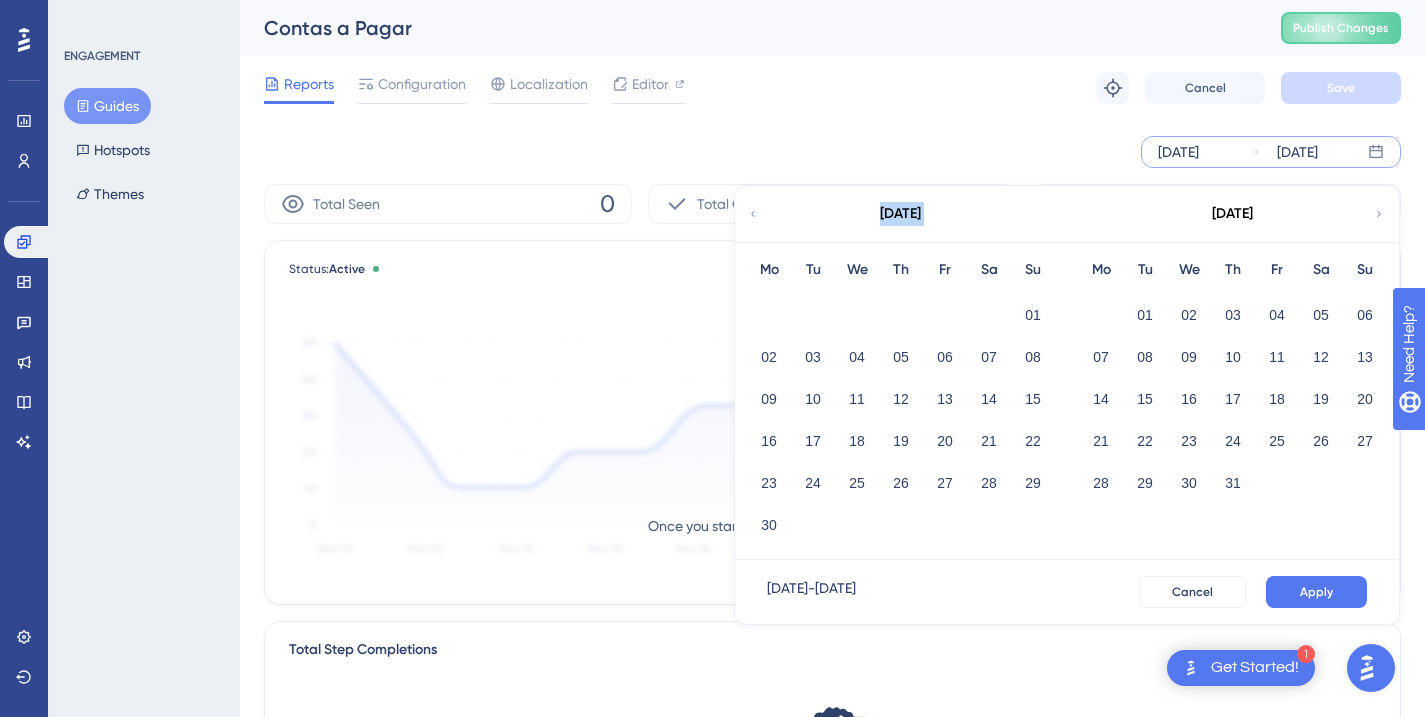 click 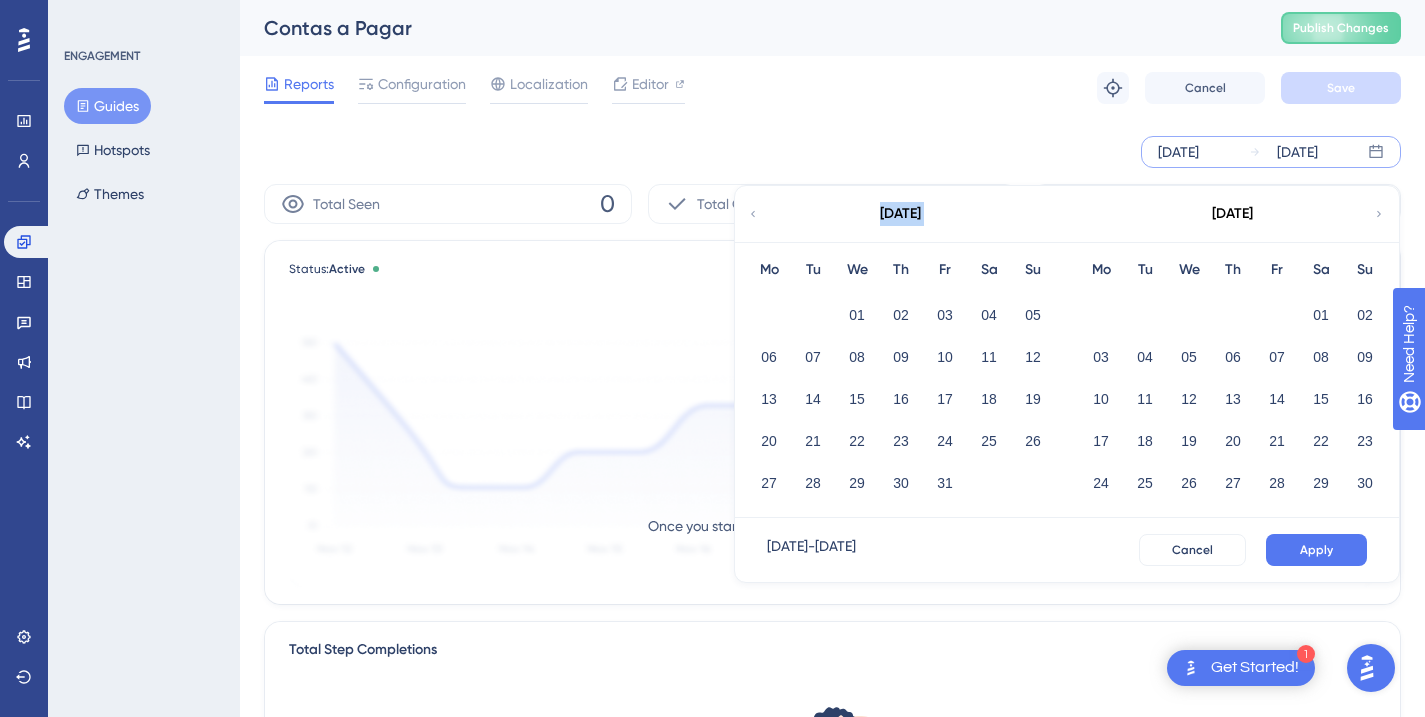 click 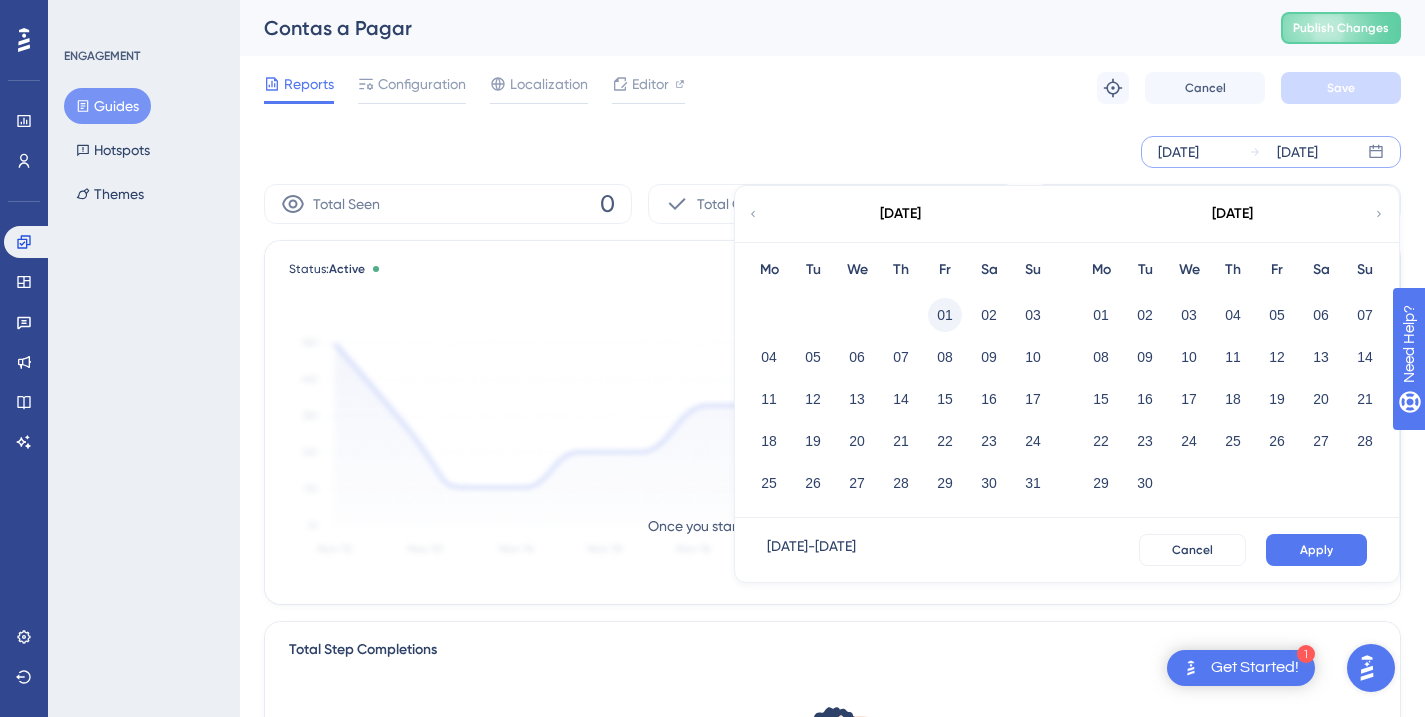 click on "01" at bounding box center (945, 315) 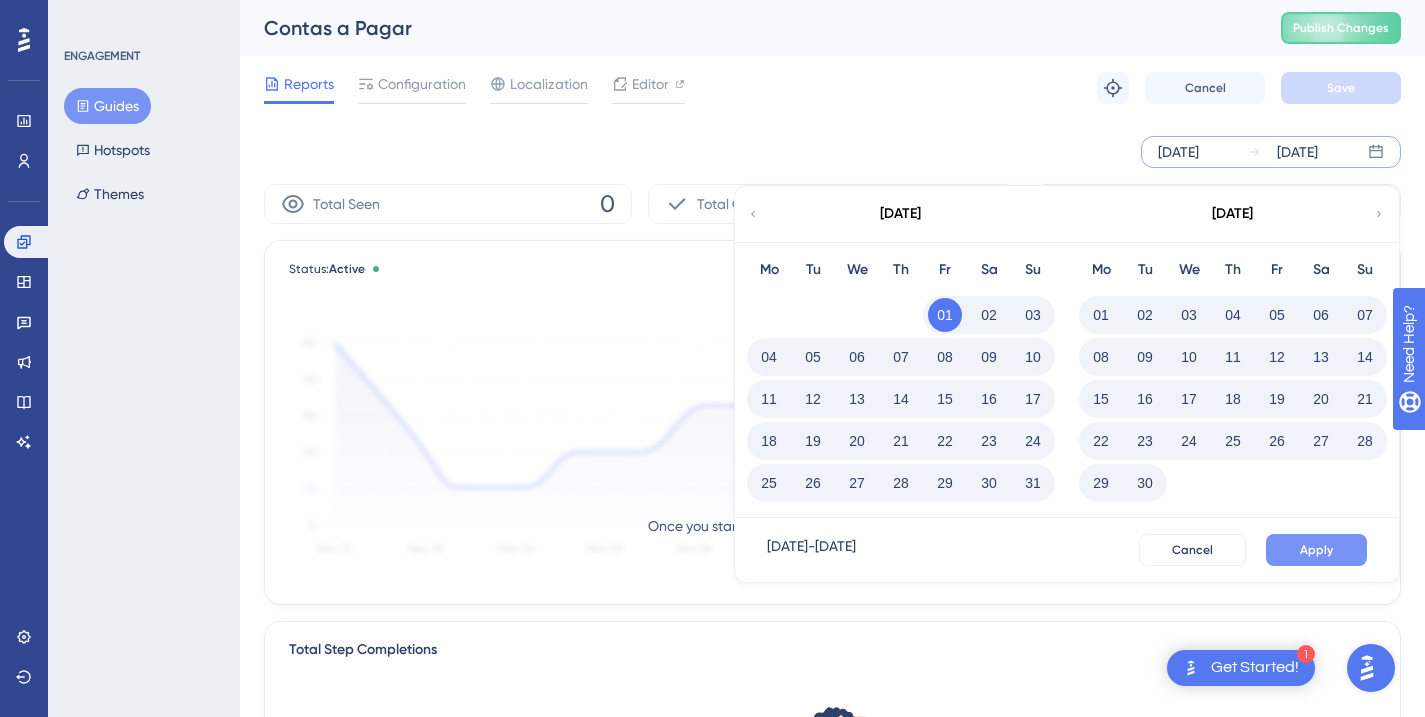 click on "Apply" at bounding box center (1316, 550) 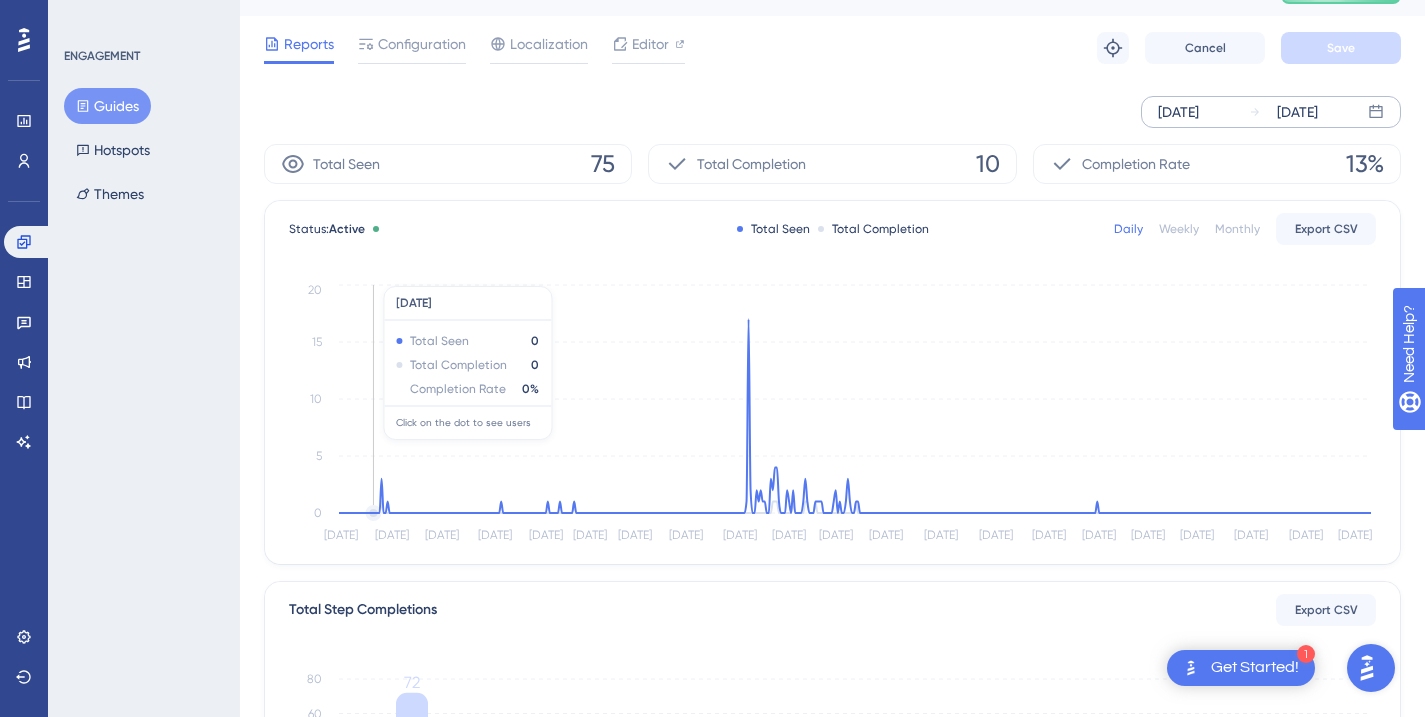 scroll, scrollTop: 0, scrollLeft: 0, axis: both 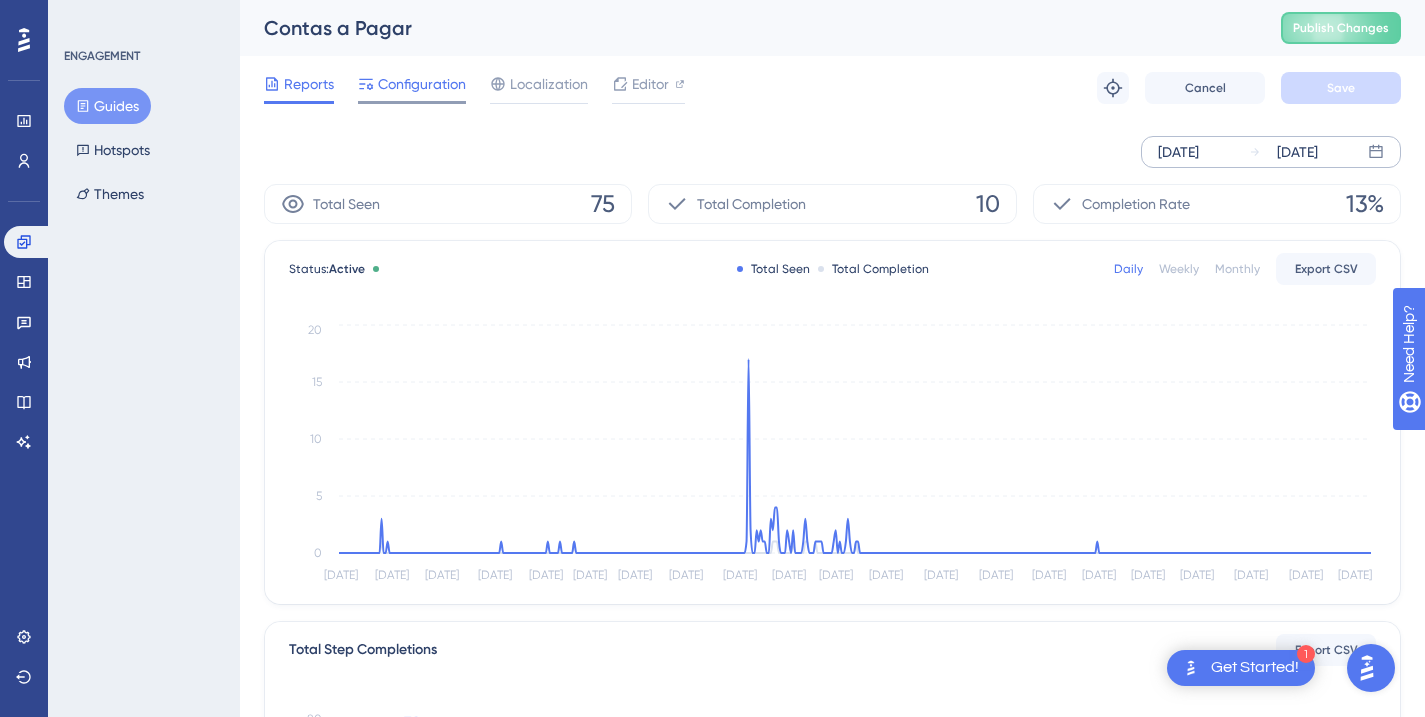 click on "Configuration" at bounding box center [422, 84] 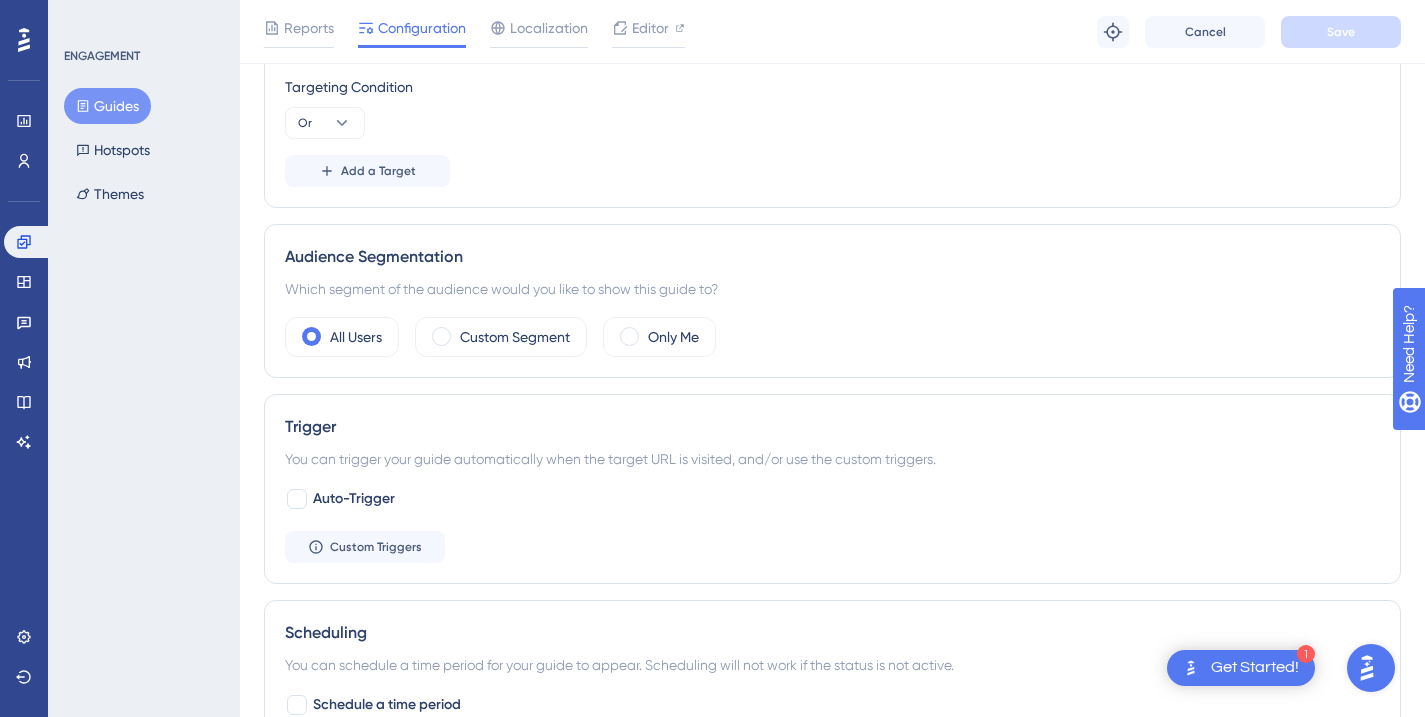 scroll, scrollTop: 0, scrollLeft: 0, axis: both 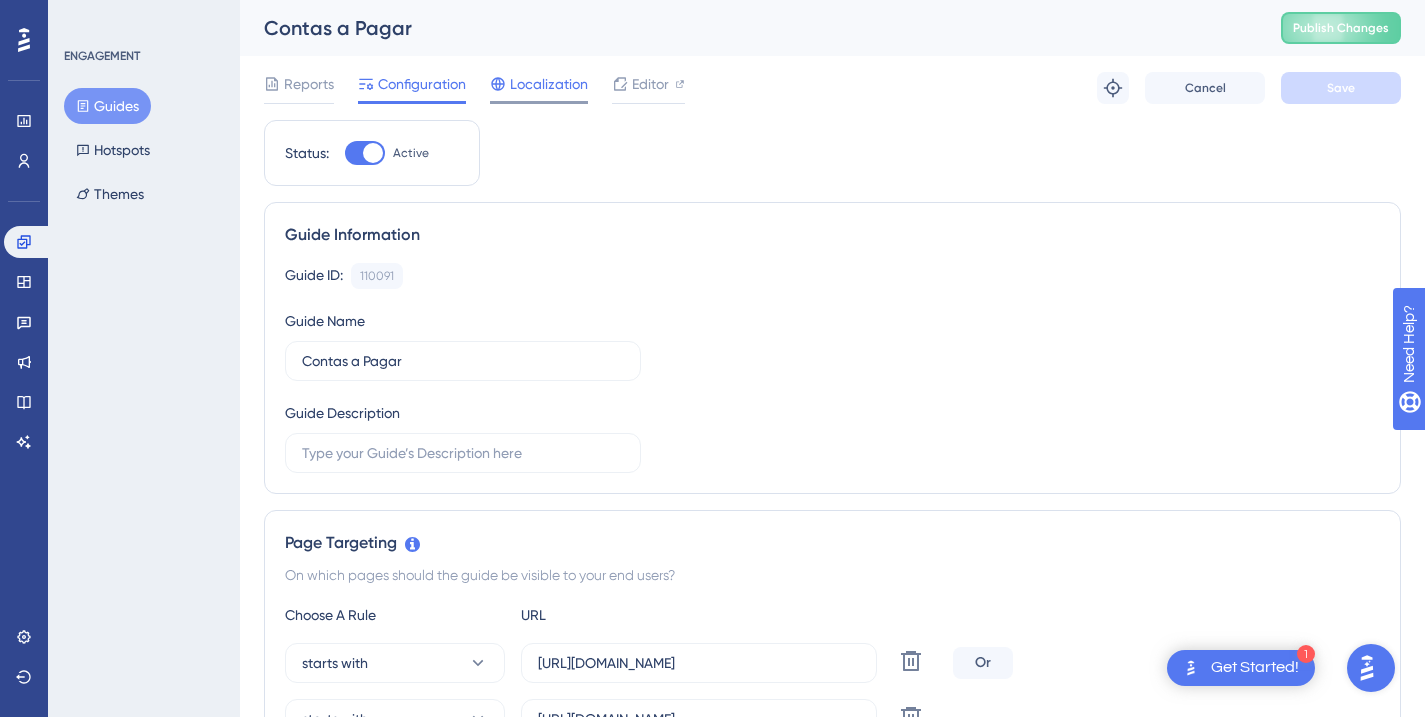 click on "Localization" at bounding box center [549, 84] 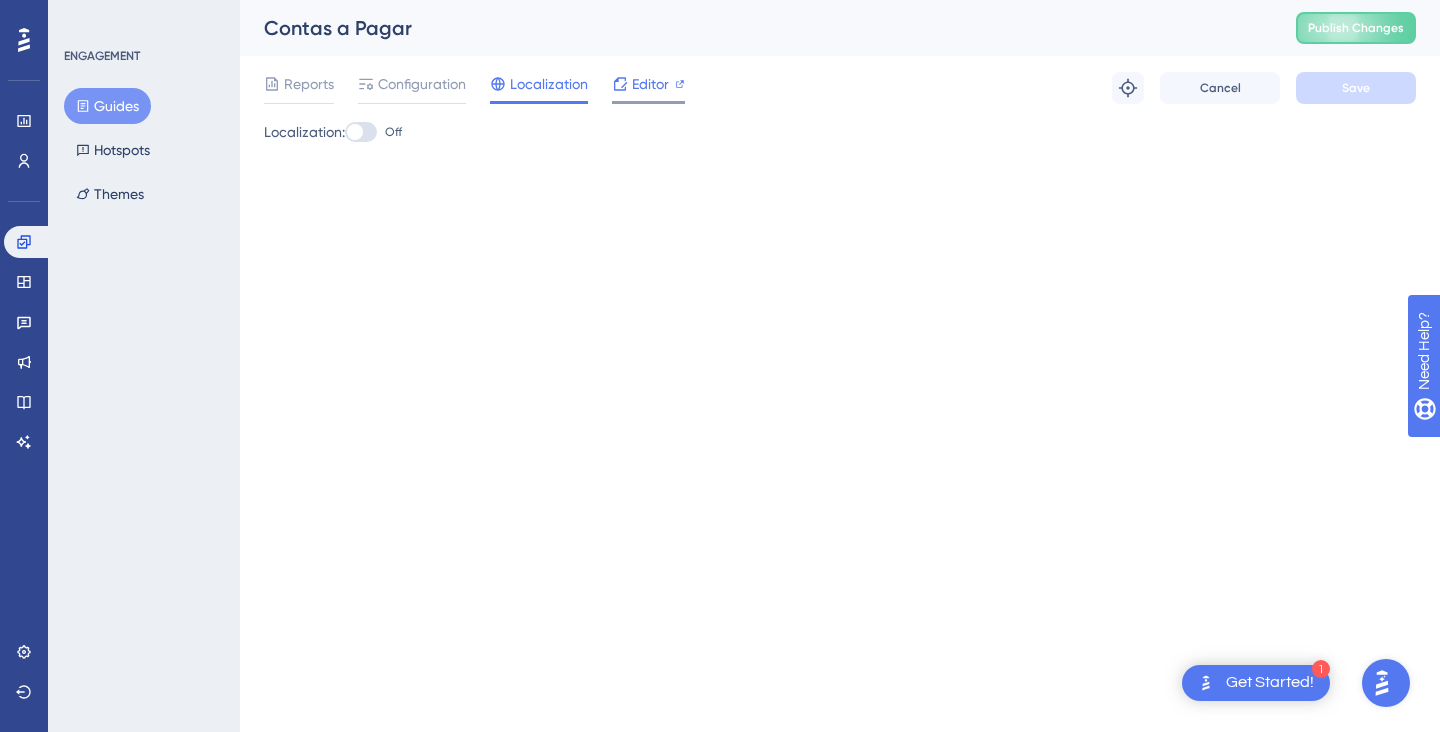click on "Editor" at bounding box center [648, 84] 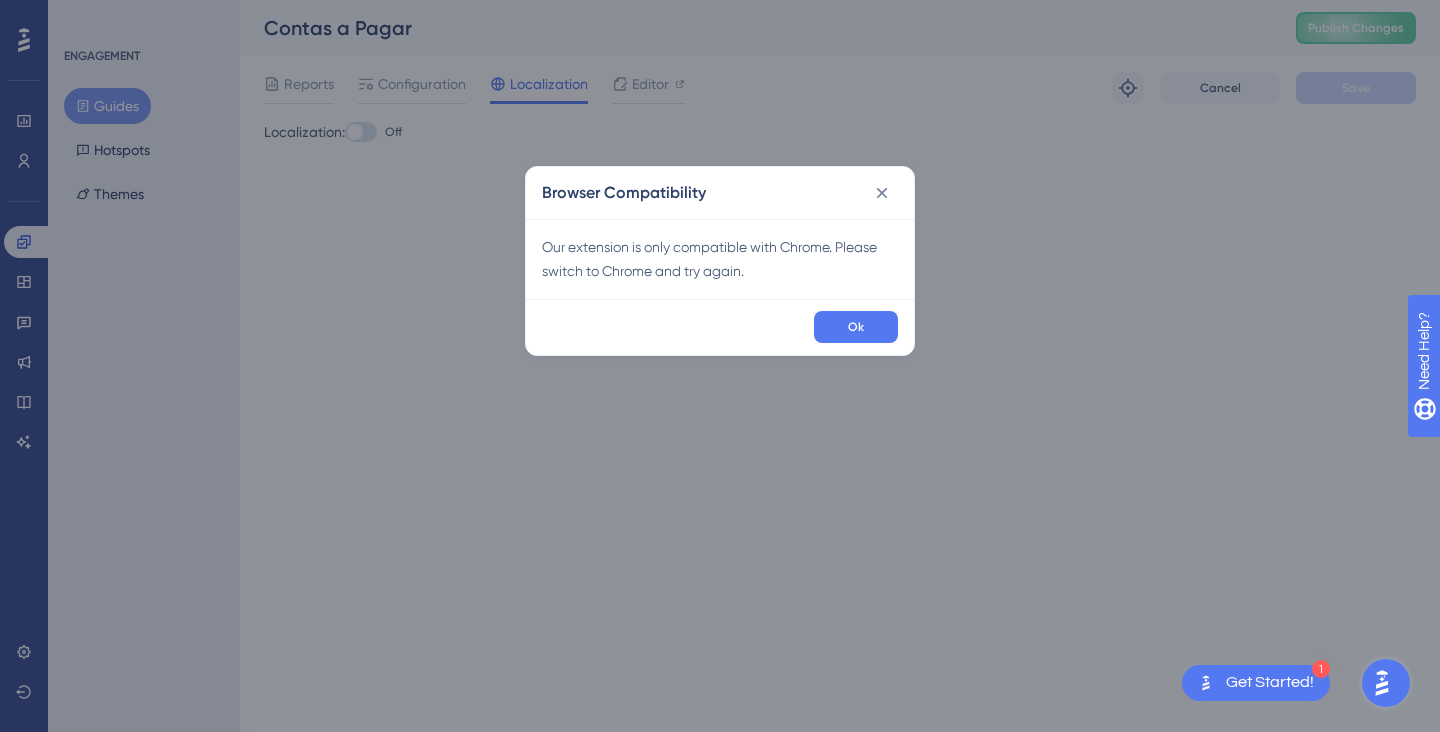 click on "Browser Compatibility" at bounding box center (720, 193) 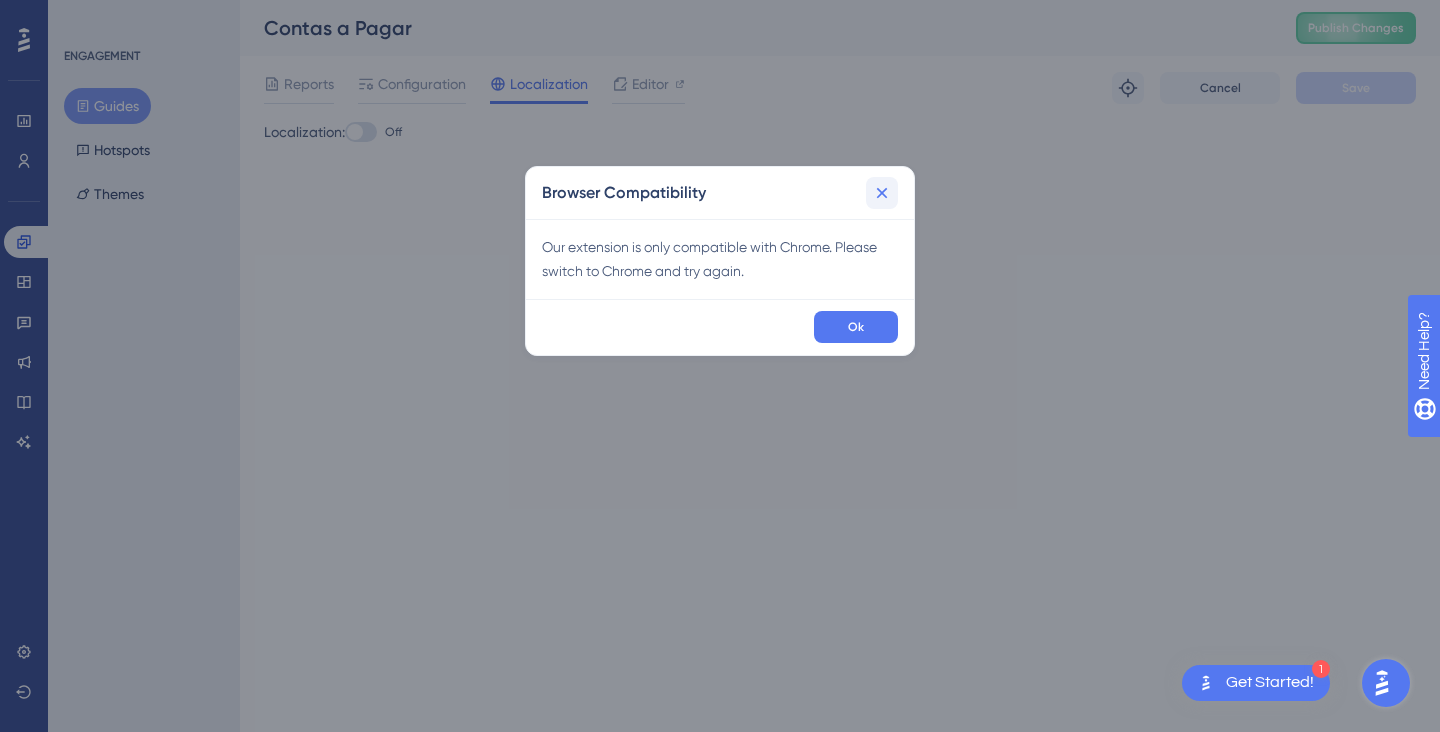 click 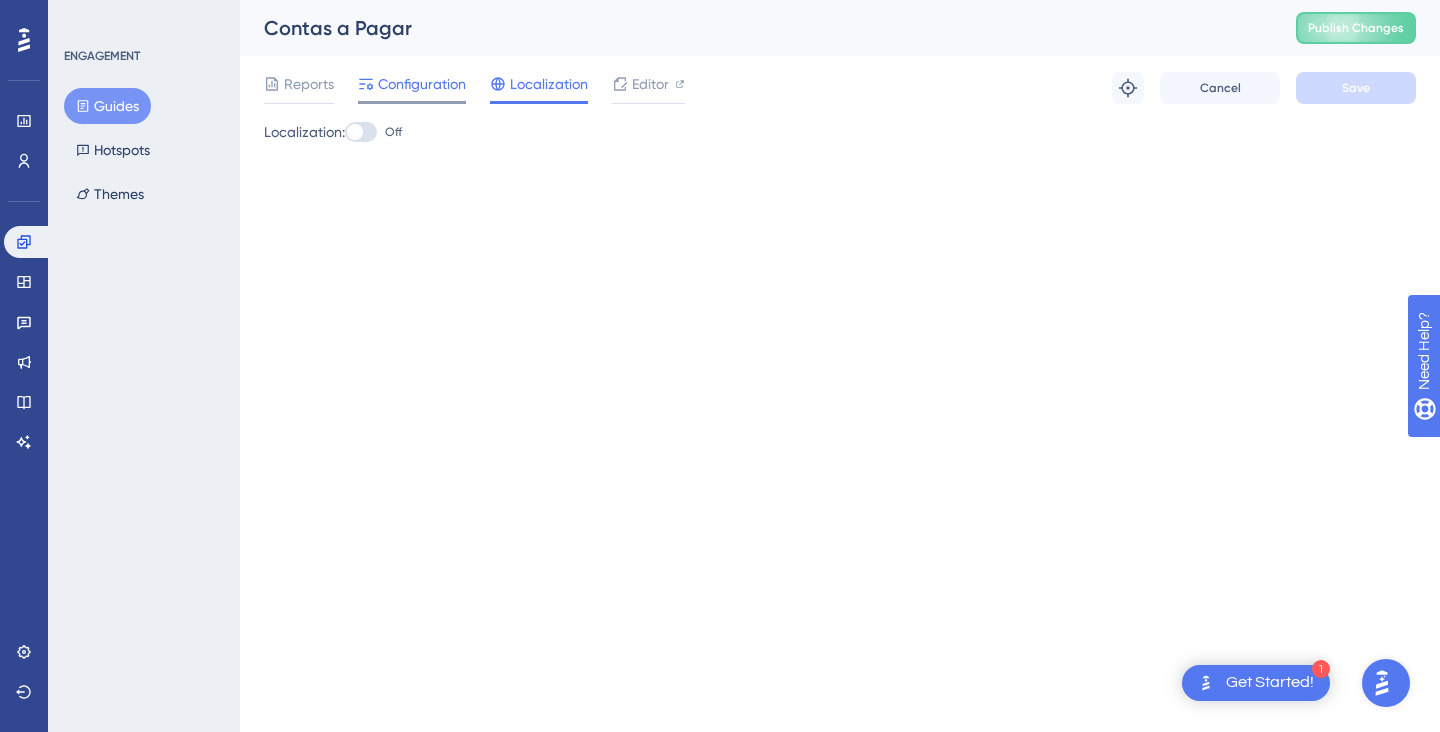click on "Configuration" at bounding box center (422, 84) 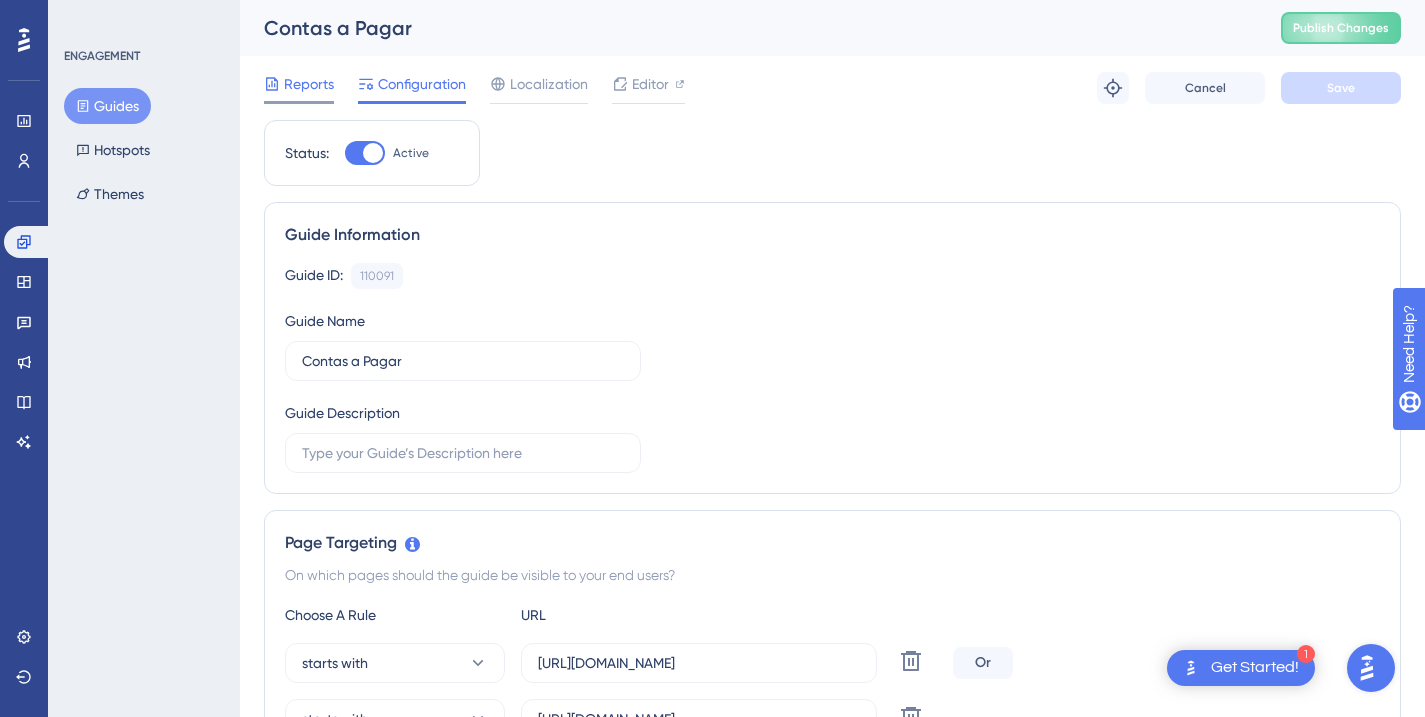 click 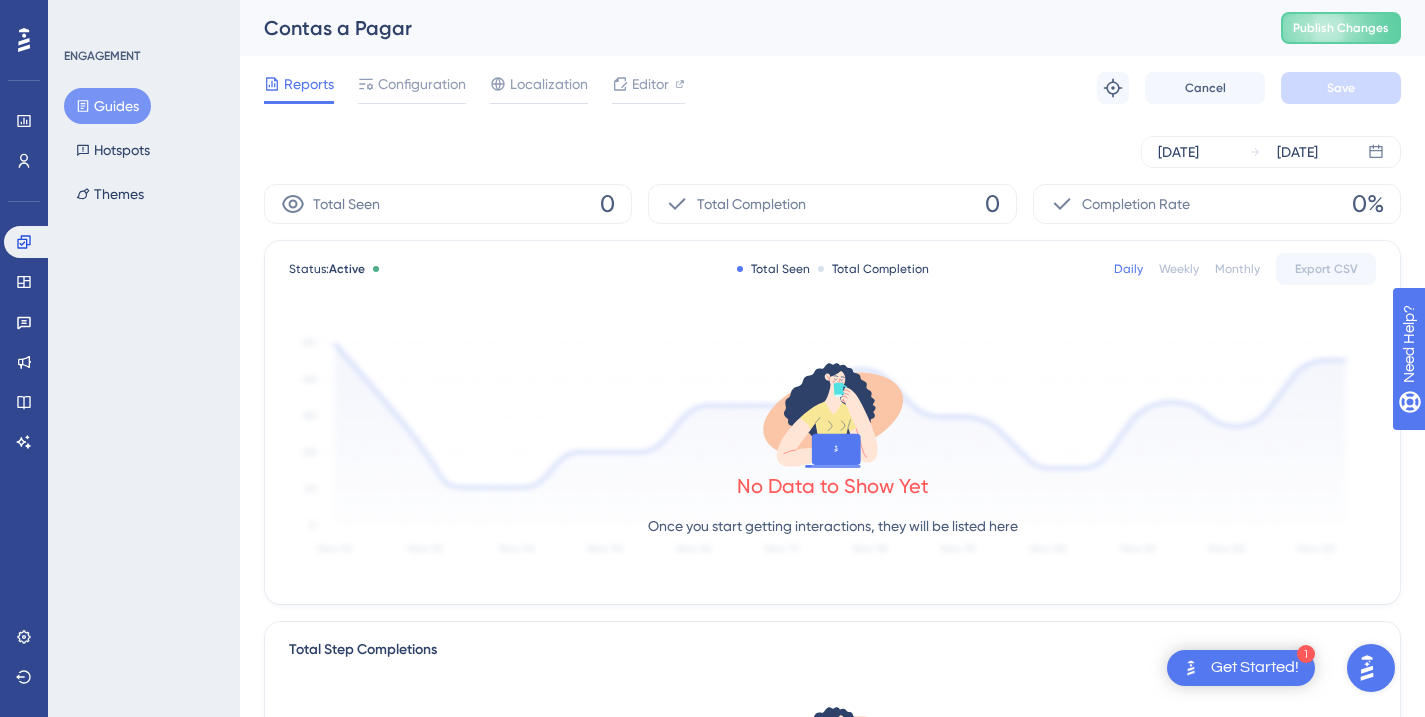 click on "Guides" at bounding box center [107, 106] 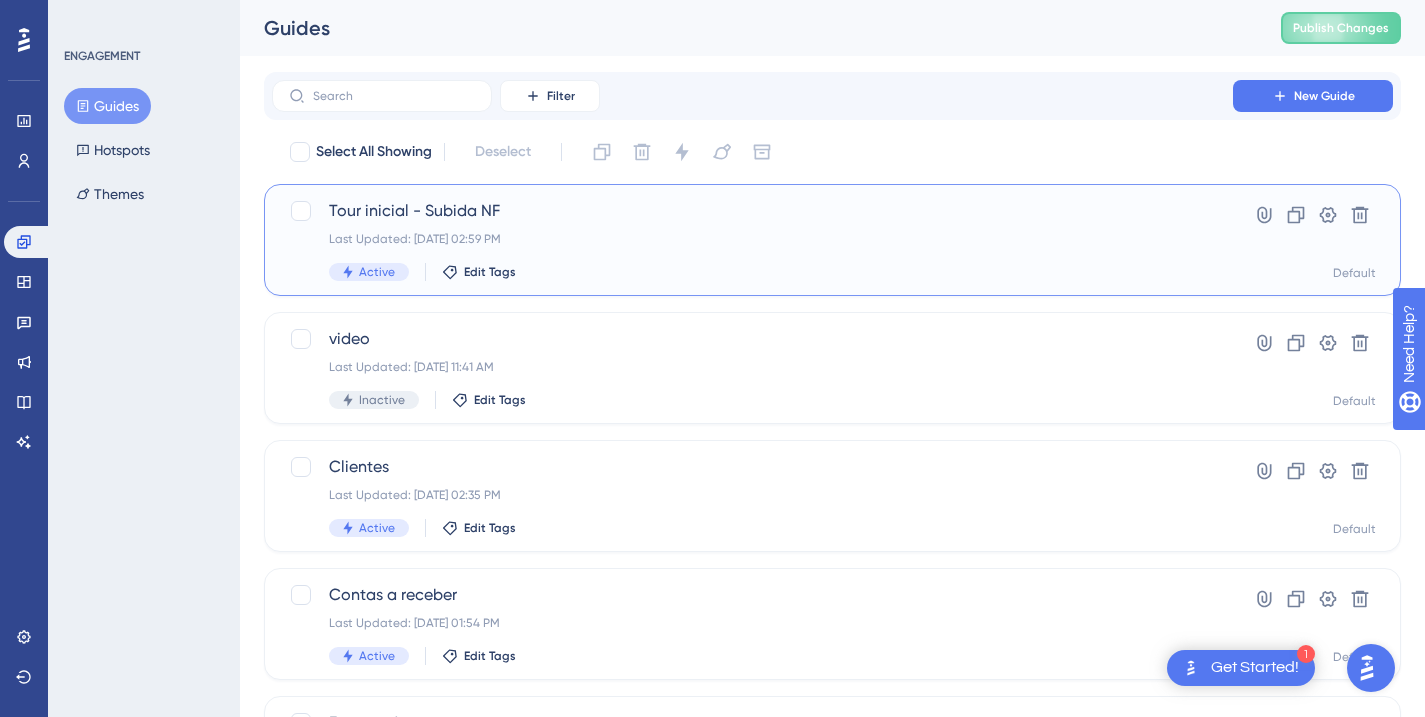 click on "Tour inicial - Subida NF Last Updated: [DATE] 02:59 PM Active Edit Tags" at bounding box center (752, 240) 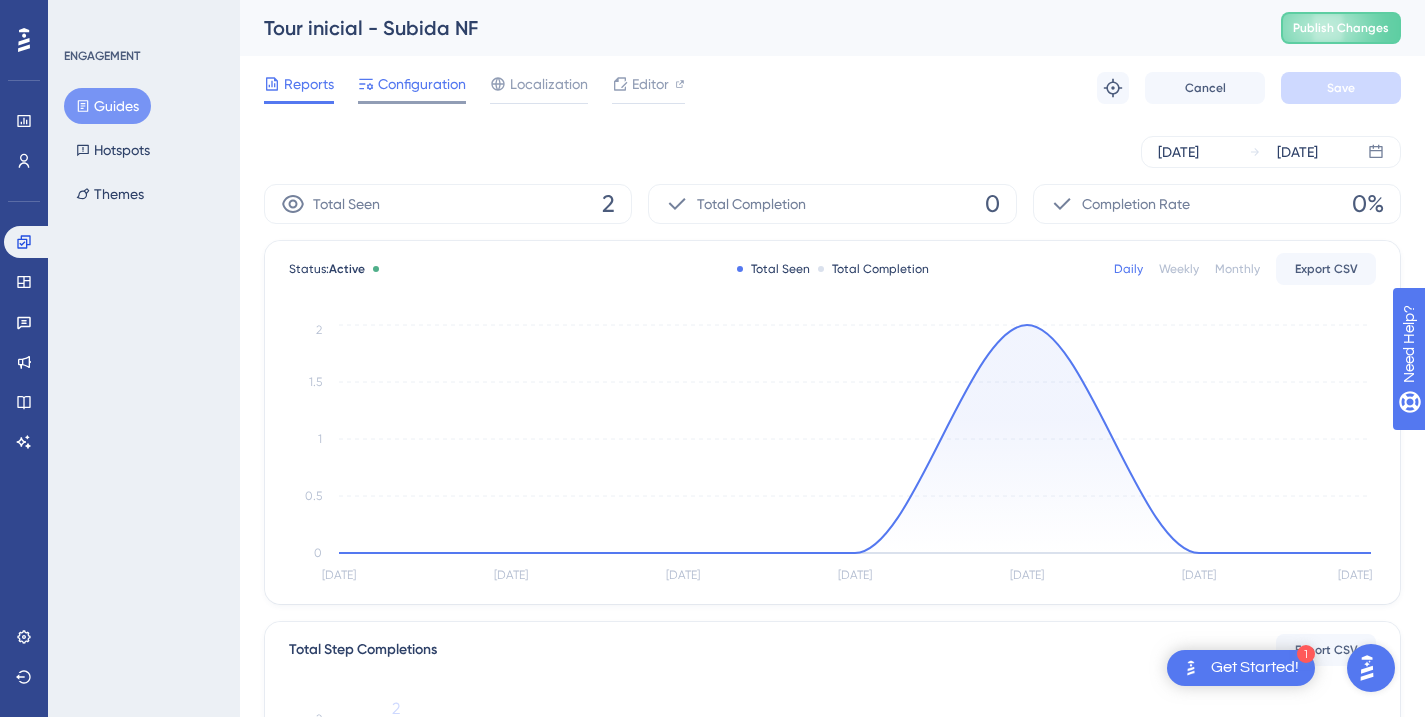 click on "Configuration" at bounding box center (422, 84) 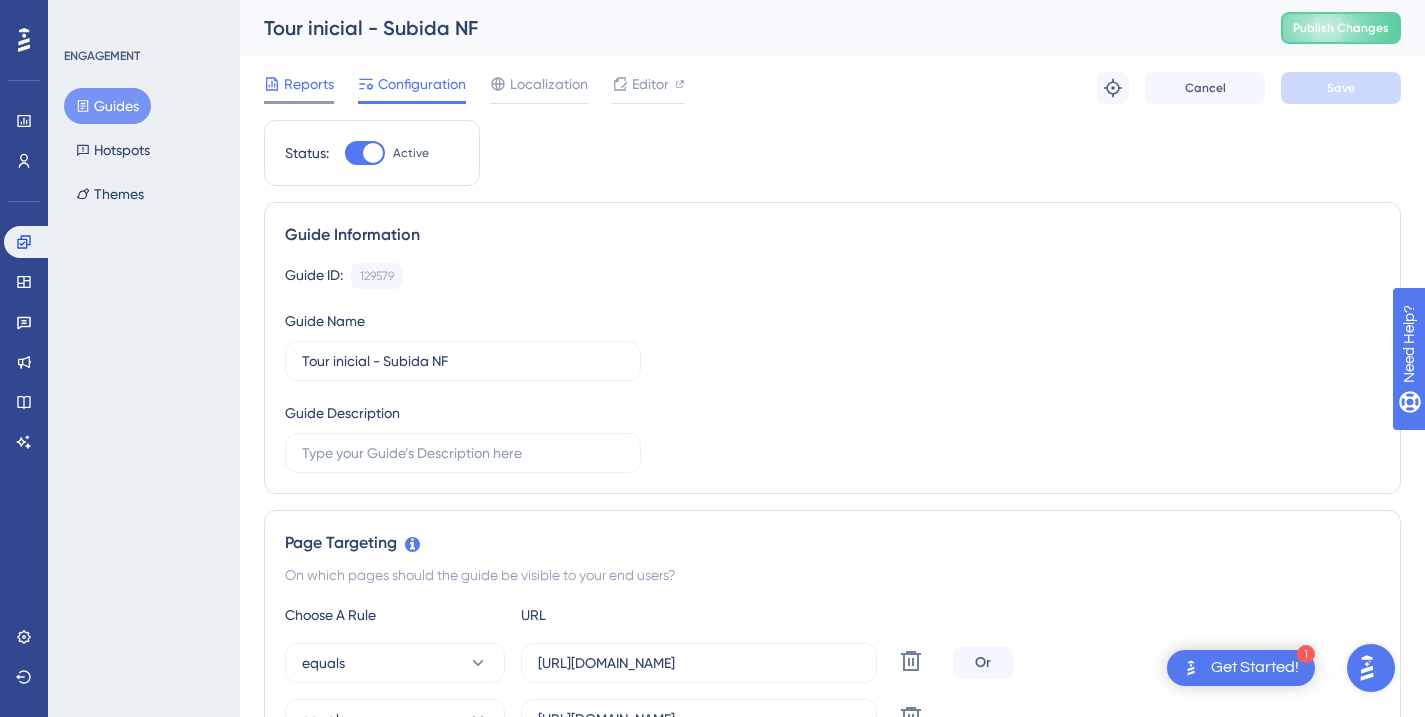 click at bounding box center [272, 84] 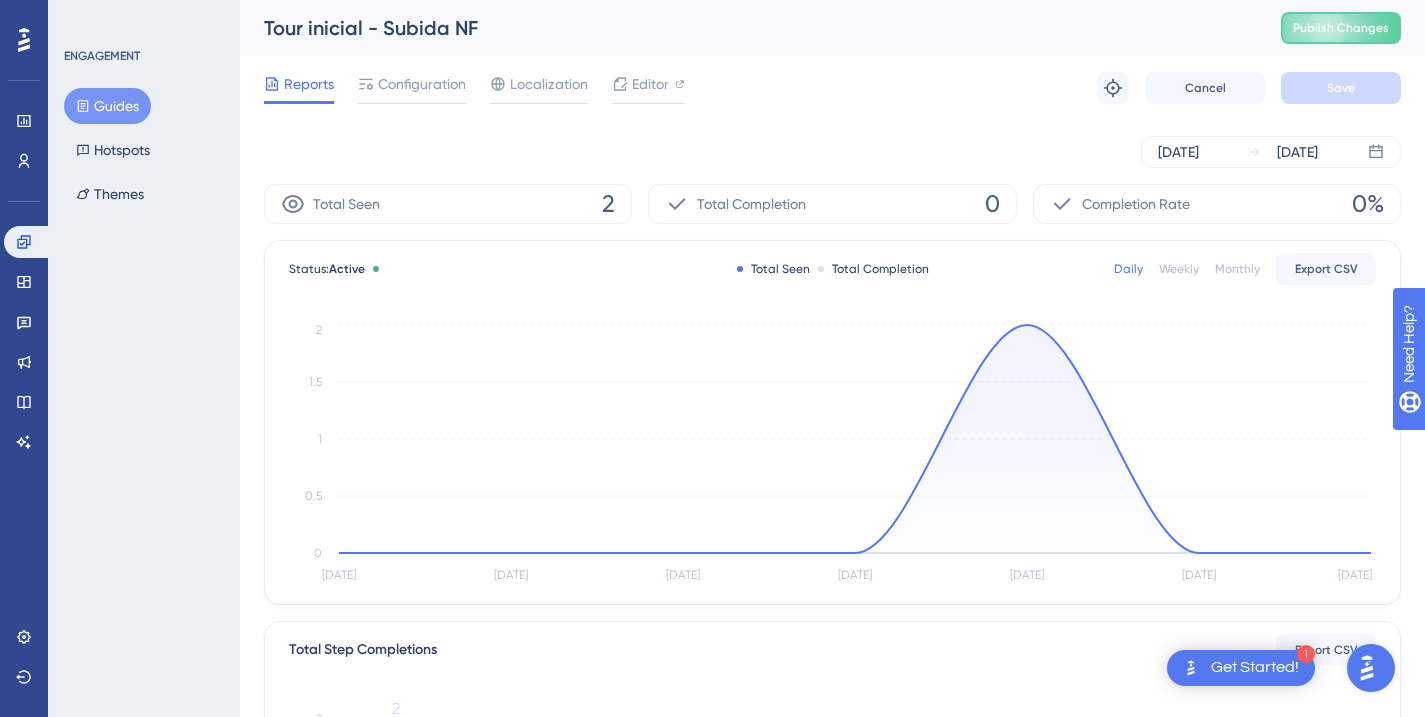 click on "[DATE] [DATE]" at bounding box center (832, 152) 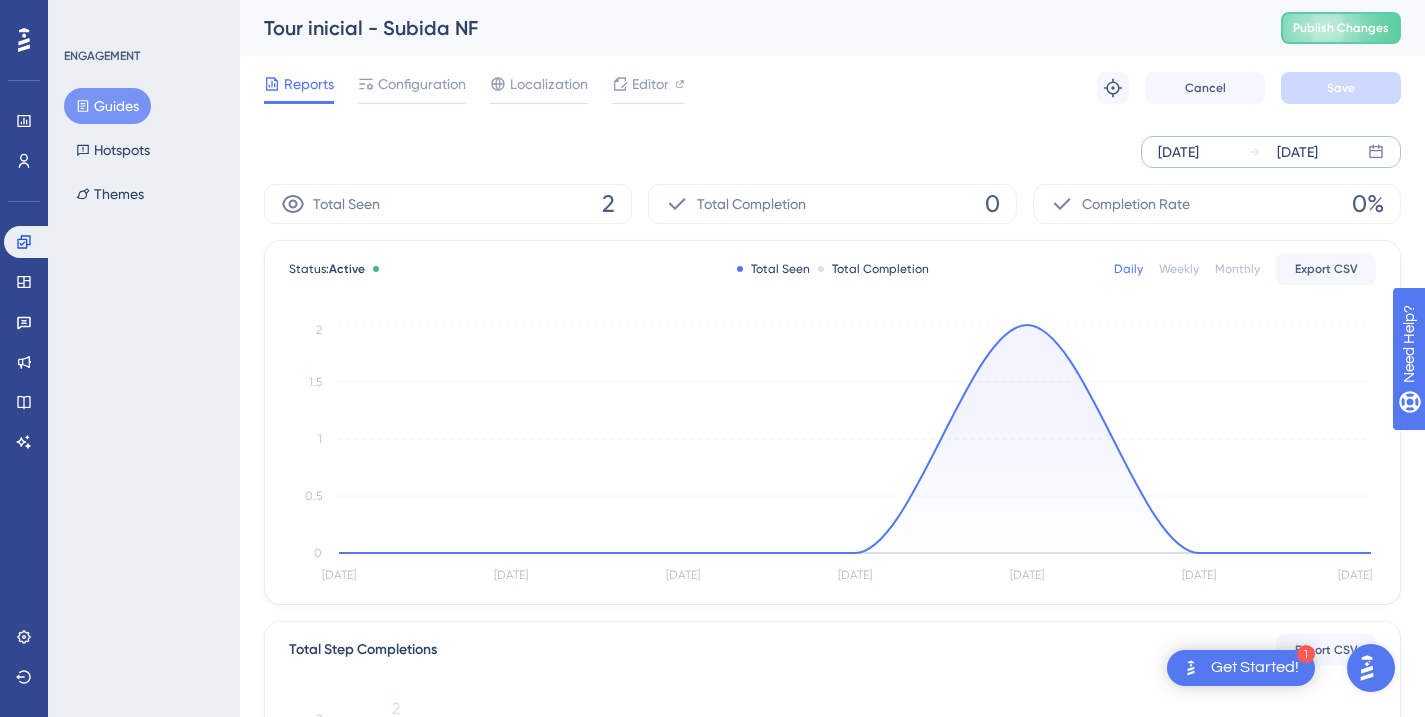 click on "[DATE]" at bounding box center (1178, 152) 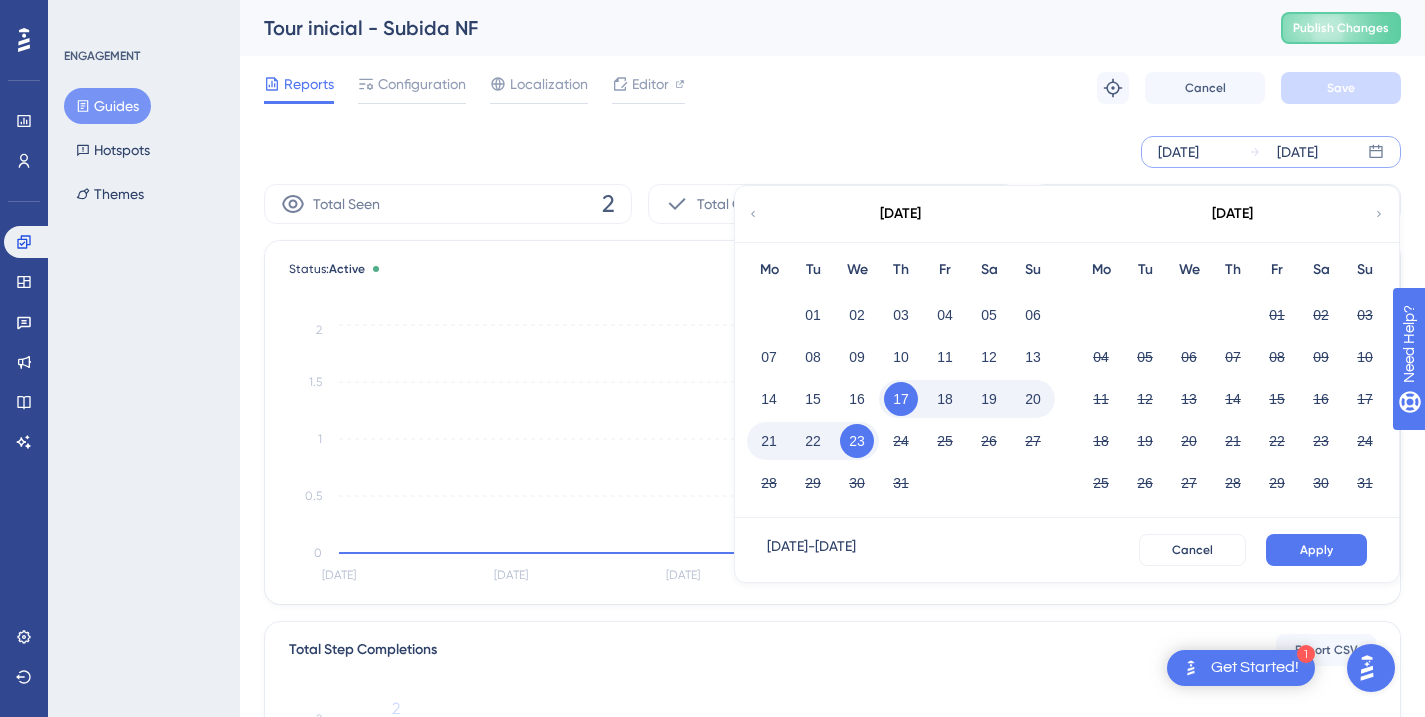 click on "[DATE]" at bounding box center [900, 214] 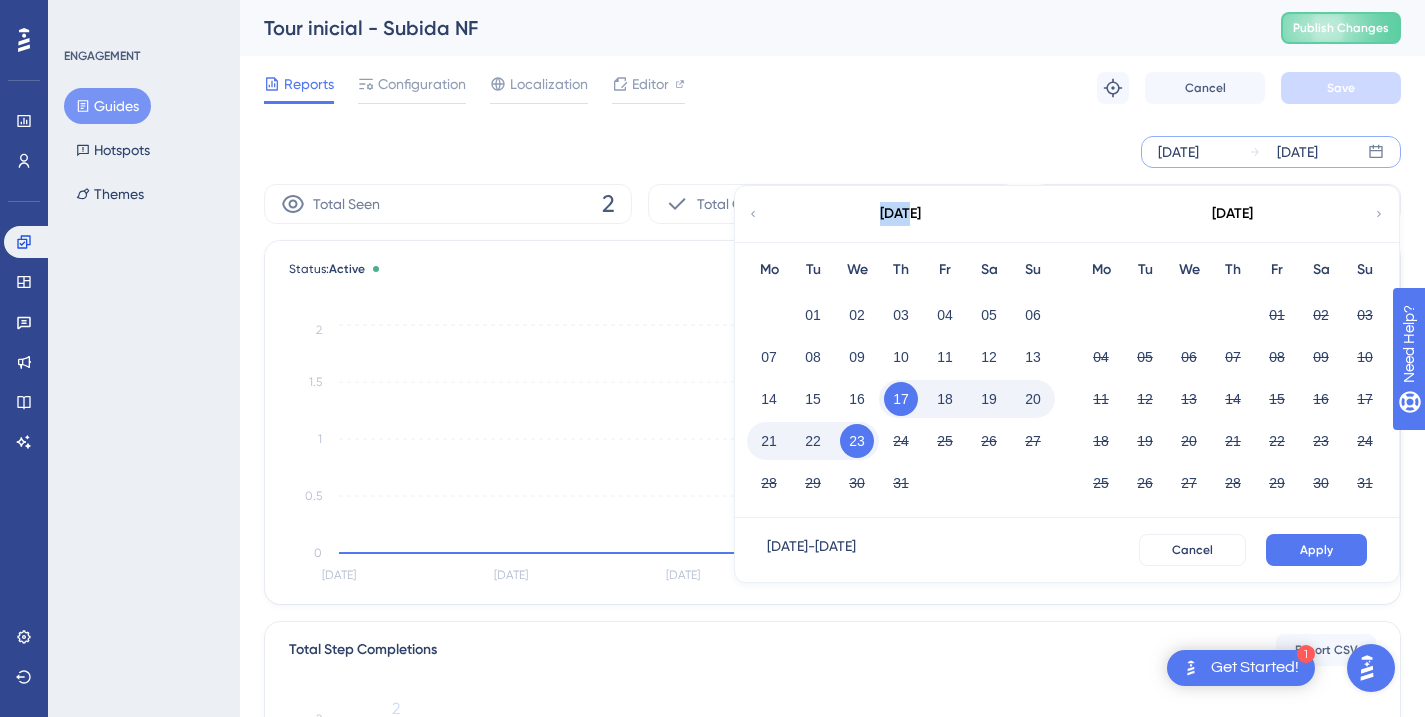 click on "[DATE]" at bounding box center (900, 214) 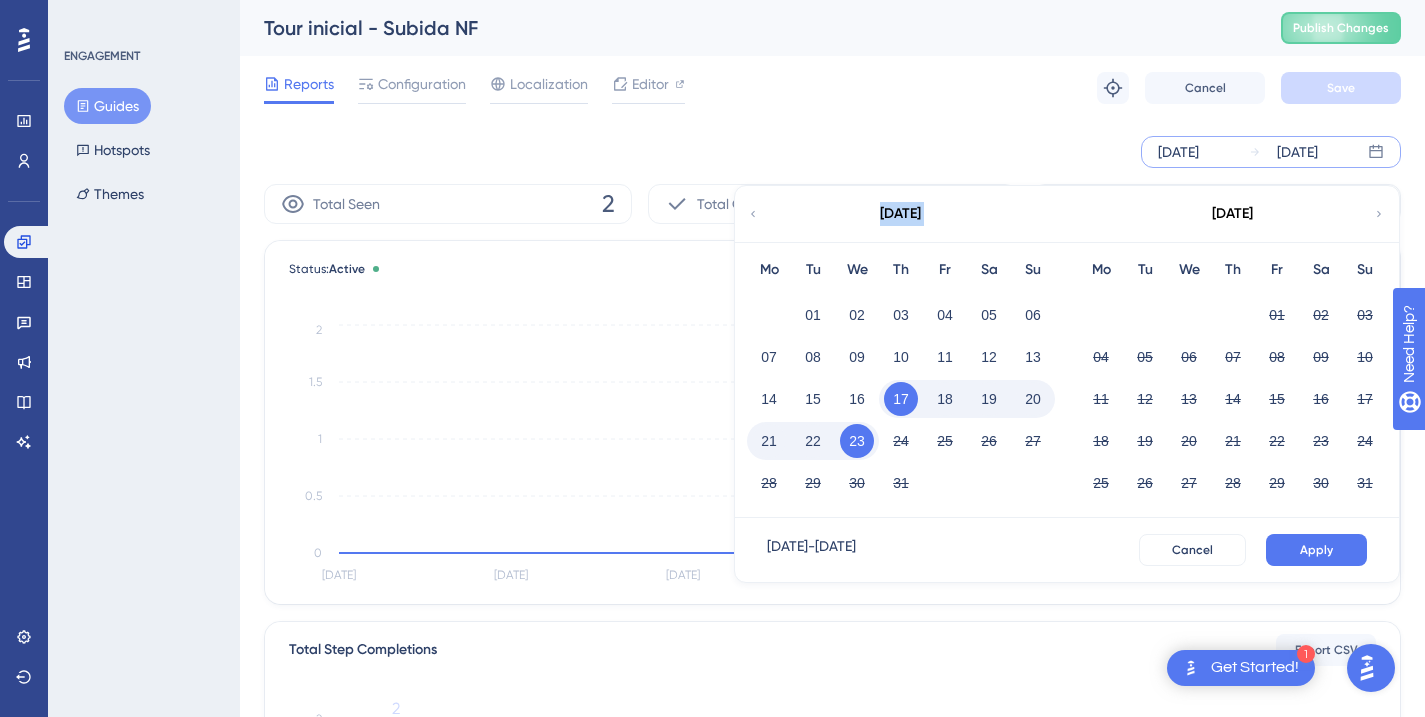 click on "[DATE]" at bounding box center (900, 214) 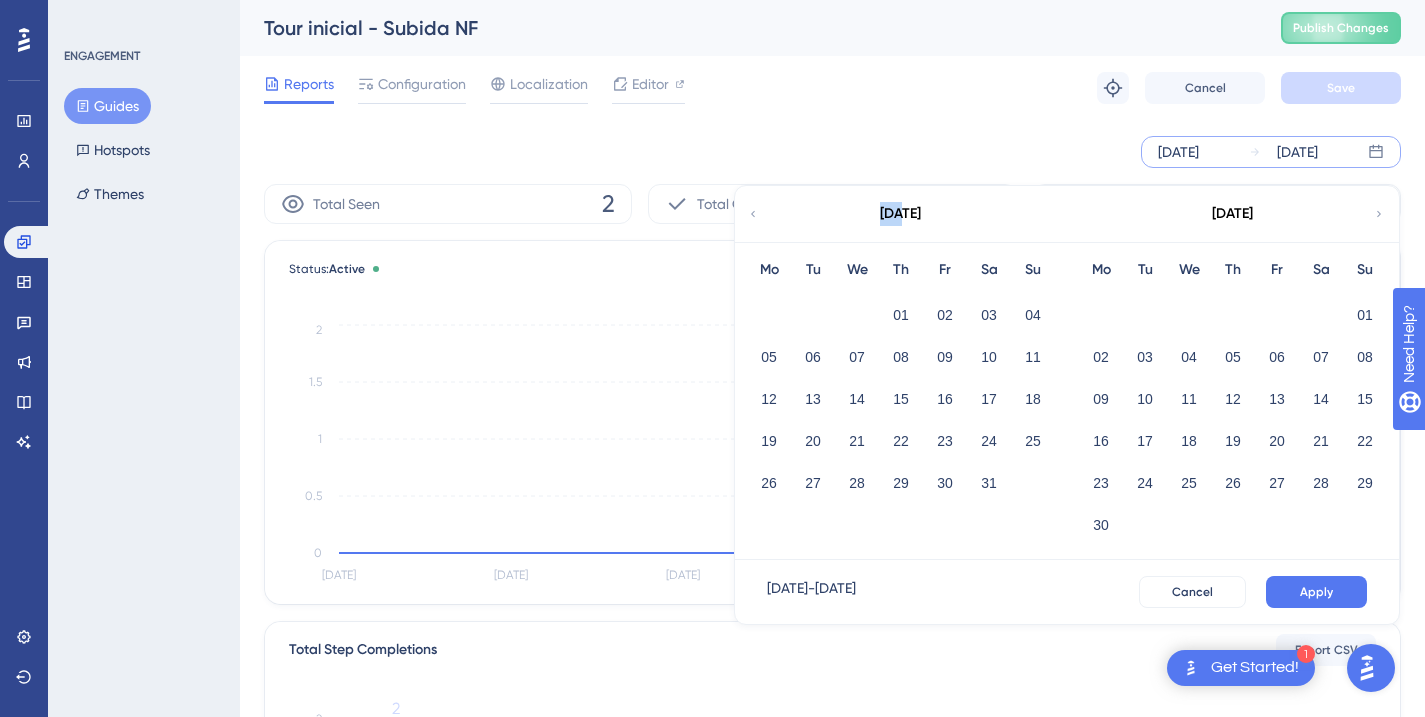 click 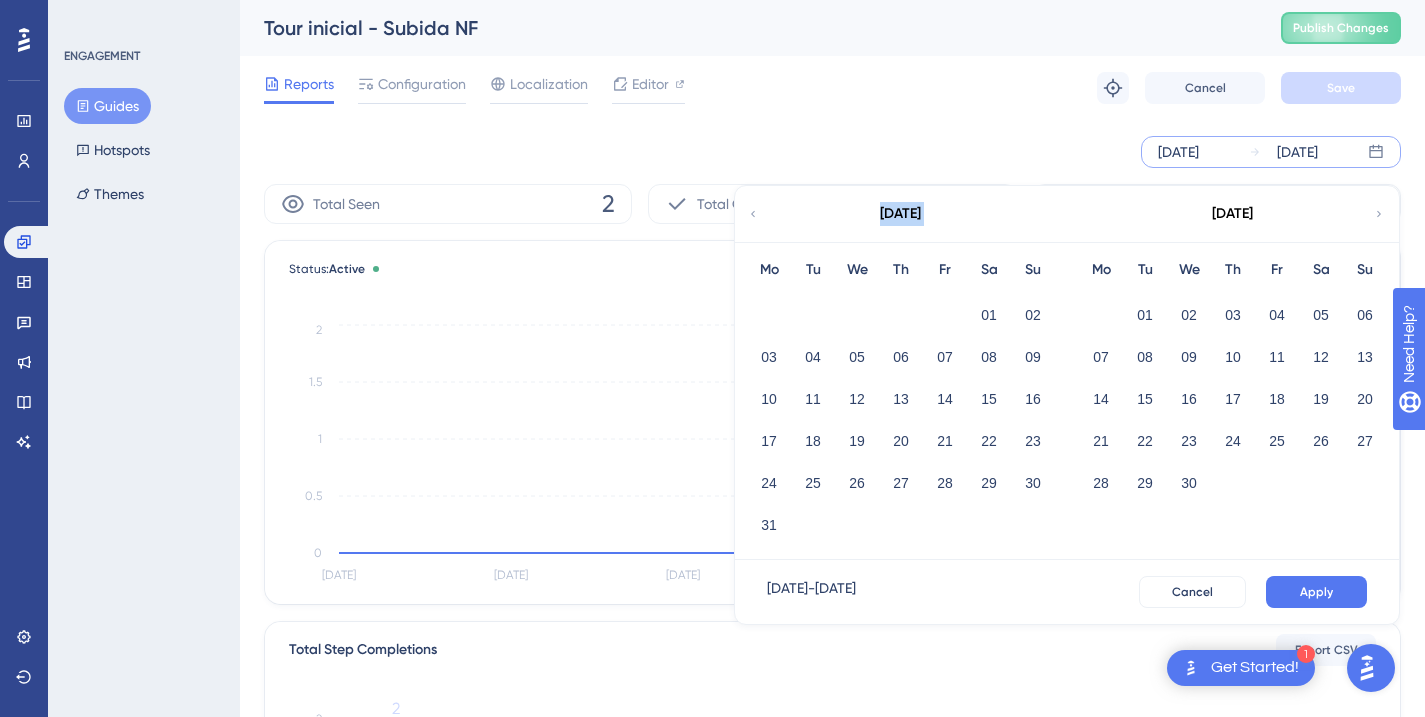 click 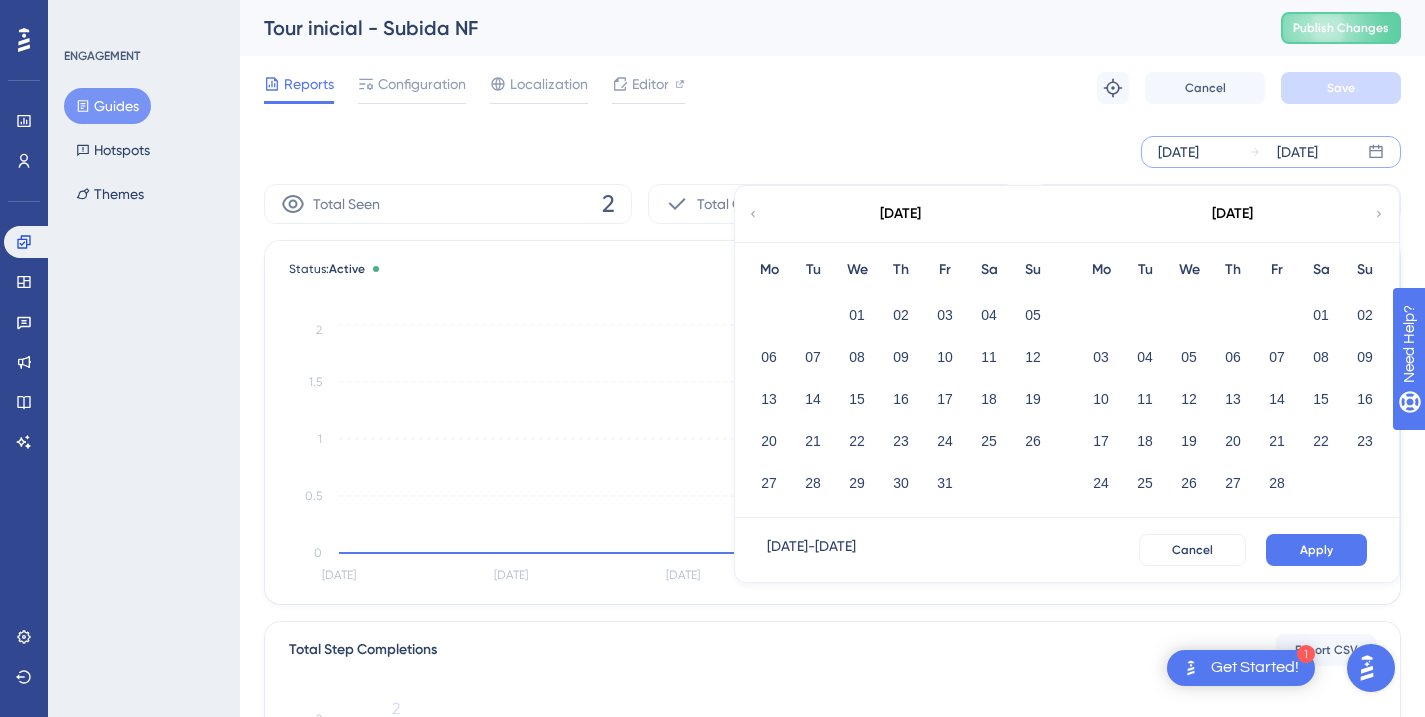 click 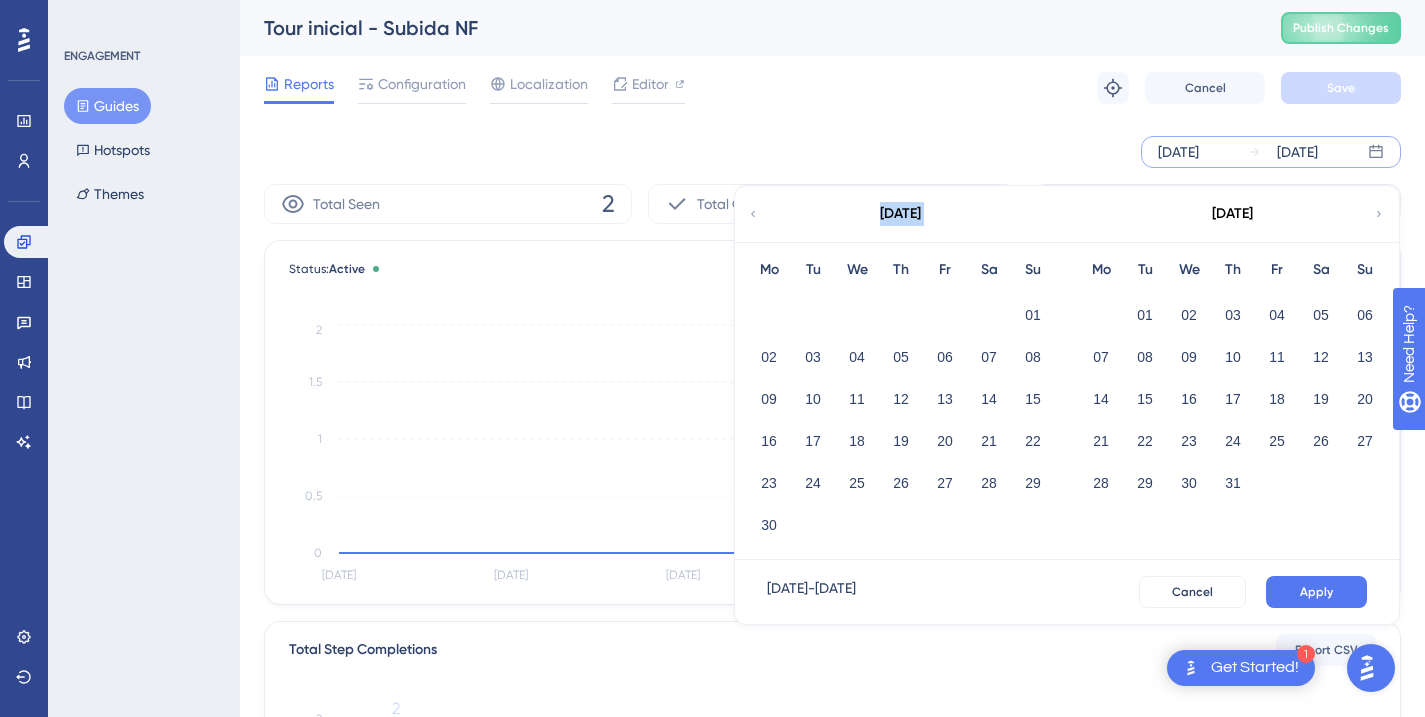 click 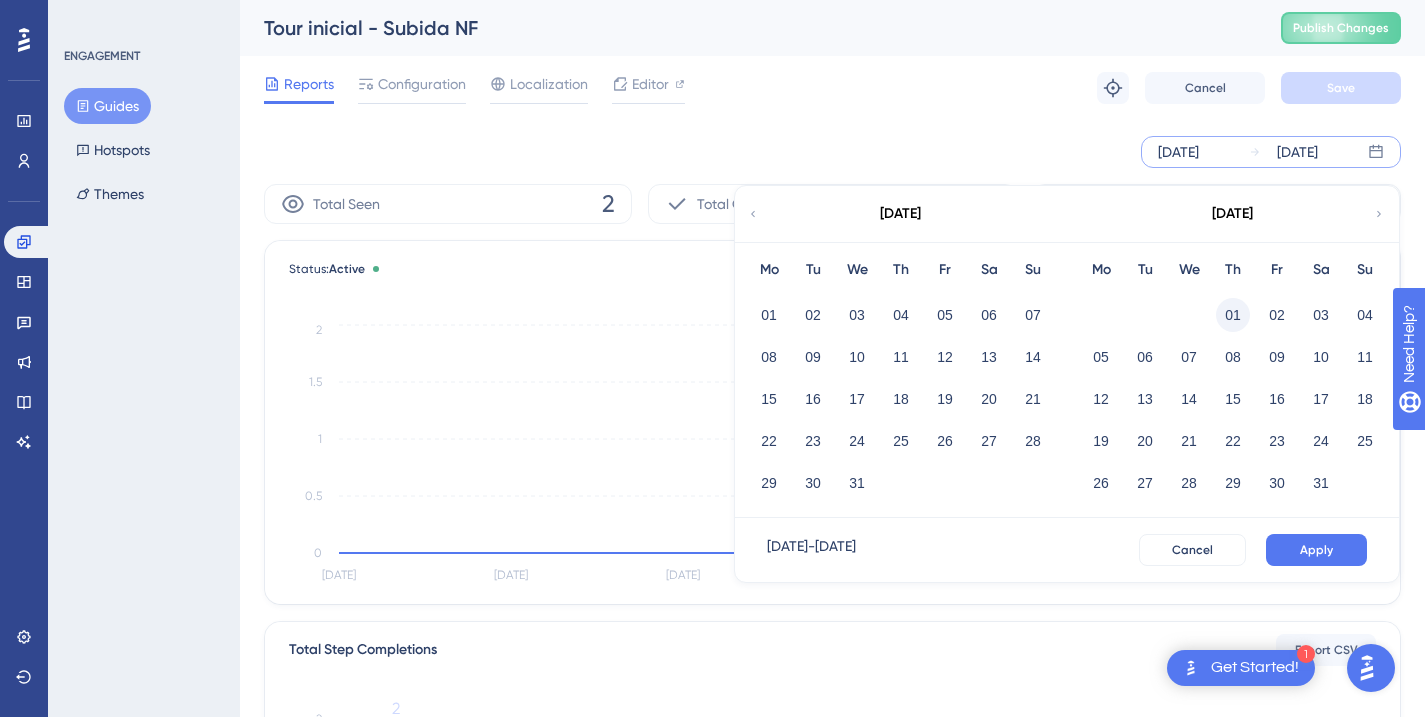 click on "01" at bounding box center (1233, 315) 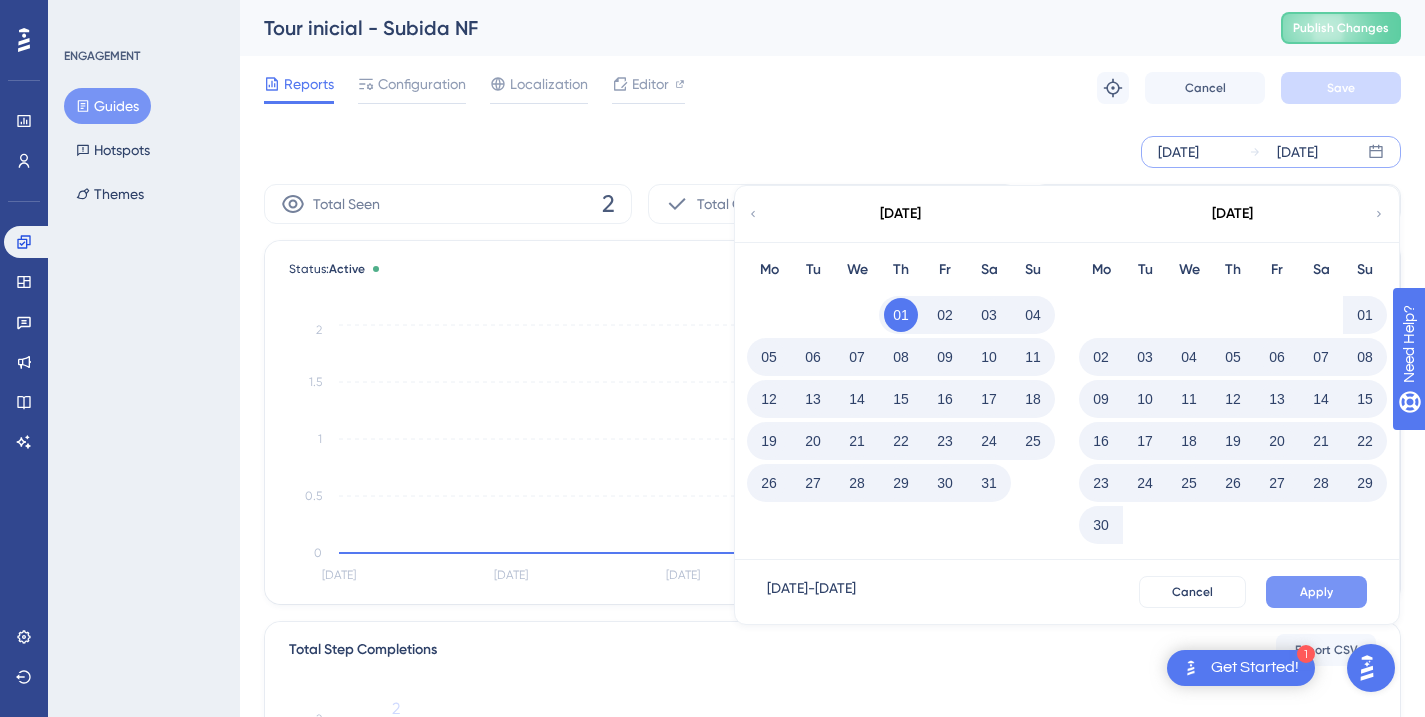 click on "Apply" at bounding box center [1316, 592] 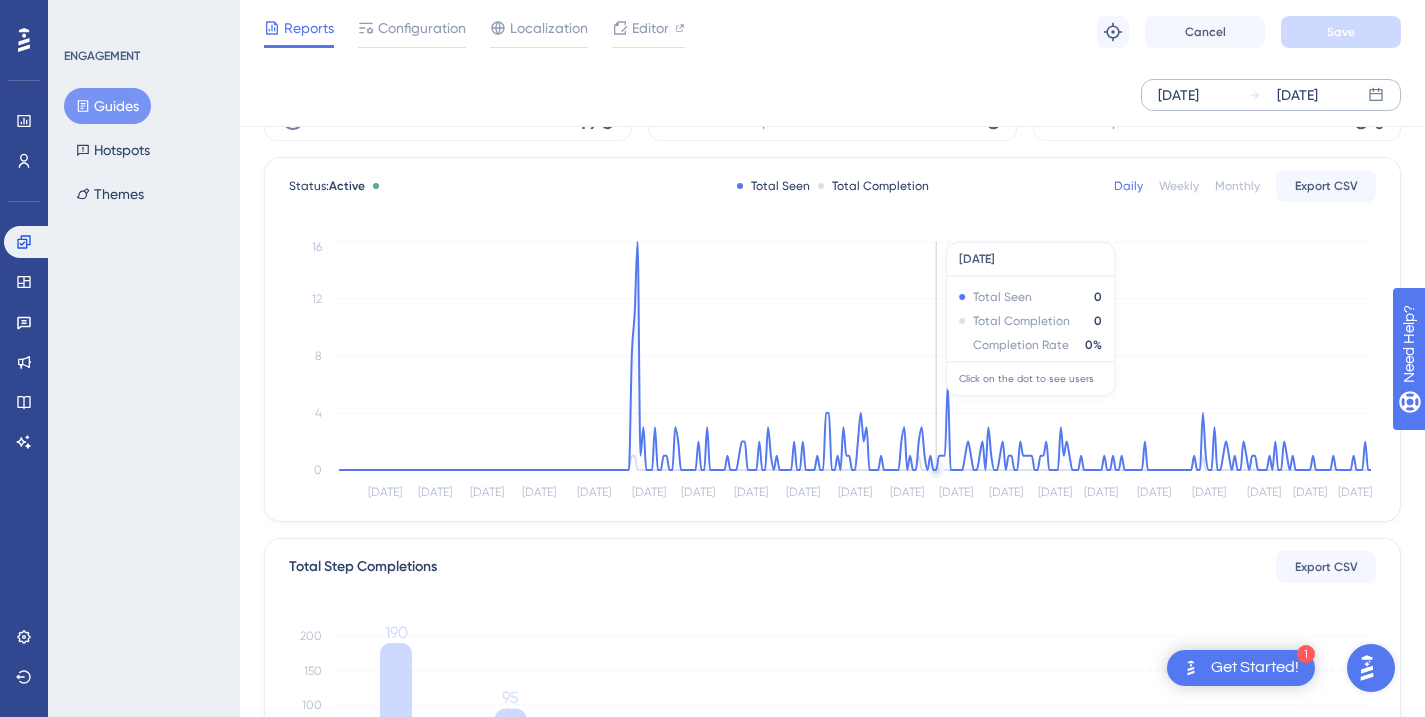 scroll, scrollTop: 0, scrollLeft: 0, axis: both 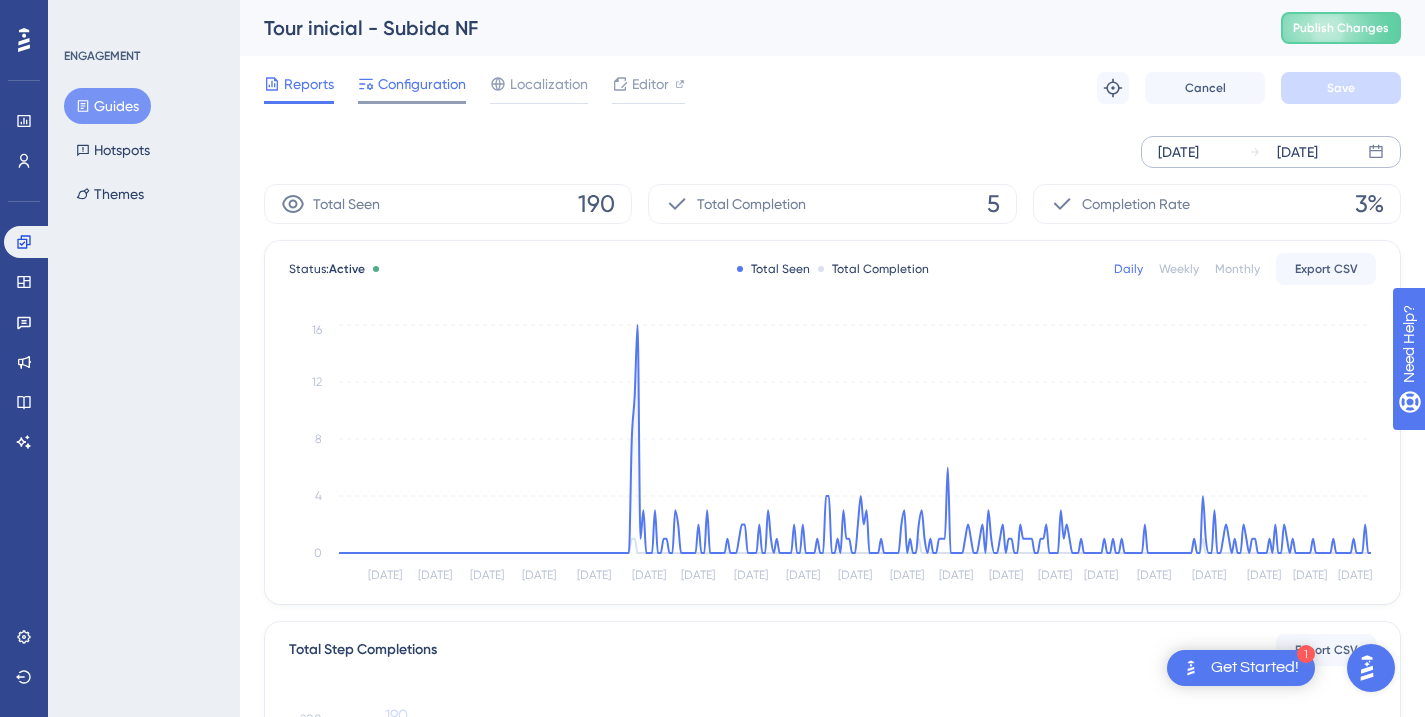 click on "Configuration" at bounding box center [422, 84] 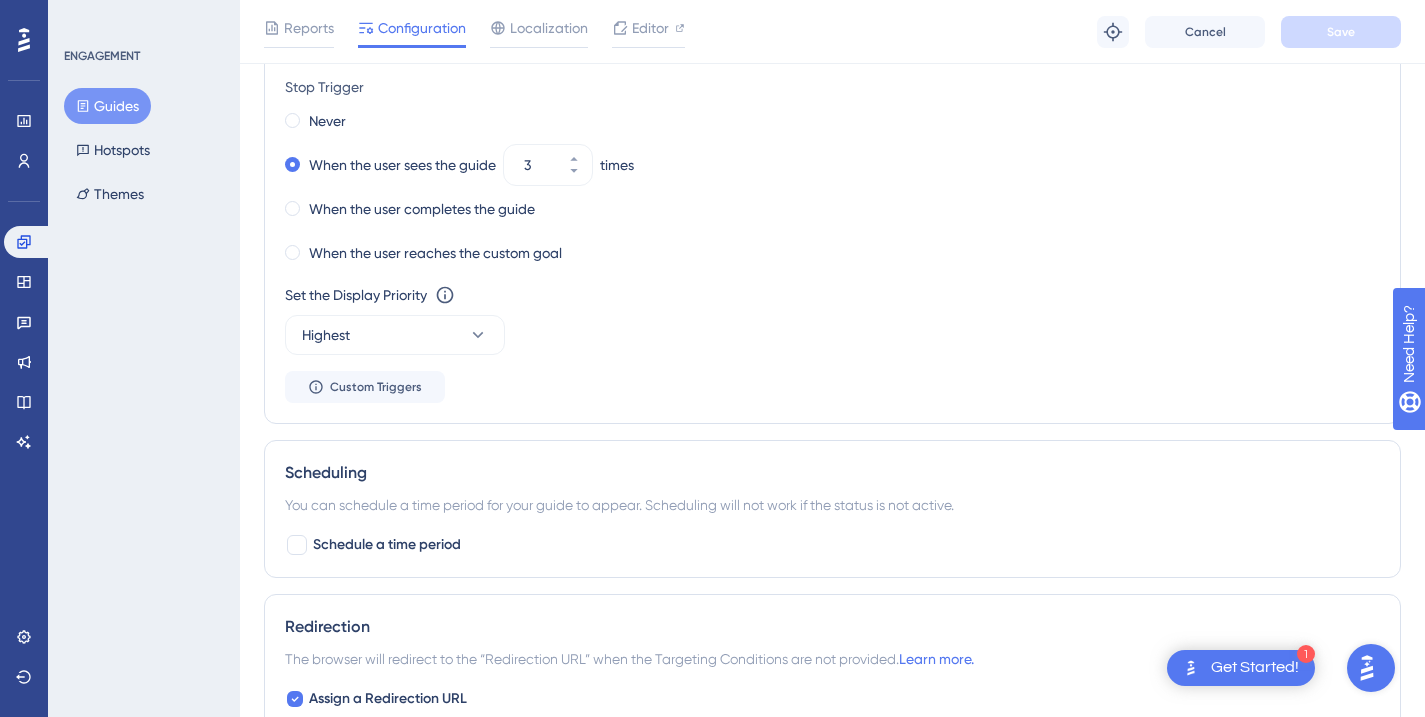 scroll, scrollTop: 1757, scrollLeft: 0, axis: vertical 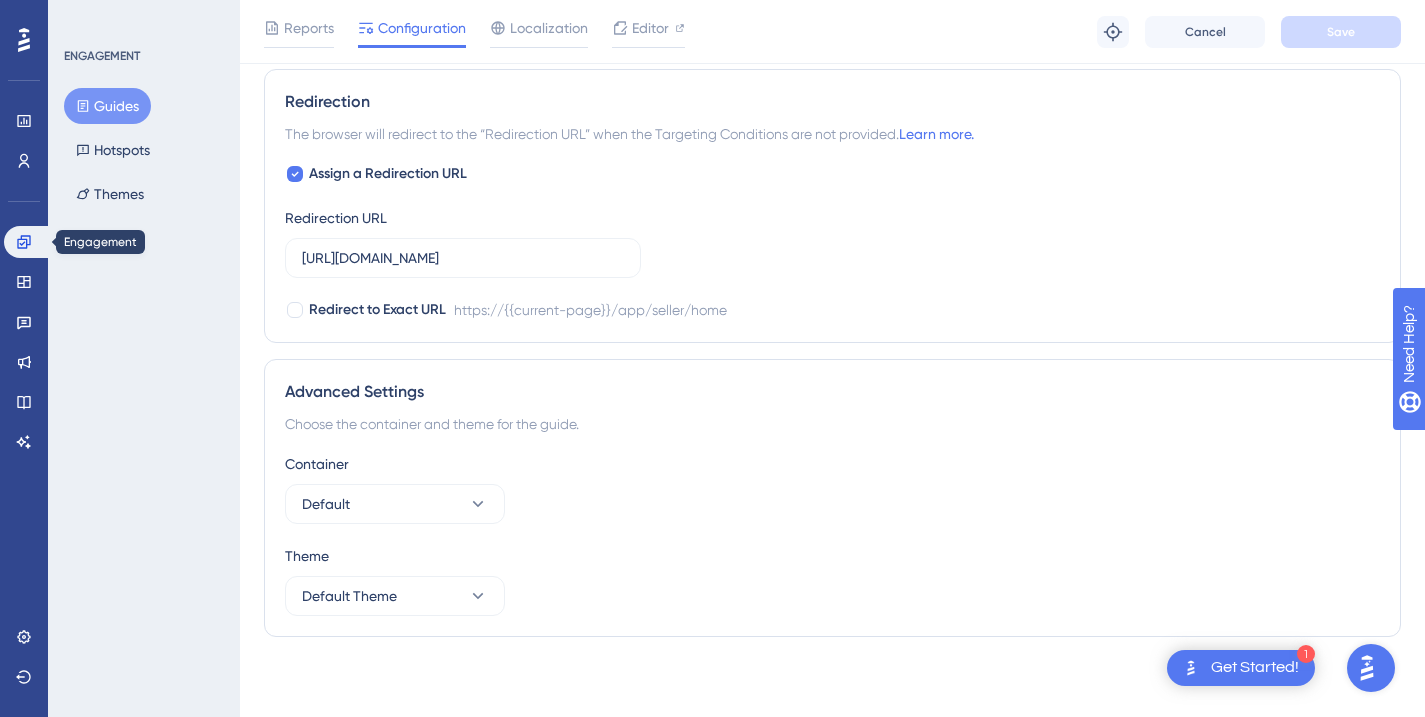 click at bounding box center (28, 242) 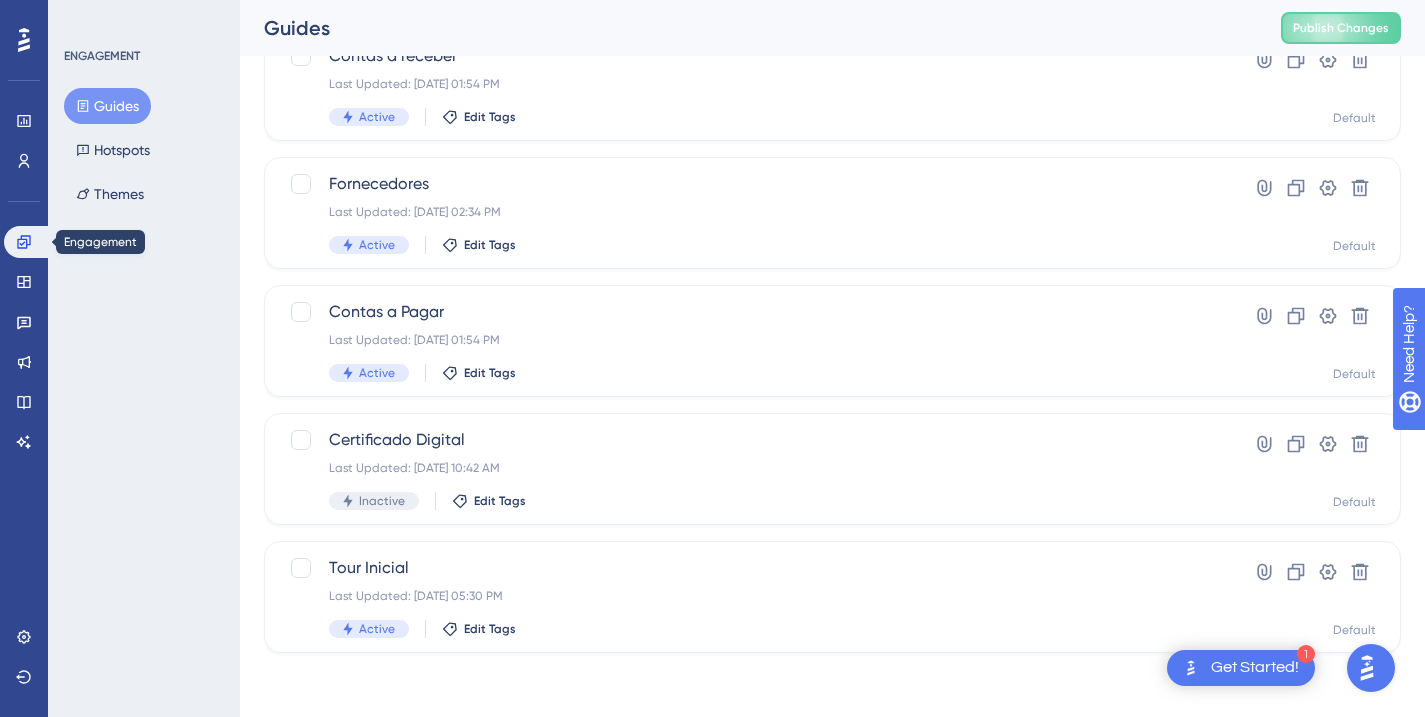 scroll, scrollTop: 0, scrollLeft: 0, axis: both 